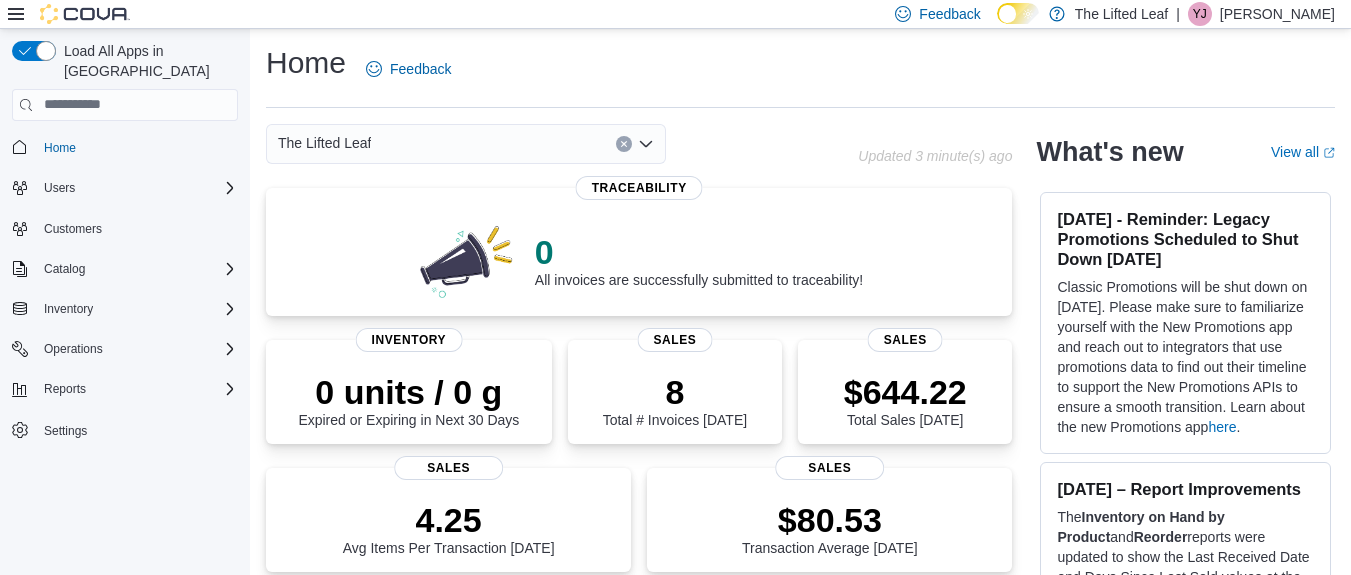 scroll, scrollTop: 0, scrollLeft: 0, axis: both 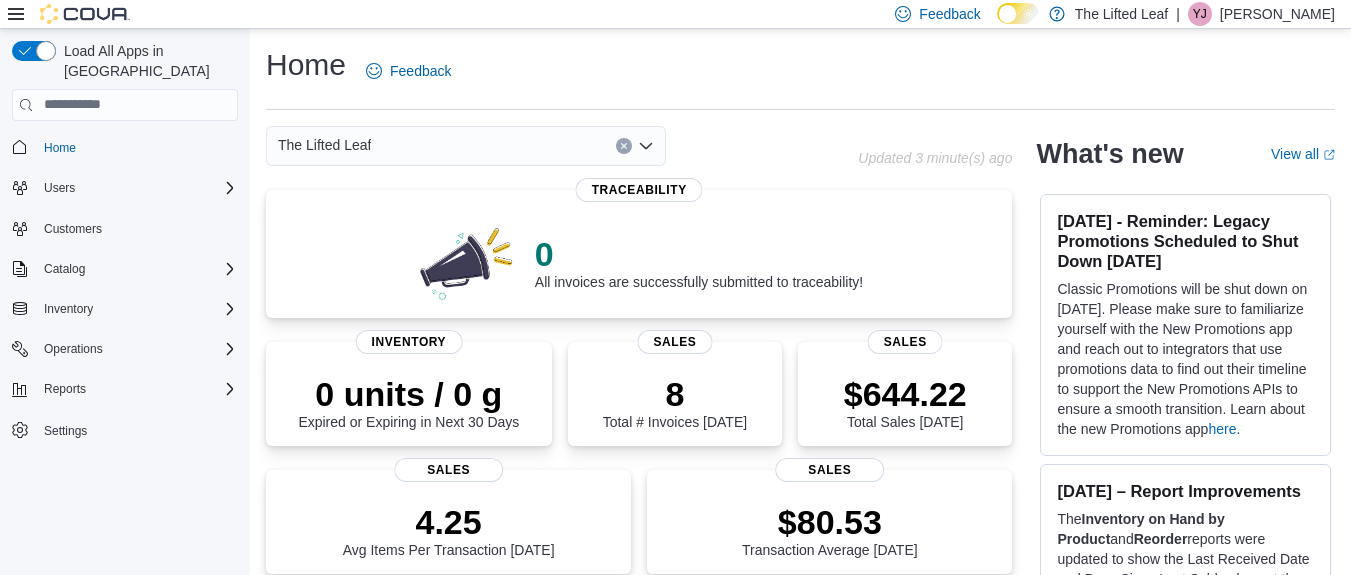 click on "Settings" at bounding box center (125, 429) 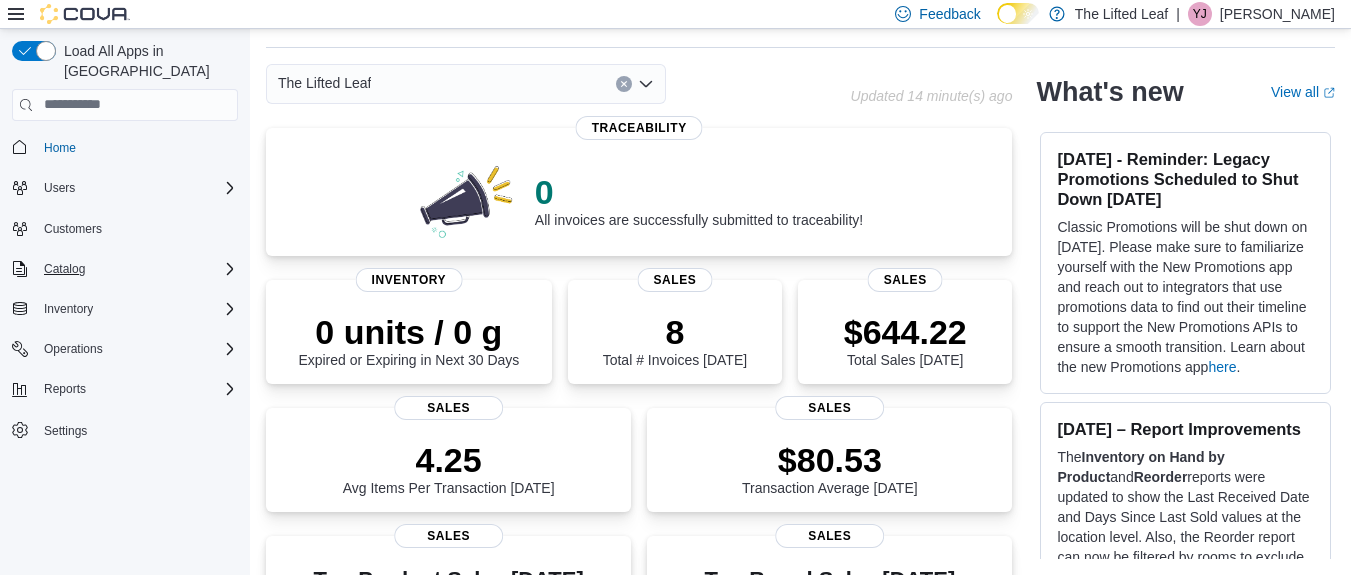 scroll, scrollTop: 179, scrollLeft: 0, axis: vertical 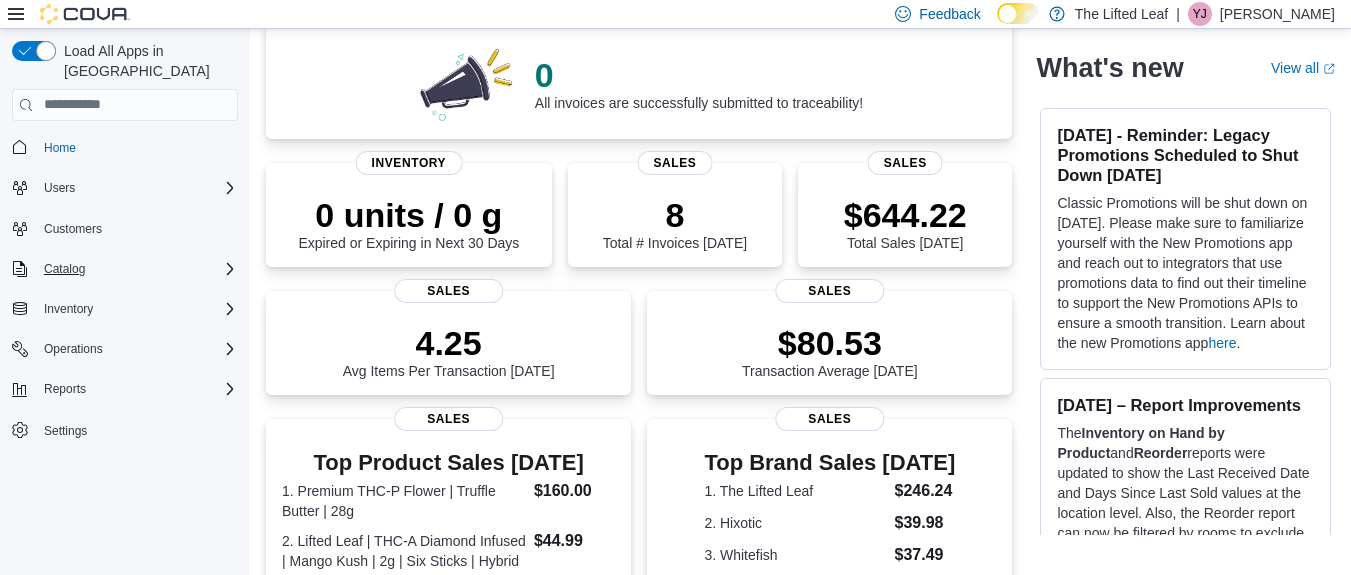 click on "Catalog" at bounding box center [137, 269] 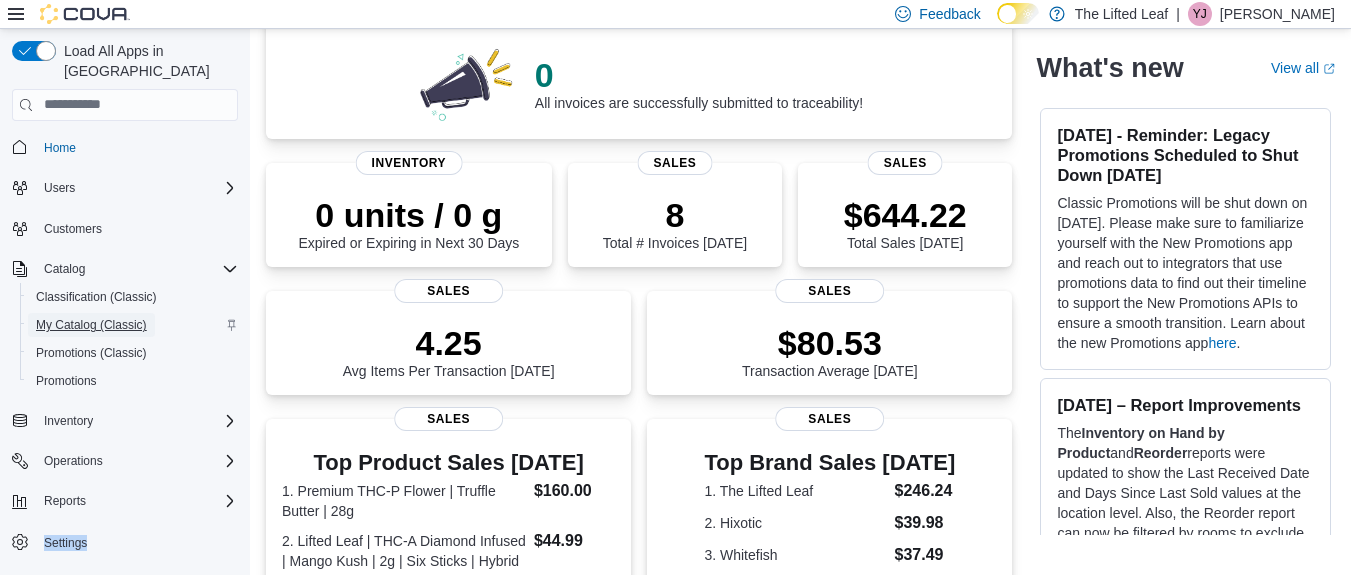 click on "My Catalog (Classic)" at bounding box center [91, 325] 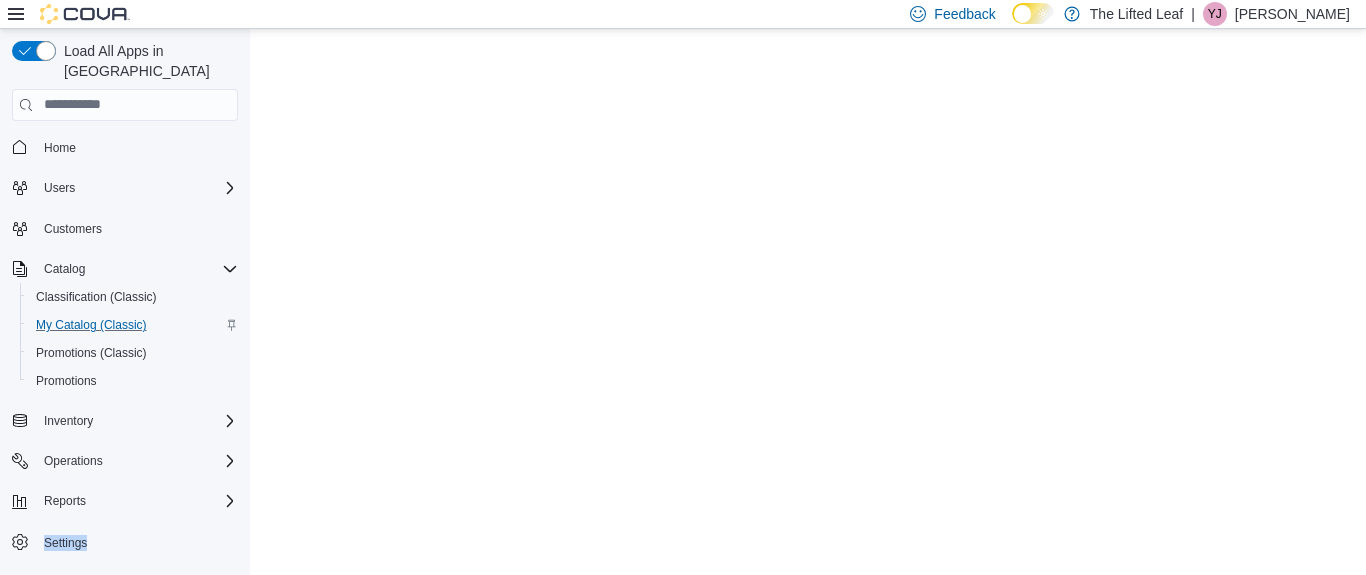 scroll, scrollTop: 0, scrollLeft: 0, axis: both 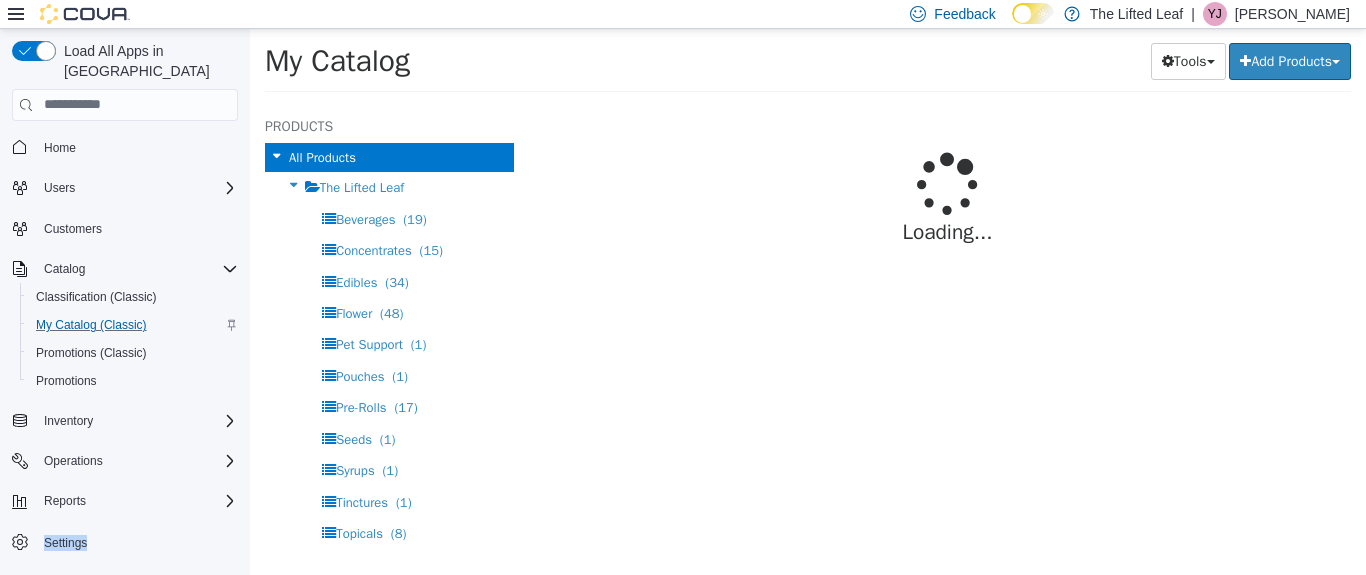 select on "**********" 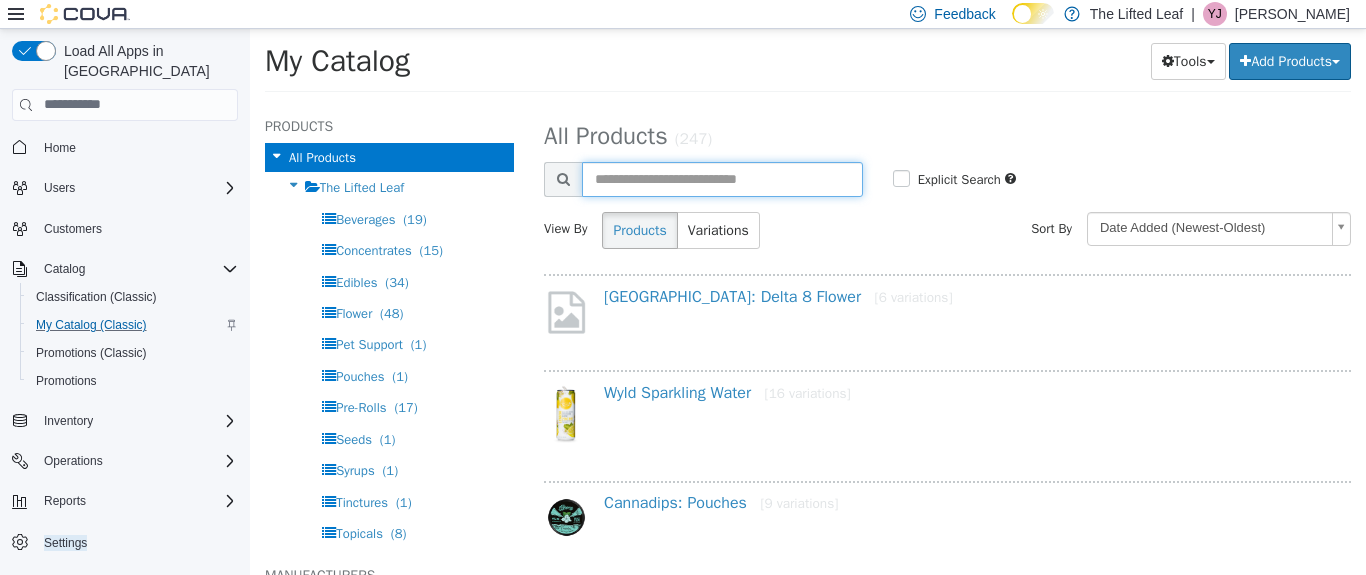 click at bounding box center (722, 178) 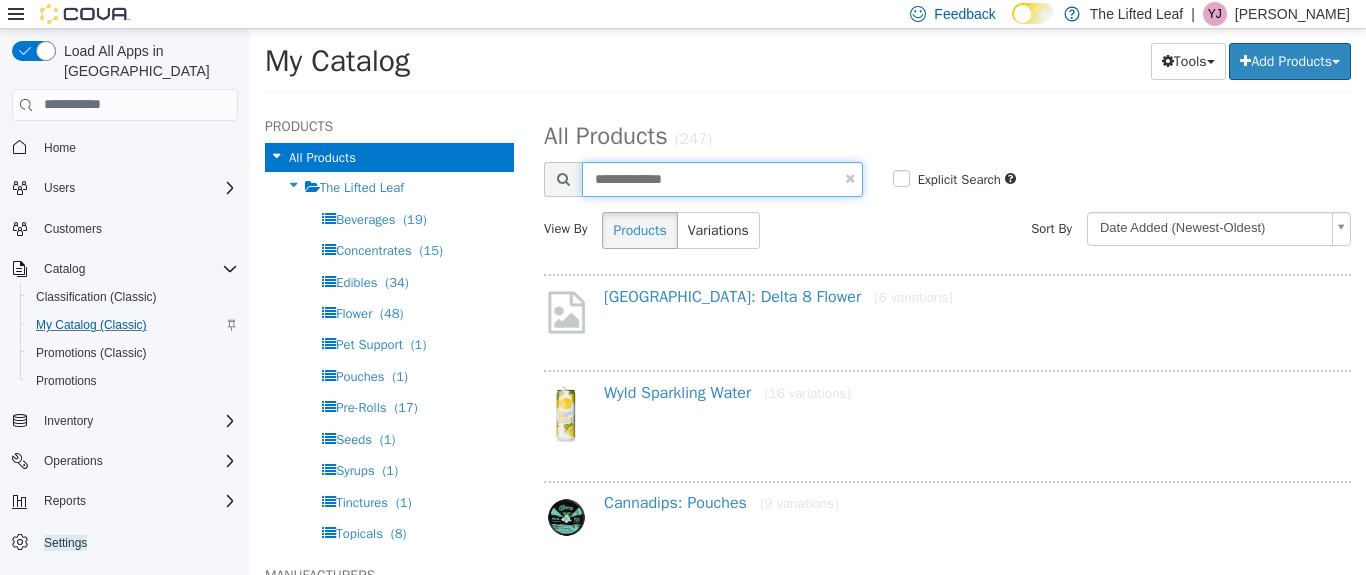 type on "**********" 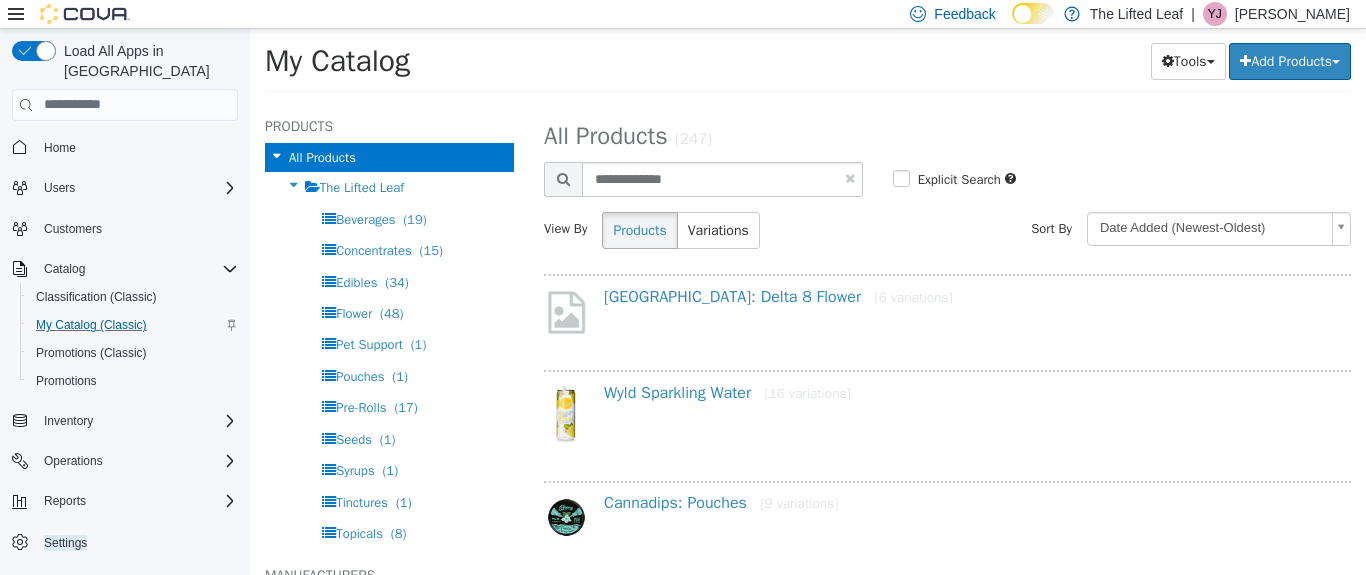 select on "**********" 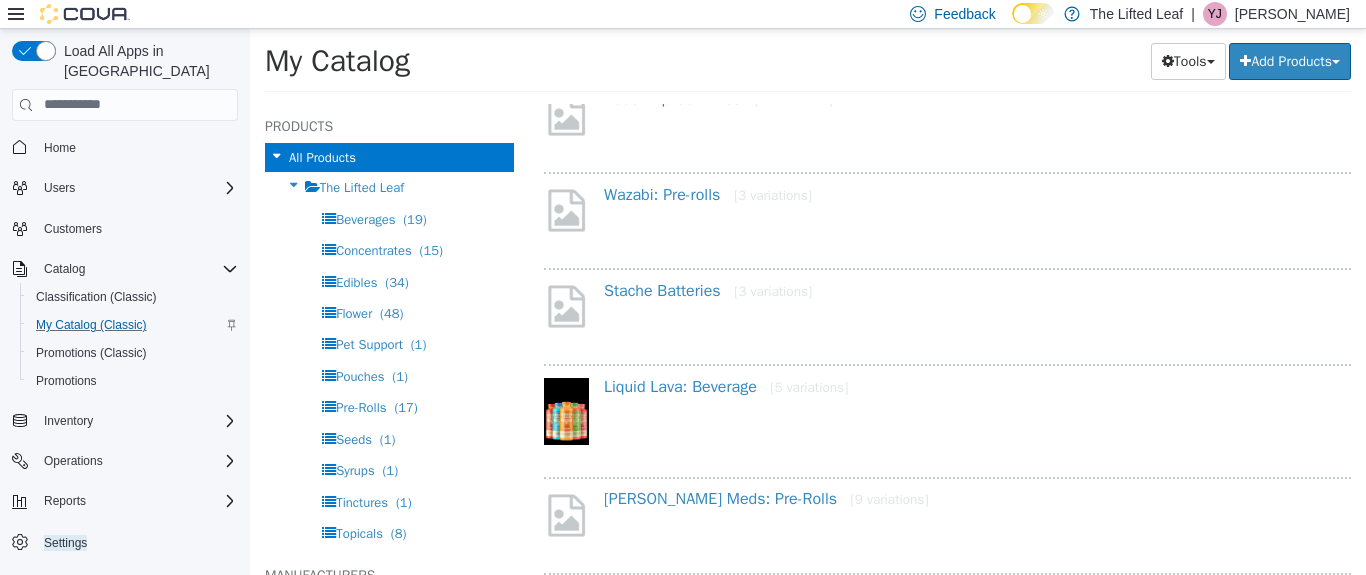 scroll, scrollTop: 0, scrollLeft: 0, axis: both 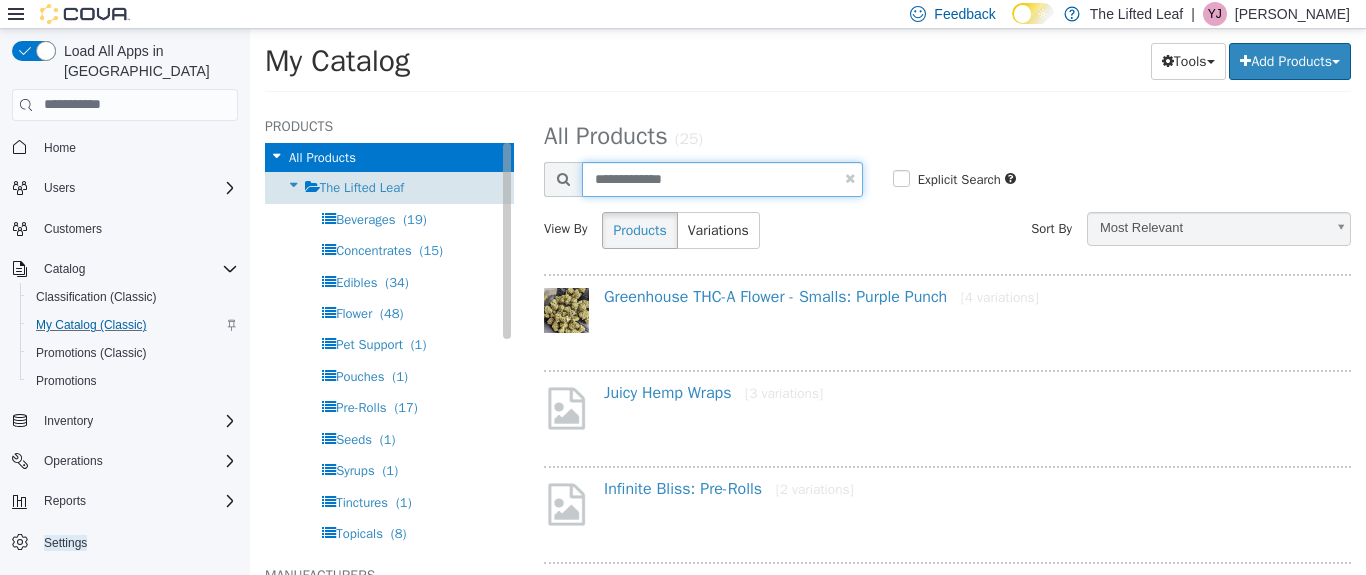 drag, startPoint x: 706, startPoint y: 177, endPoint x: 364, endPoint y: 174, distance: 342.01315 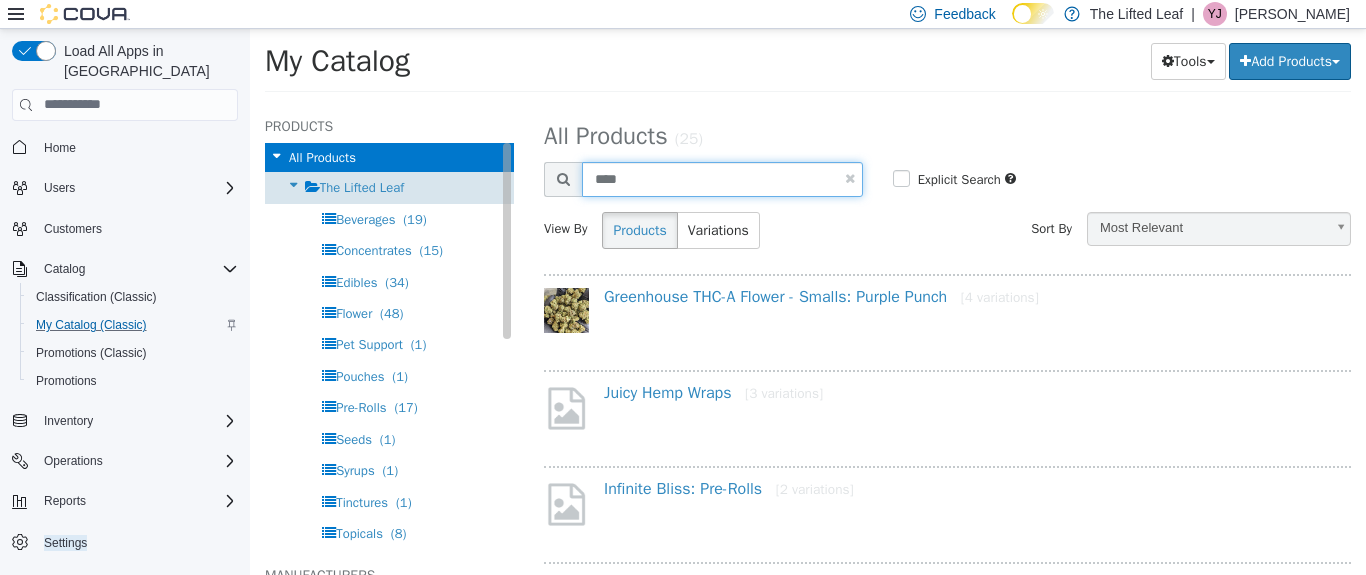 type on "****" 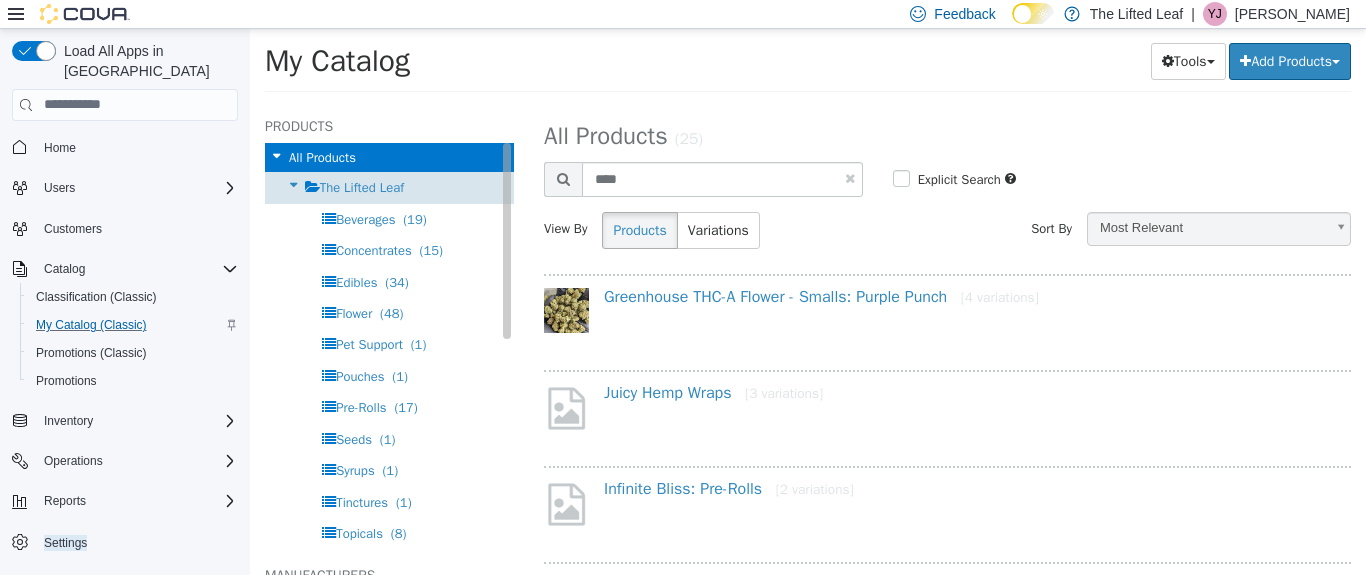 select on "**********" 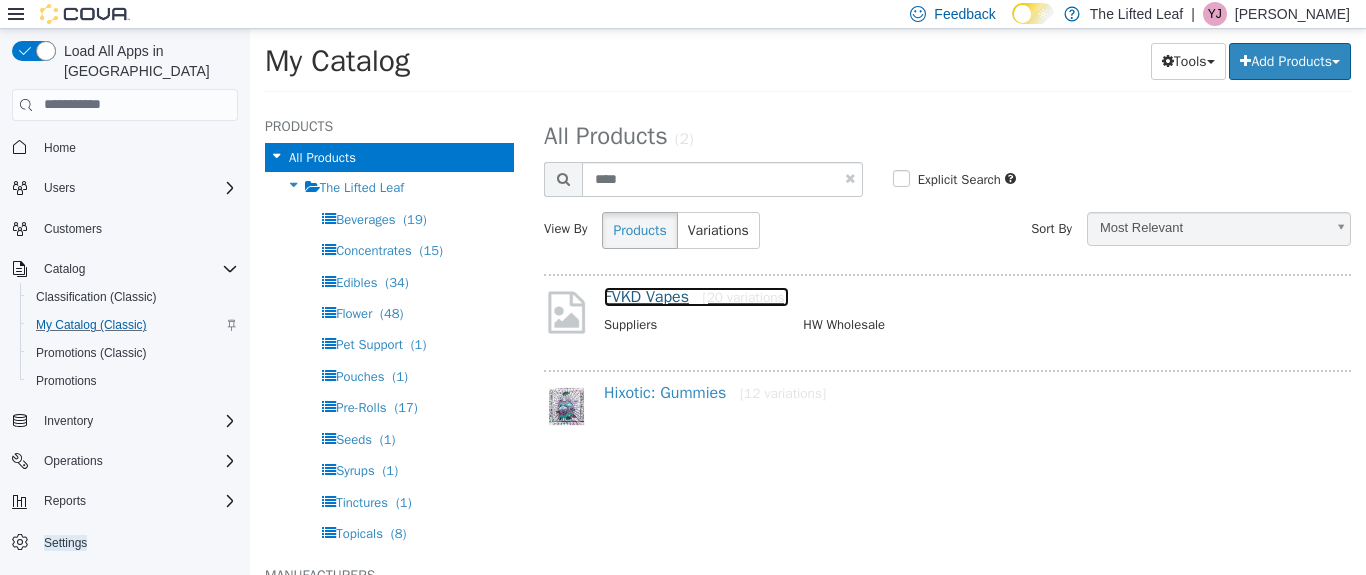 click on "FVKD Vapes
[20 variations]" at bounding box center (696, 296) 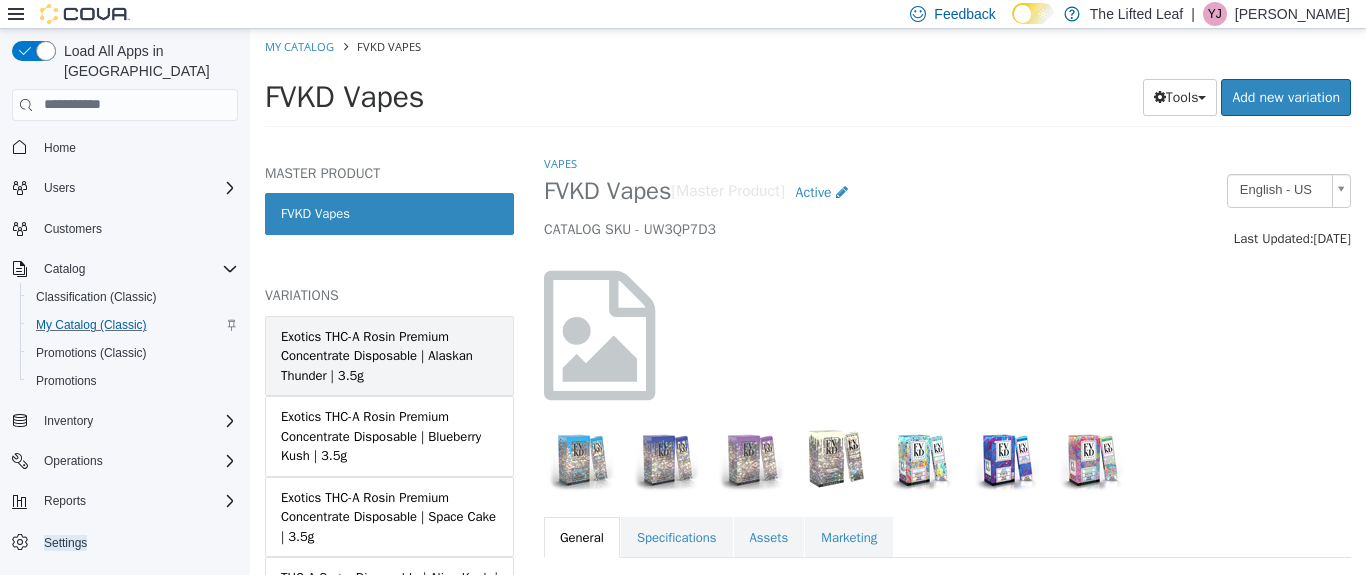 click on "Exotics THC-A Rosin Premium Concentrate Disposable | Alaskan Thunder | 3.5g" at bounding box center [389, 355] 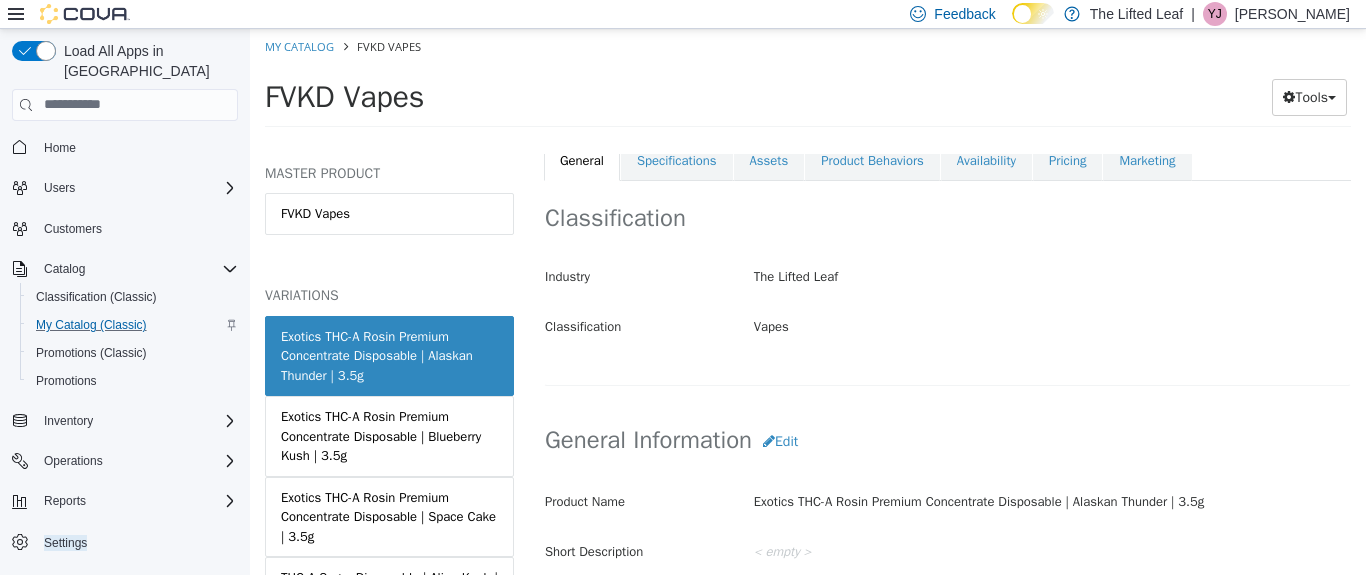 scroll, scrollTop: 378, scrollLeft: 0, axis: vertical 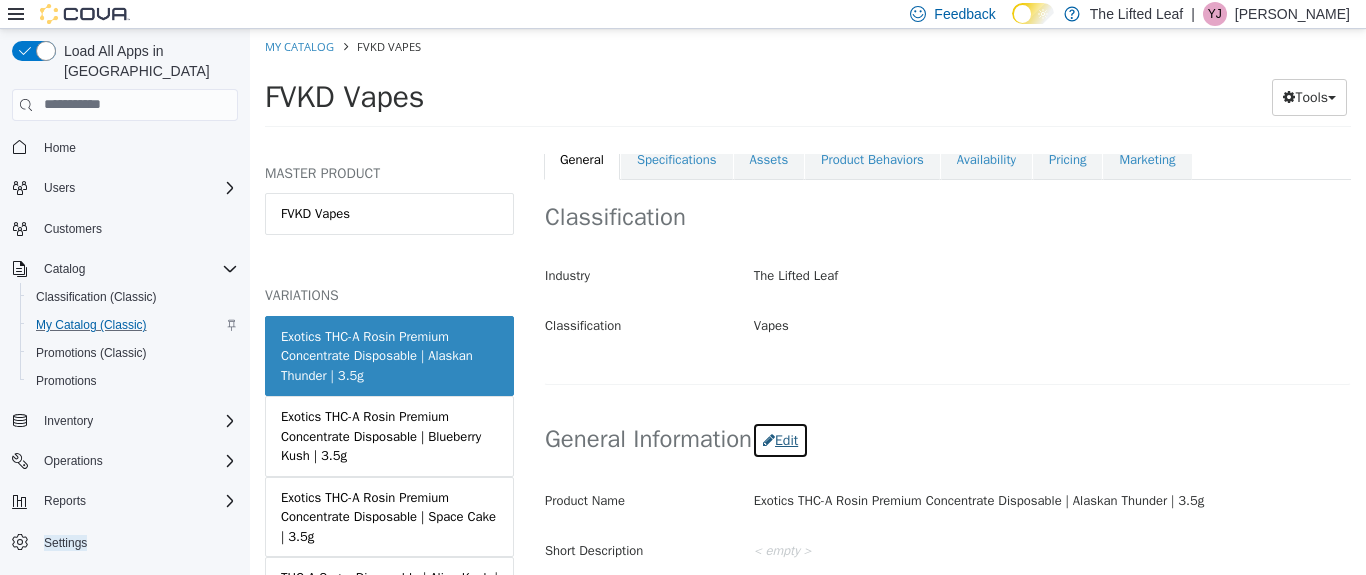 click on "Edit" at bounding box center (780, 439) 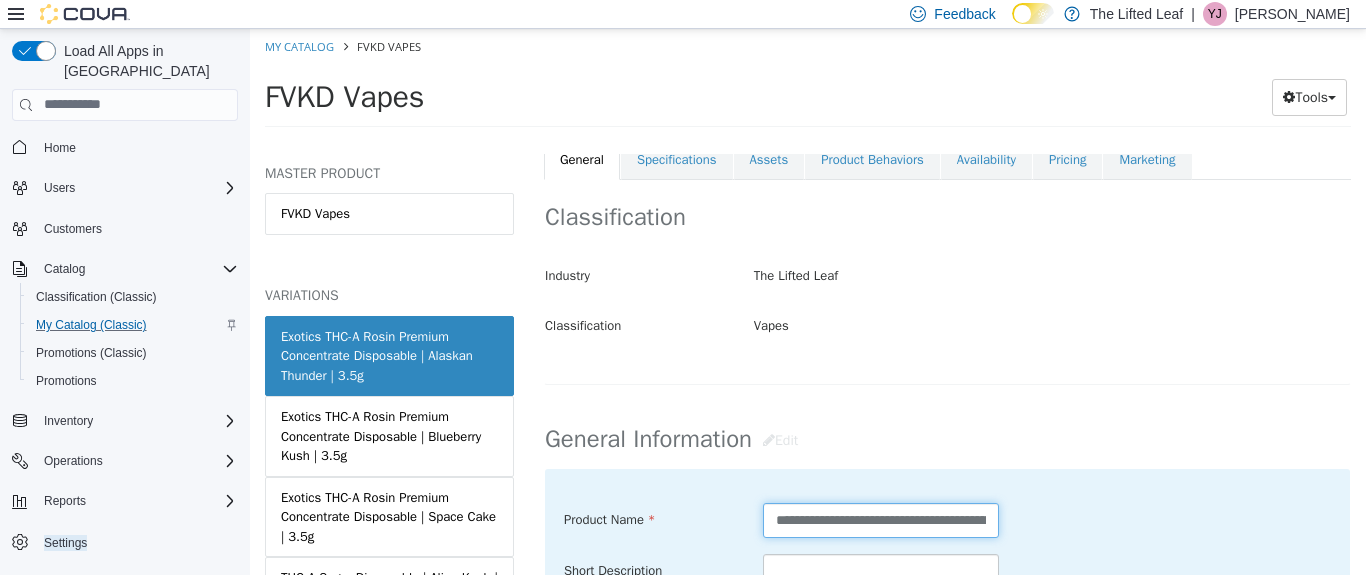 click on "**********" at bounding box center (881, 519) 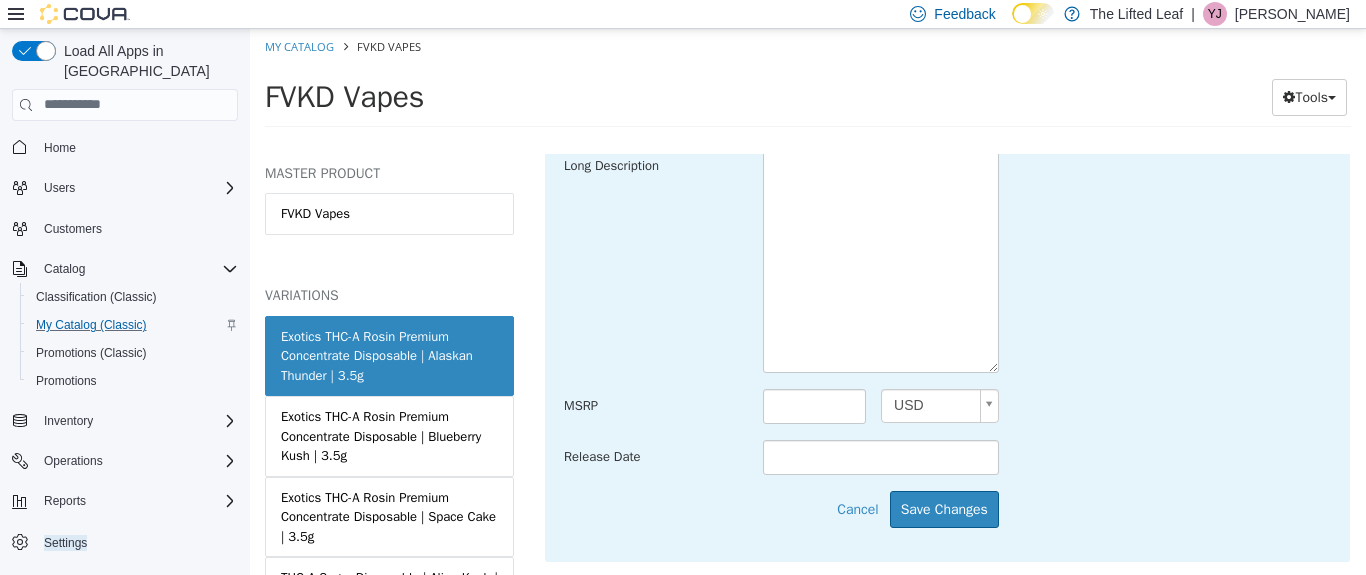 scroll, scrollTop: 835, scrollLeft: 0, axis: vertical 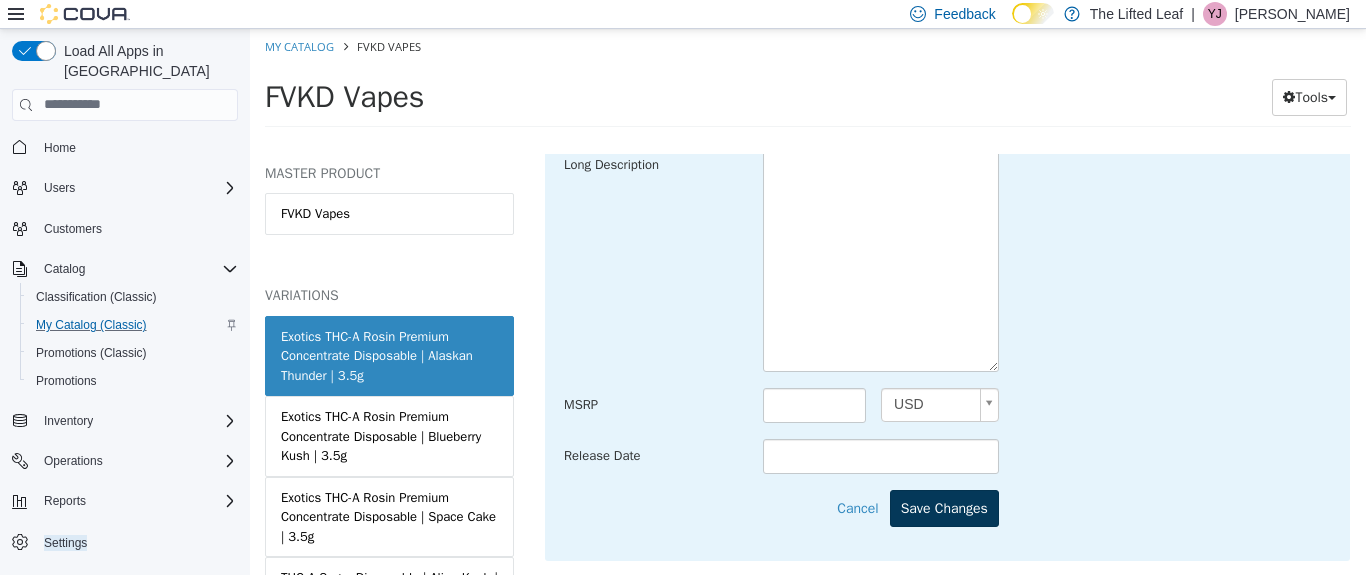 type on "**********" 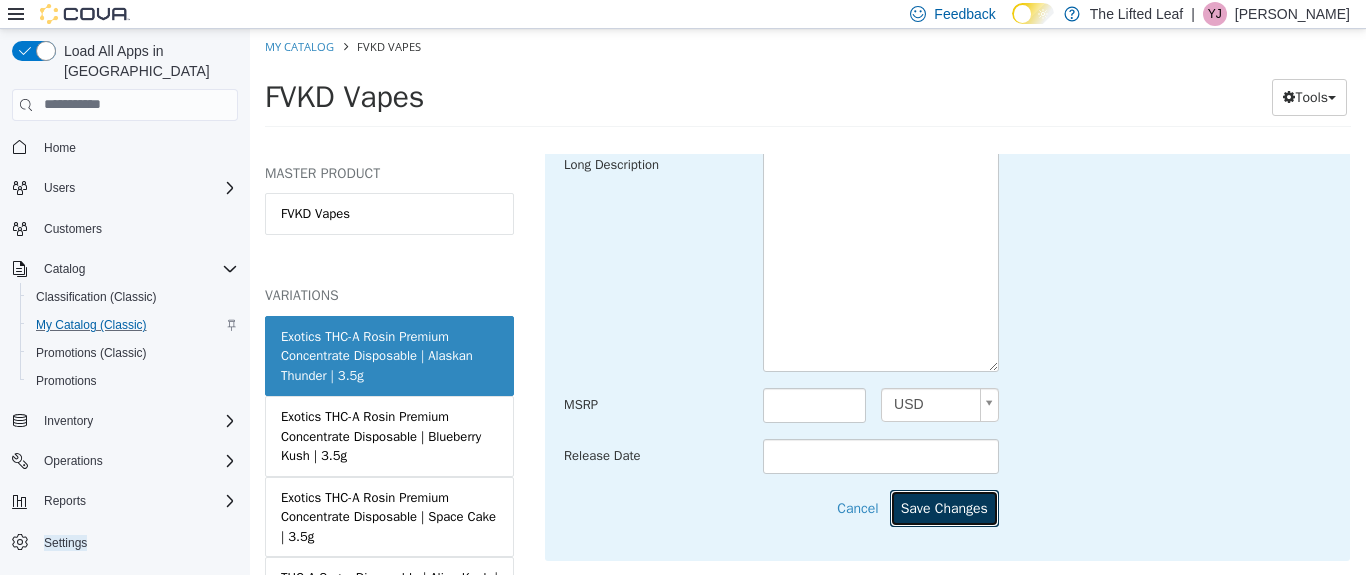 click on "Save Changes" at bounding box center (944, 507) 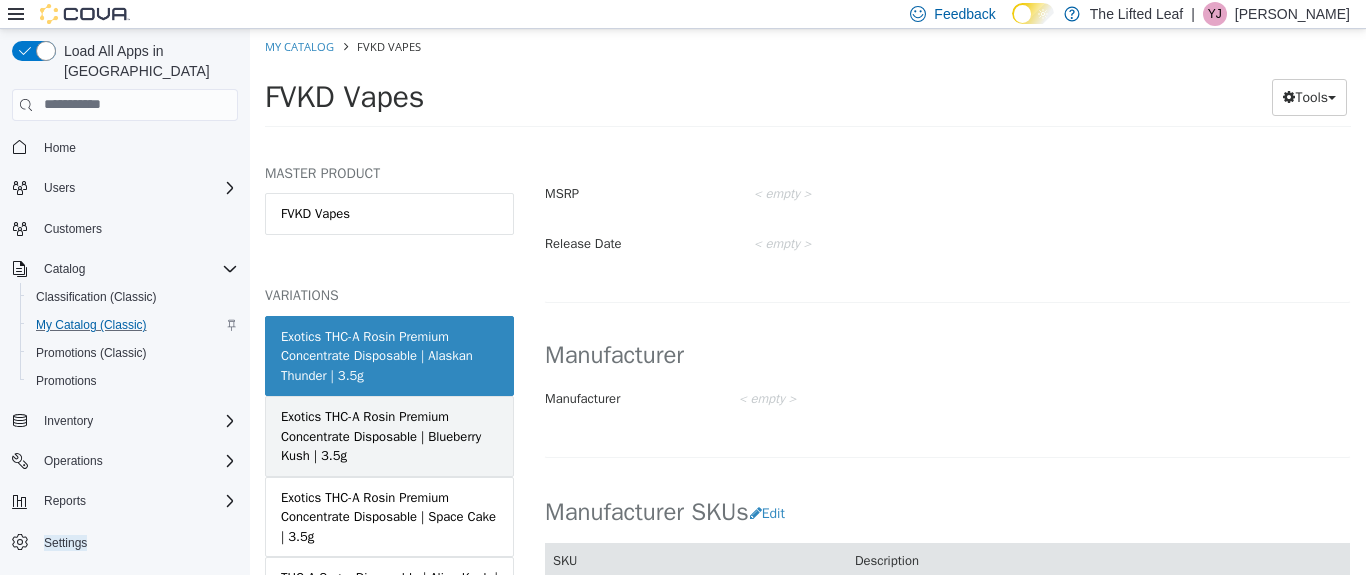 click on "Exotics THC-A Rosin Premium Concentrate Disposable | Blueberry Kush | 3.5g" at bounding box center (389, 435) 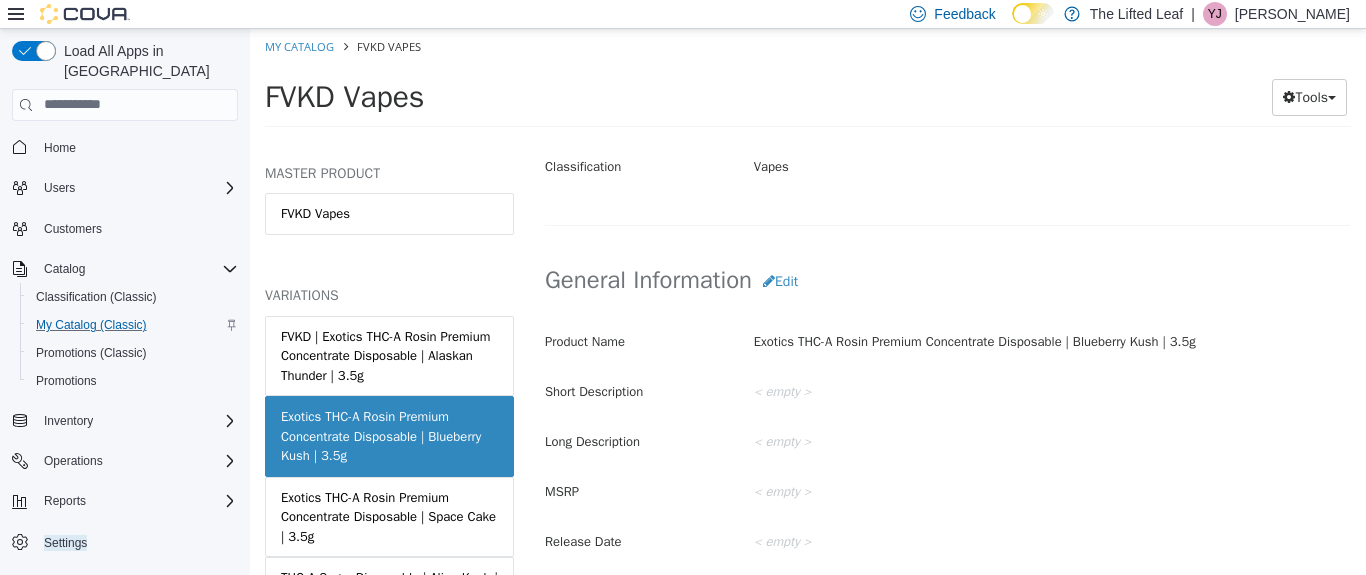 scroll, scrollTop: 534, scrollLeft: 0, axis: vertical 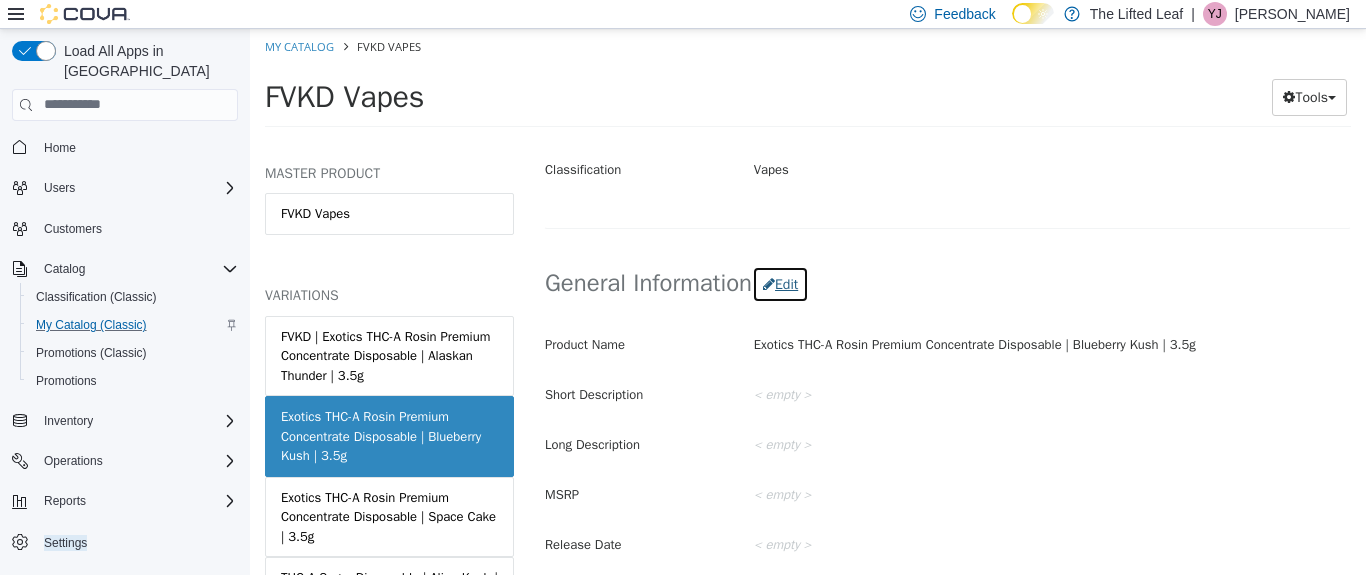 click on "Edit" at bounding box center [780, 283] 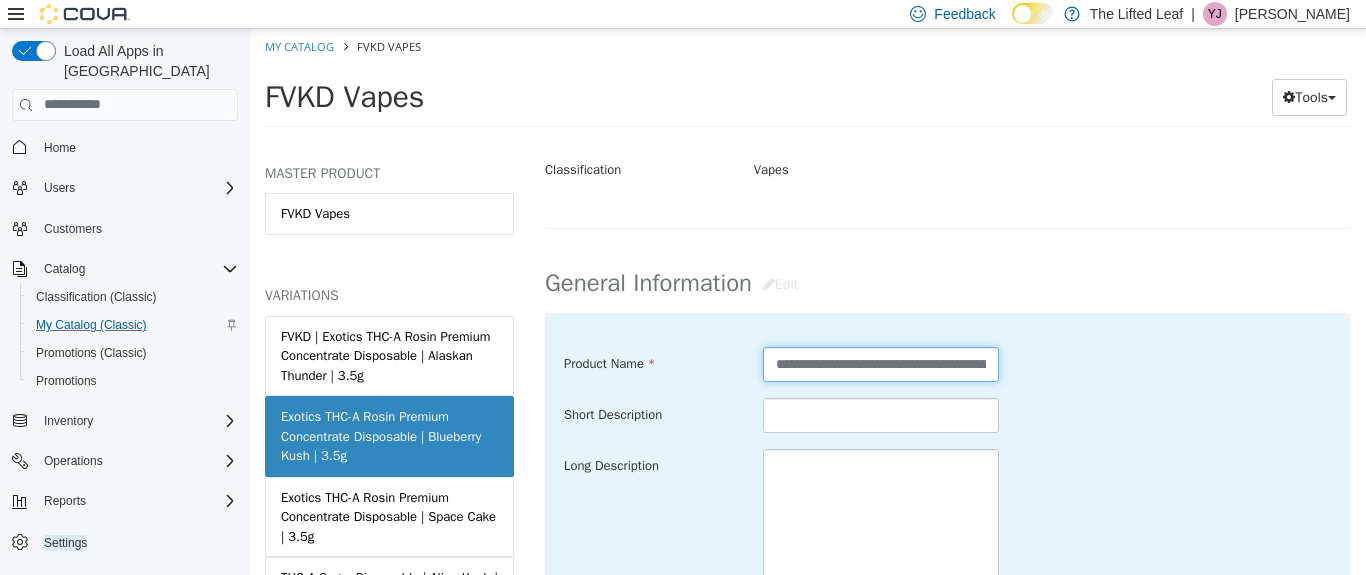 click on "**********" at bounding box center [881, 363] 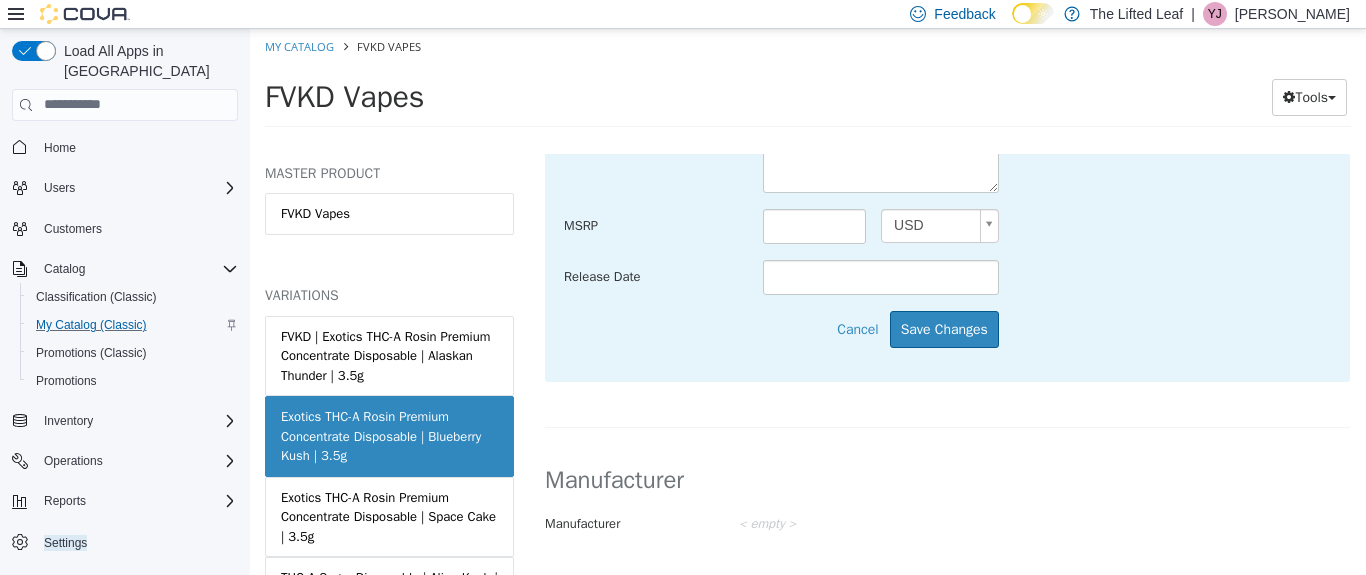 scroll, scrollTop: 1016, scrollLeft: 0, axis: vertical 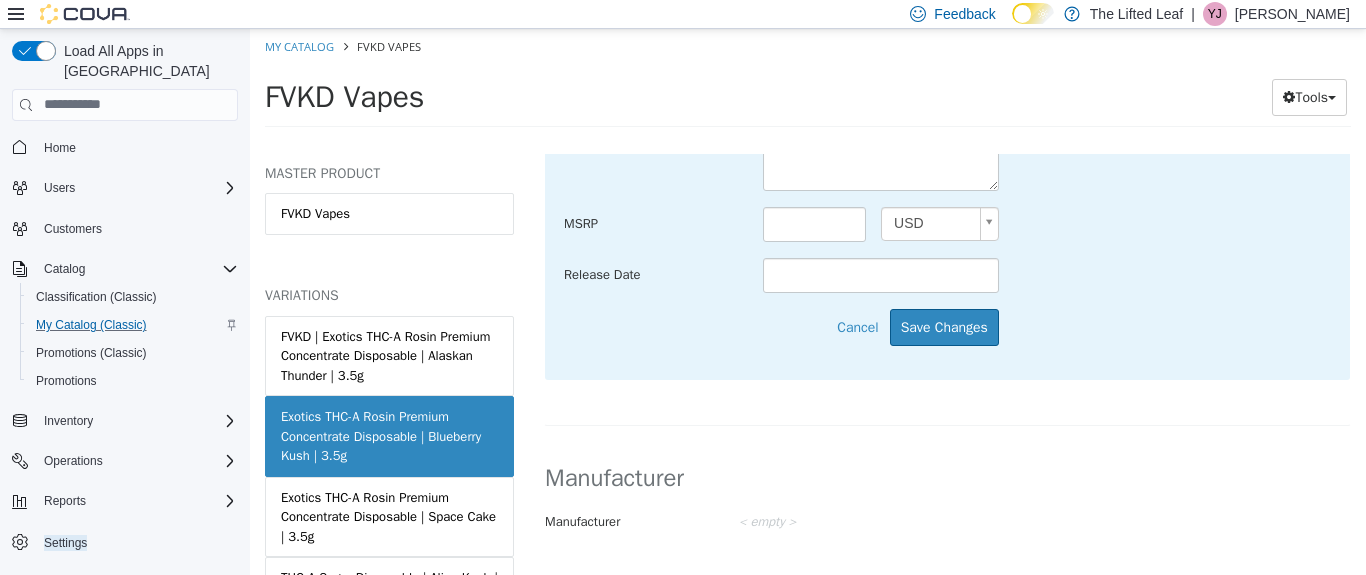 type on "**********" 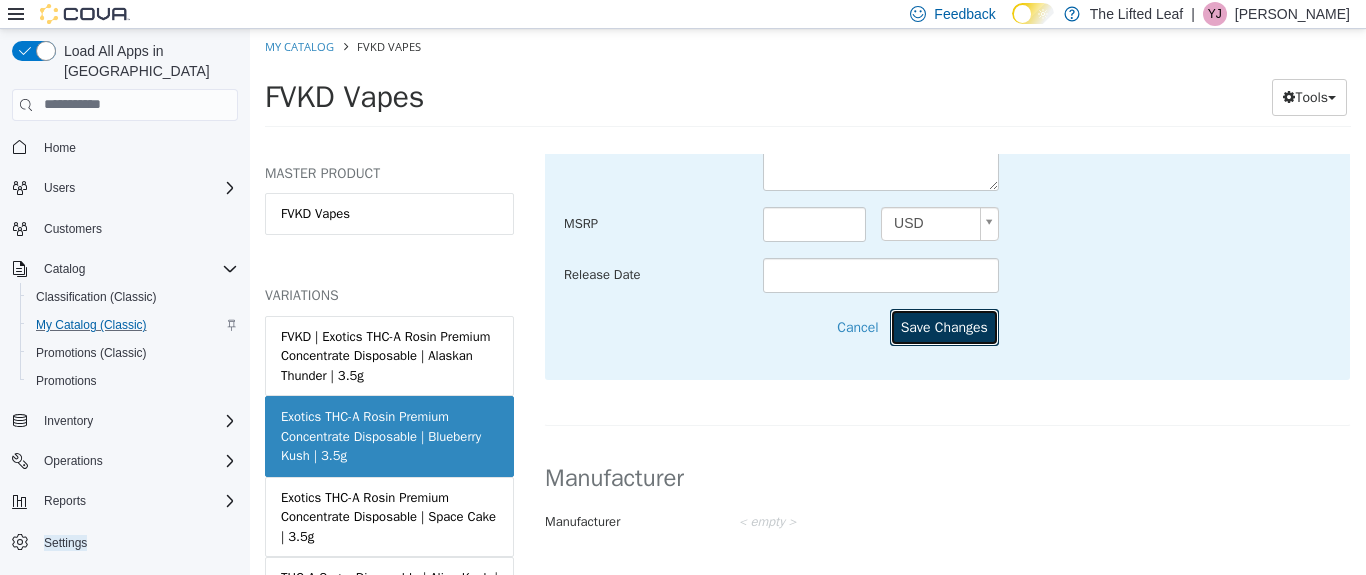 click on "Save Changes" at bounding box center (944, 326) 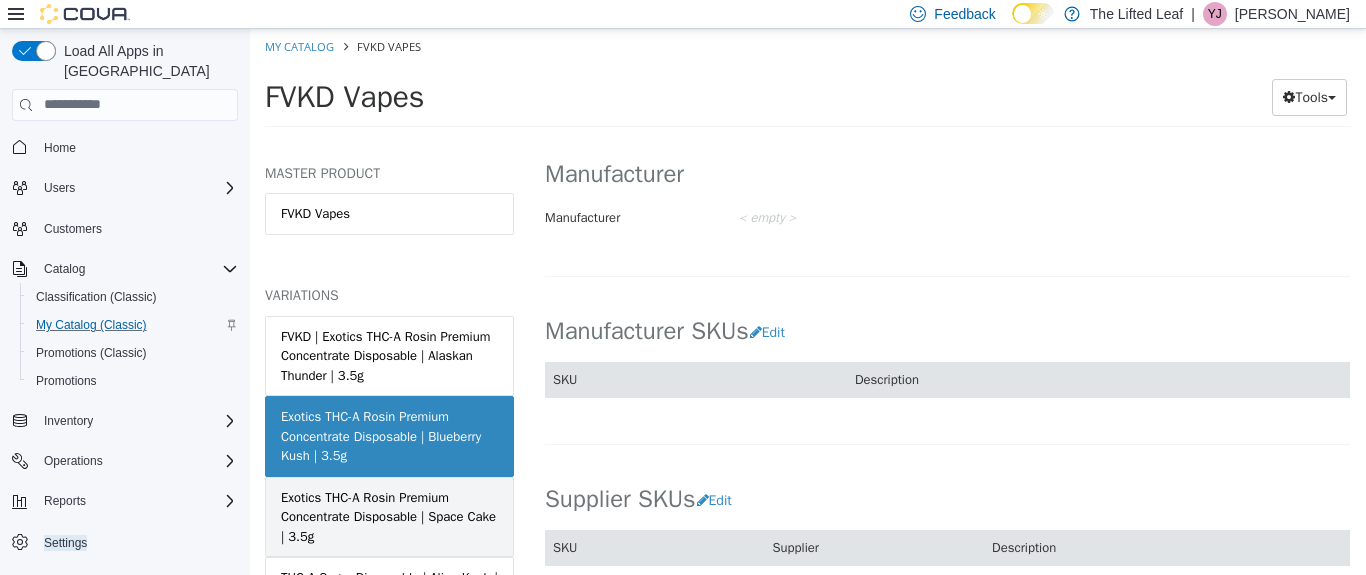 click on "Exotics THC-A Rosin Premium Concentrate Disposable | Space Cake | 3.5g" at bounding box center [389, 516] 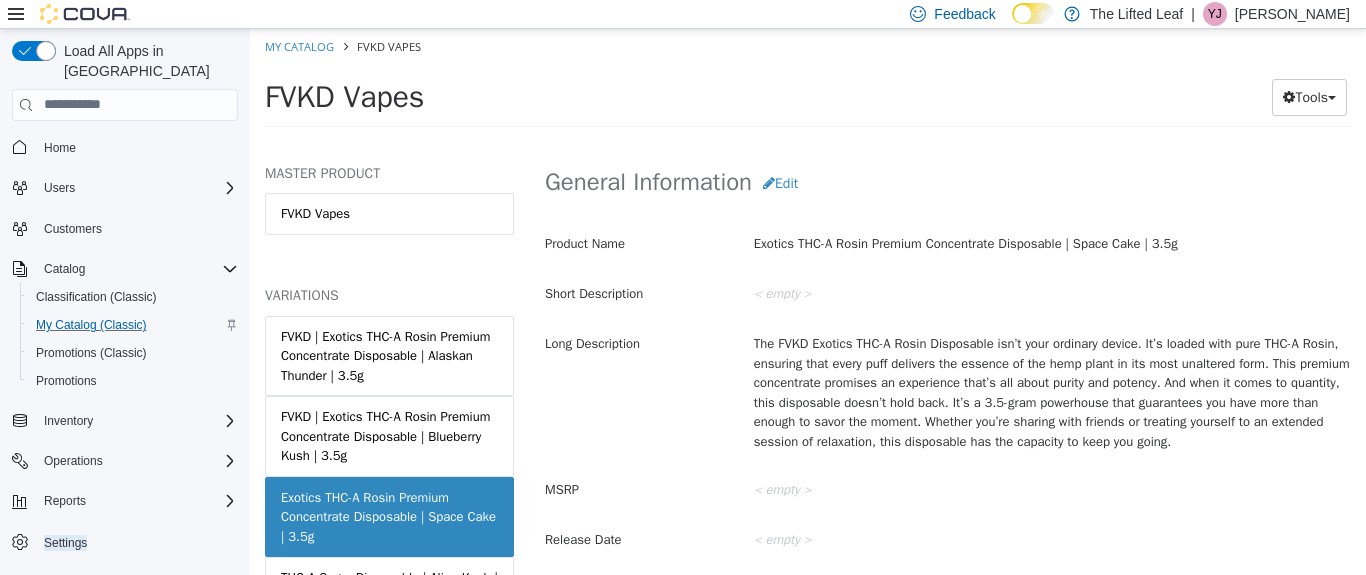scroll, scrollTop: 633, scrollLeft: 0, axis: vertical 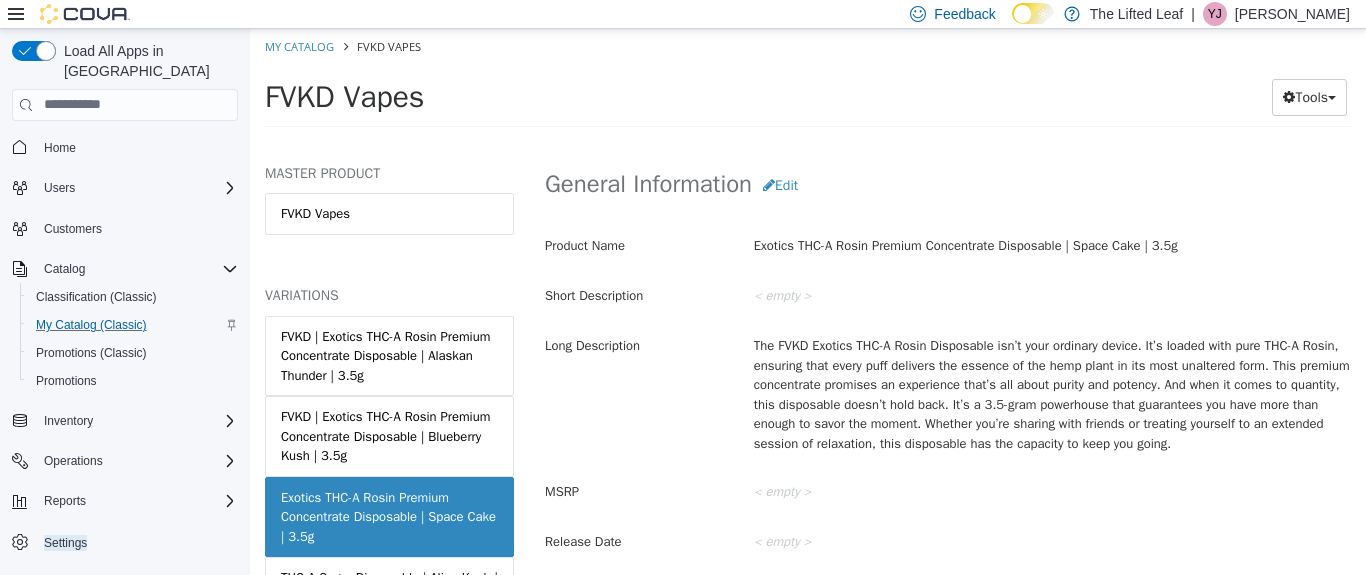 click on "General Information  Edit Product Name
Exotics THC-A Rosin Premium Concentrate Disposable | Space Cake | 3.5g
Short Description
< empty >
Long Description
The FVKD Exotics THC-A Rosin Disposable isn’t your ordinary device. It’s loaded with pure THC-A Rosin, ensuring that every puff delivers the essence of the hemp  plant in its most unaltered form. This premium concentrate promises an experience that’s all about purity and potency. And when it comes to quantity, this disposable doesn’t hold back. It’s a 3.5-gram powerhouse that guarantees you have more than enough to savor the moment. Whether you’re sharing with friends or treating yourself to an extended session of relaxation, this disposable has the capacity to keep you going.
MSRP
< empty >
Release Date
< empty >
Cancel Save Changes" at bounding box center [947, 372] 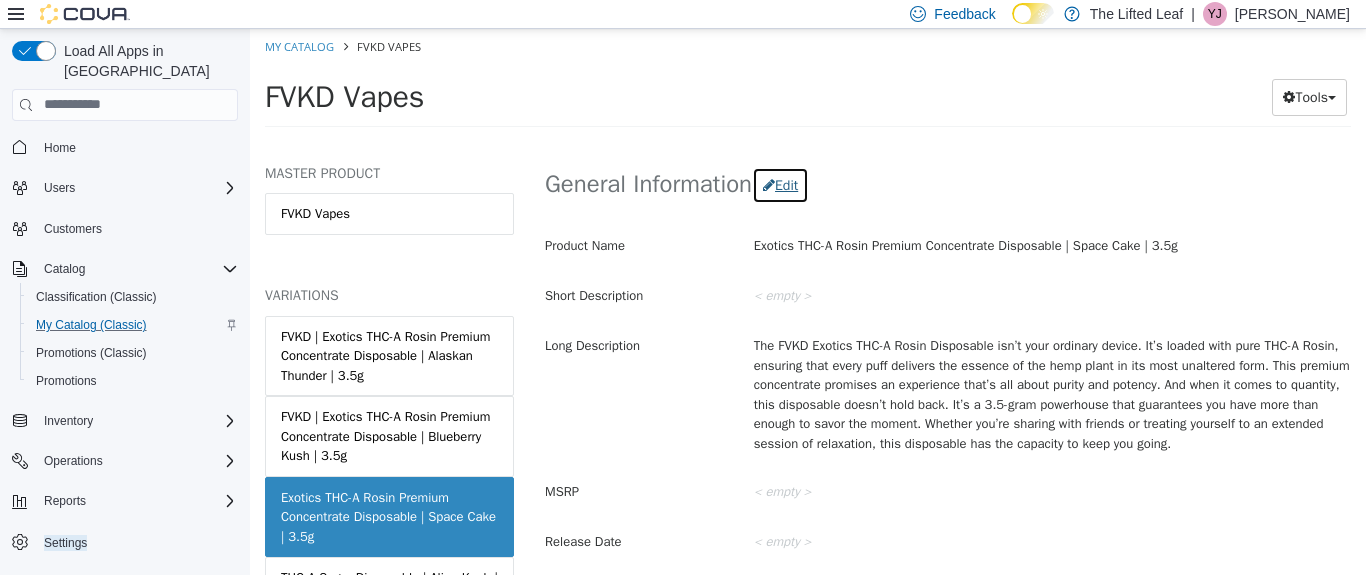 click on "Edit" at bounding box center [780, 184] 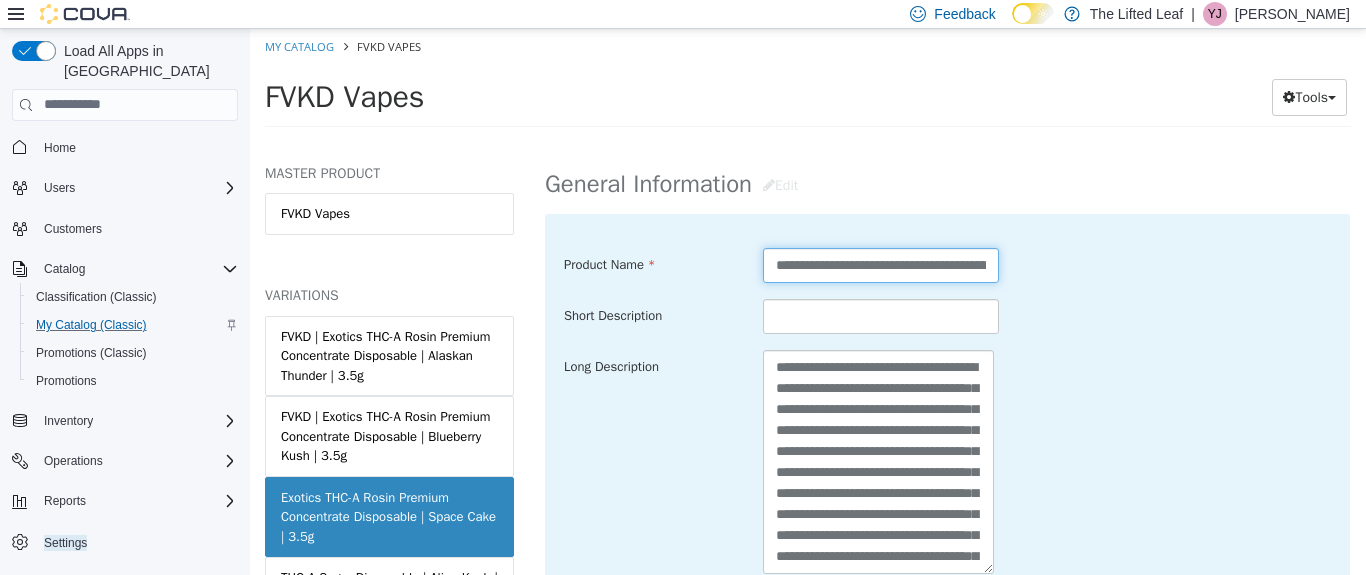 click on "**********" at bounding box center [881, 264] 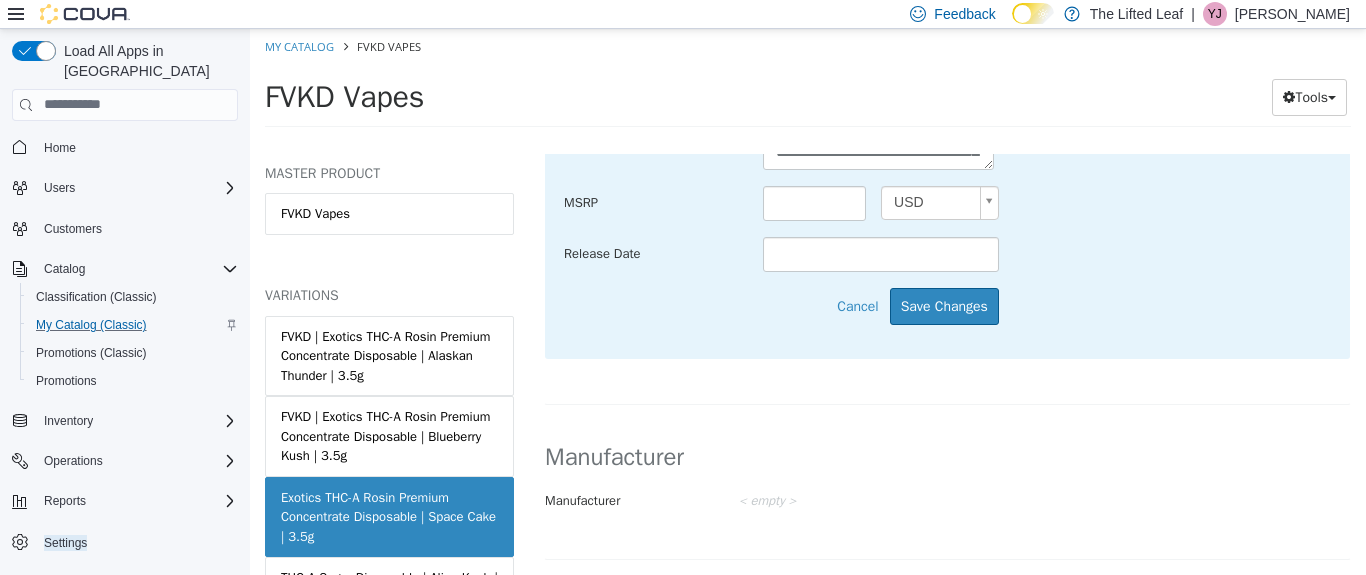 scroll, scrollTop: 1039, scrollLeft: 0, axis: vertical 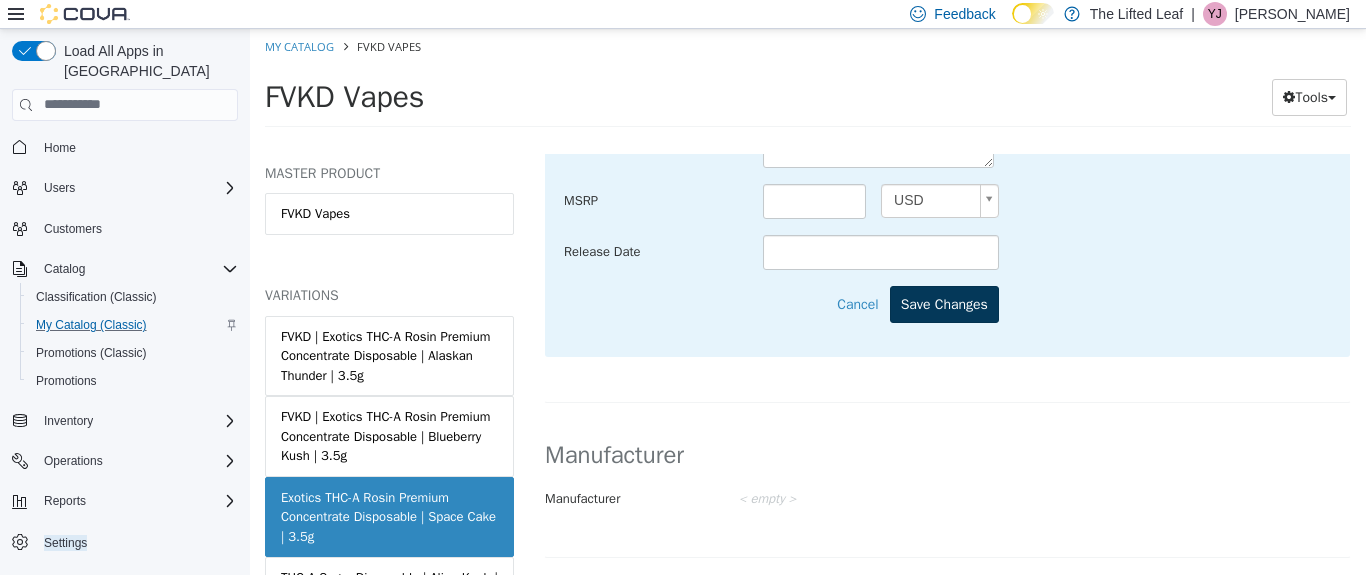 type on "**********" 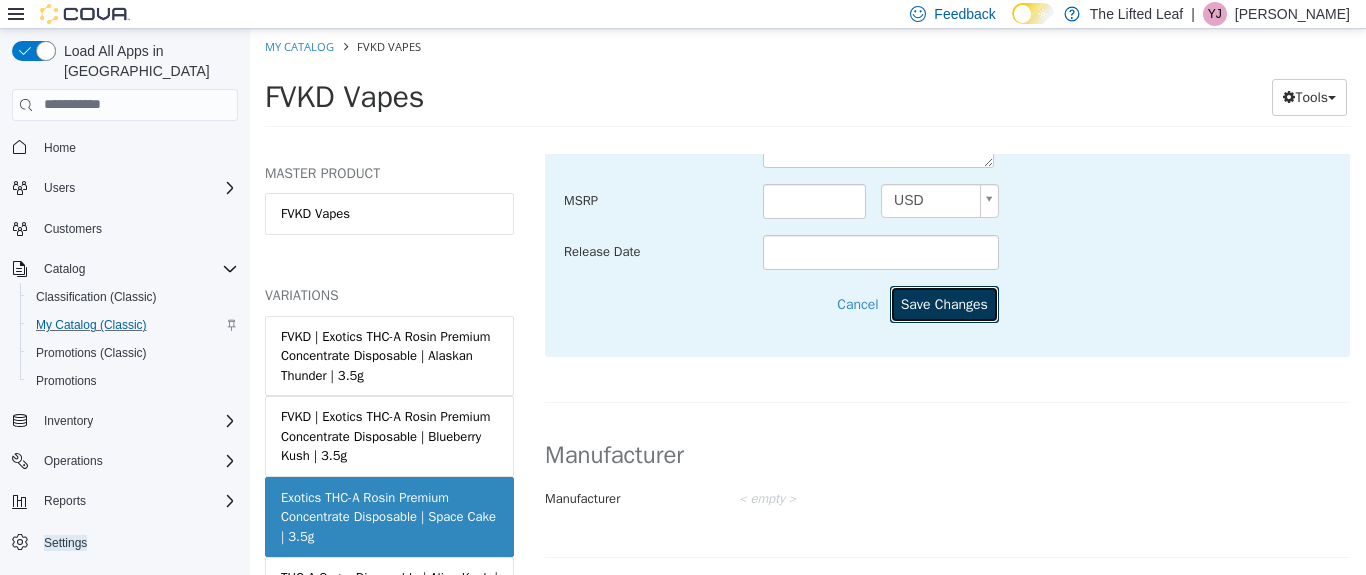 click on "Save Changes" at bounding box center [944, 303] 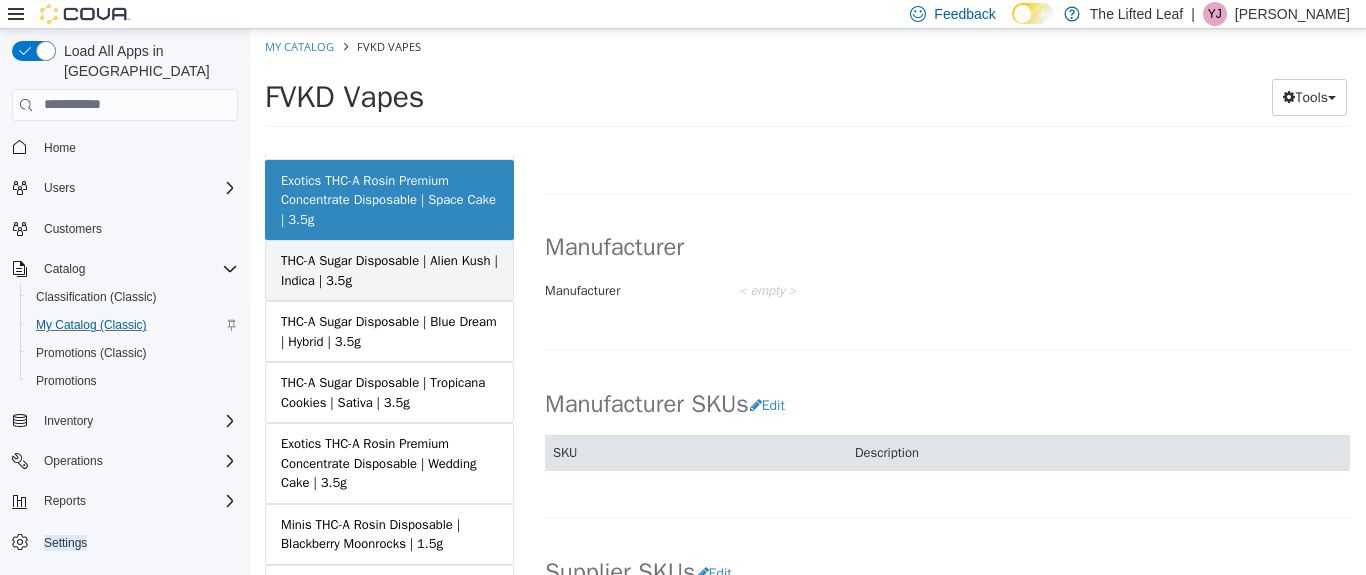 scroll, scrollTop: 318, scrollLeft: 0, axis: vertical 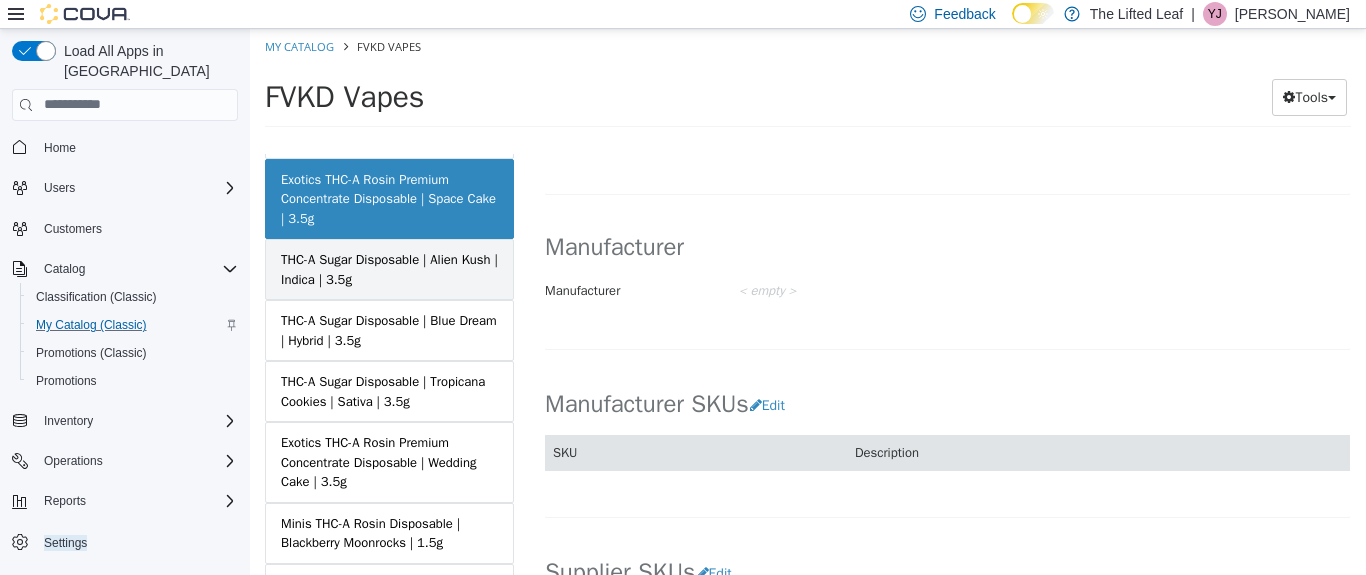 click on "THC-A Sugar Disposable | Alien Kush | Indica | 3.5g" at bounding box center (389, 268) 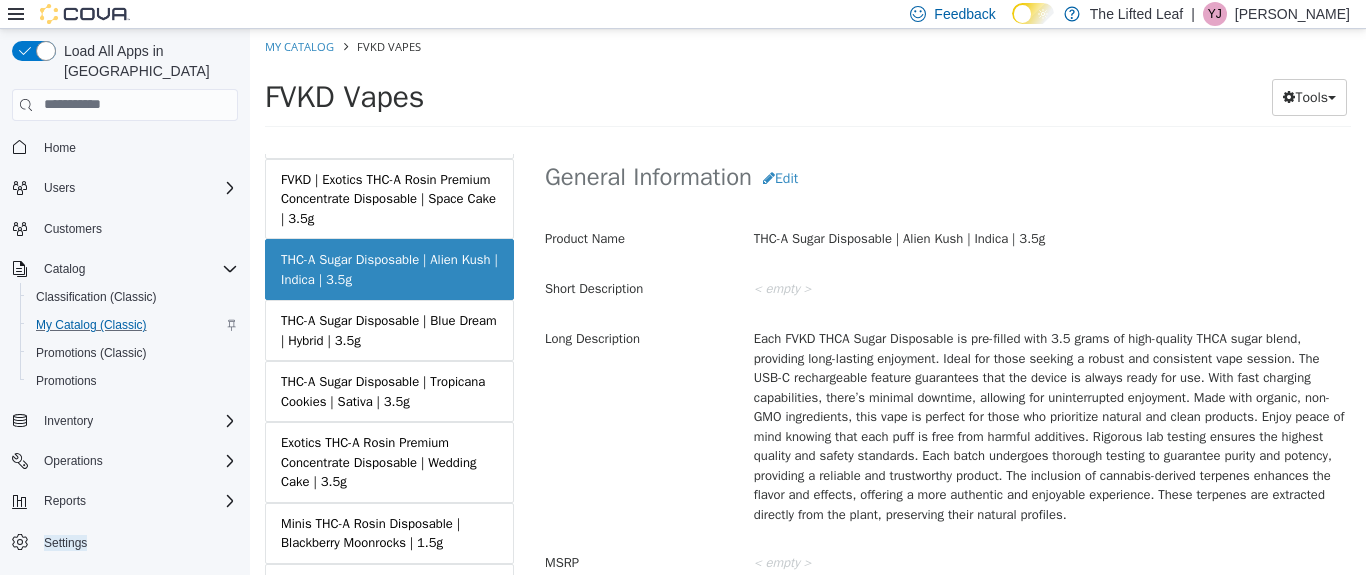 scroll, scrollTop: 638, scrollLeft: 0, axis: vertical 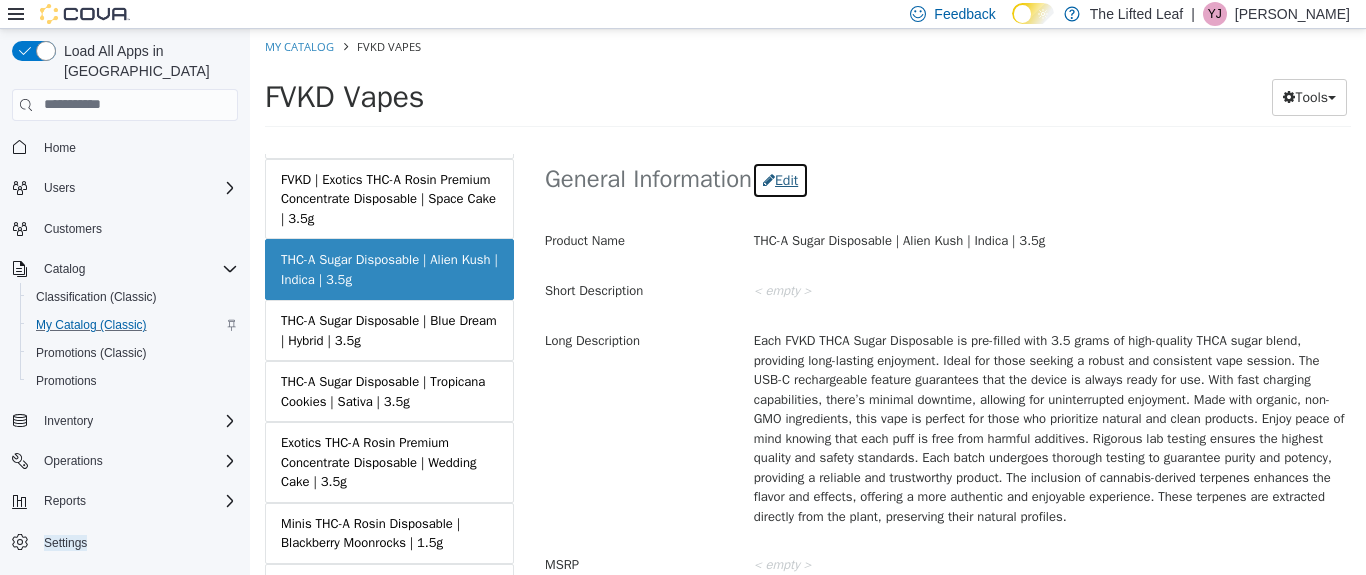 click on "Edit" at bounding box center (780, 179) 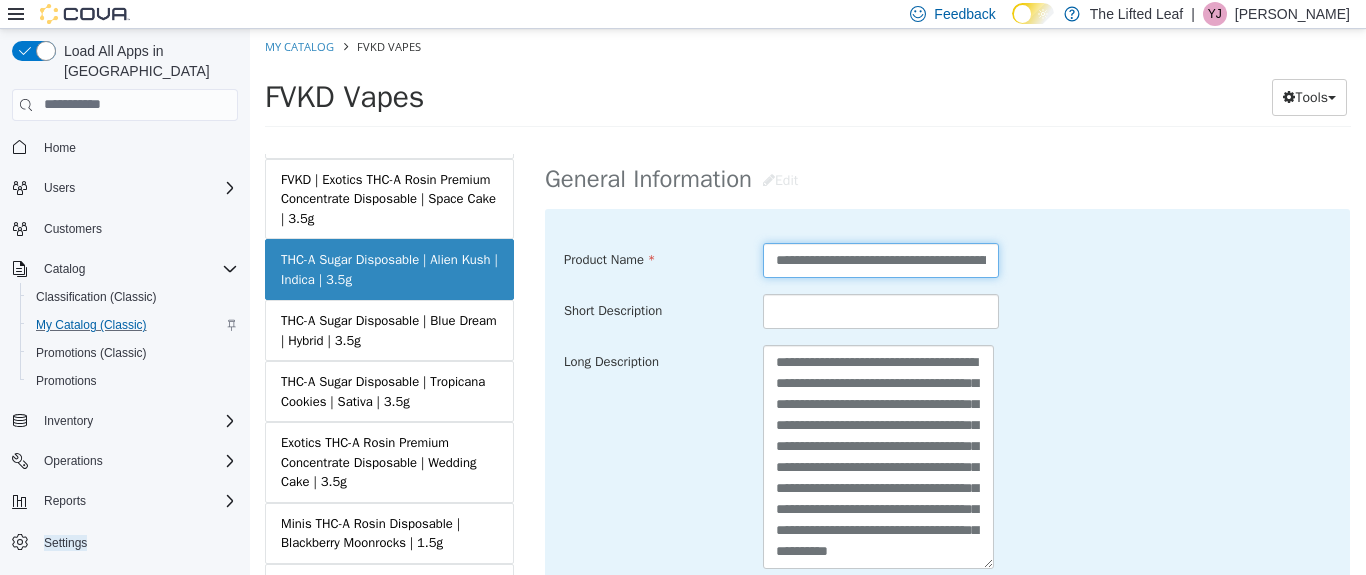 click on "**********" at bounding box center [881, 259] 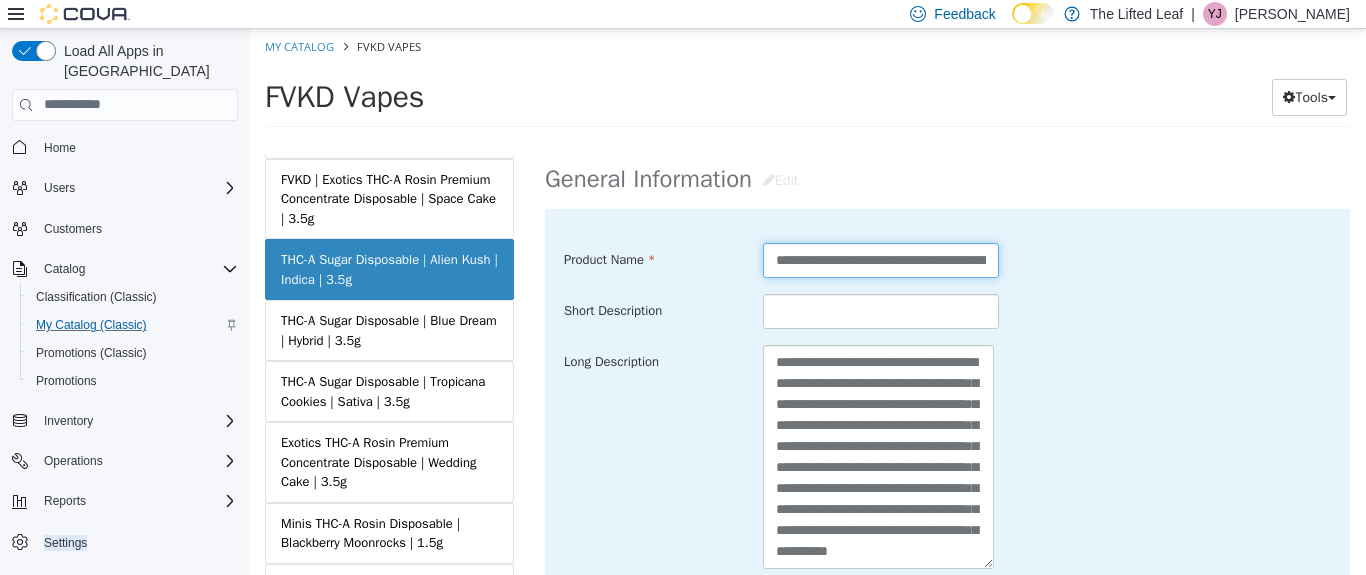 paste on "*******" 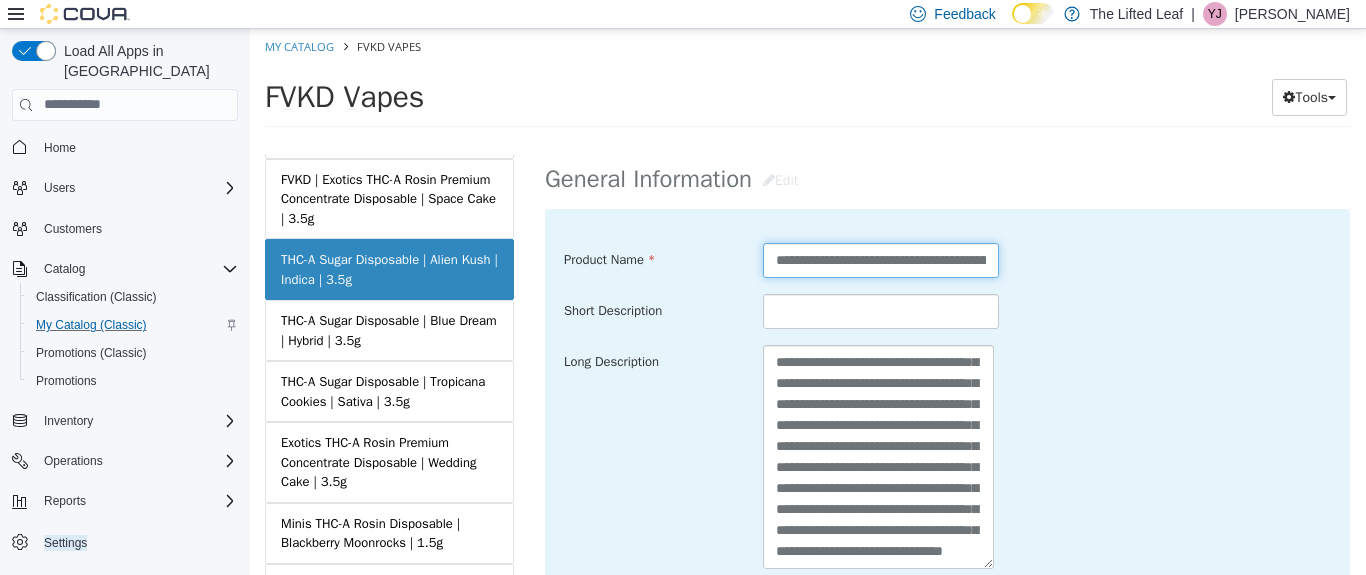 scroll, scrollTop: 385, scrollLeft: 0, axis: vertical 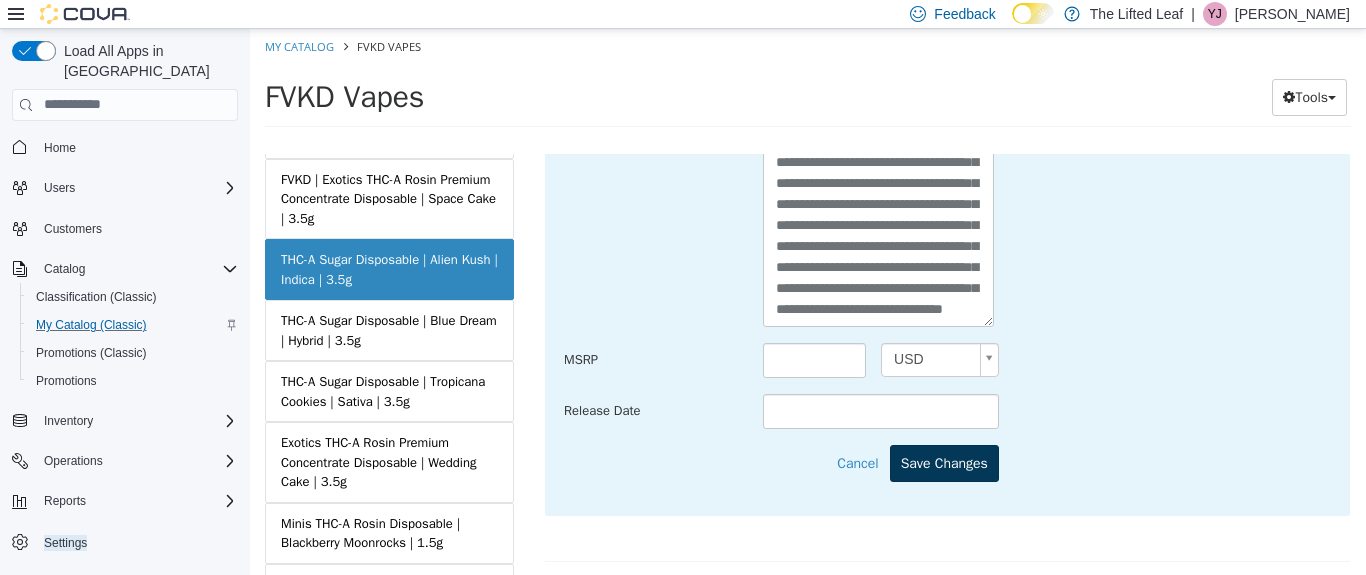 type on "**********" 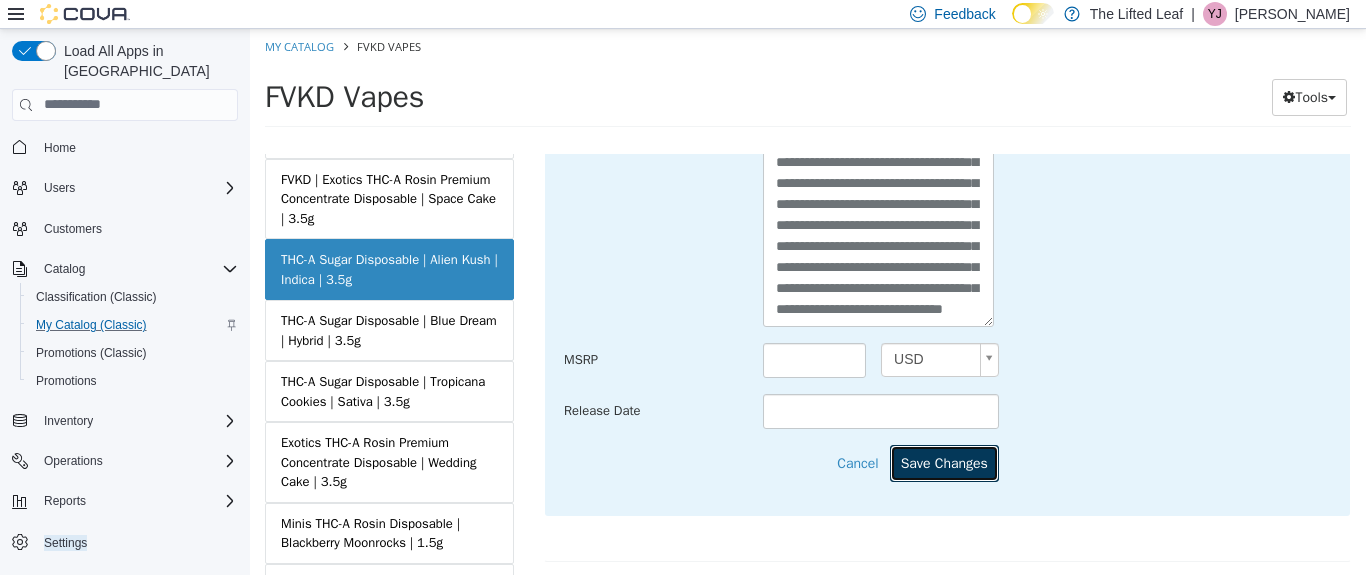 click on "Save Changes" at bounding box center [944, 462] 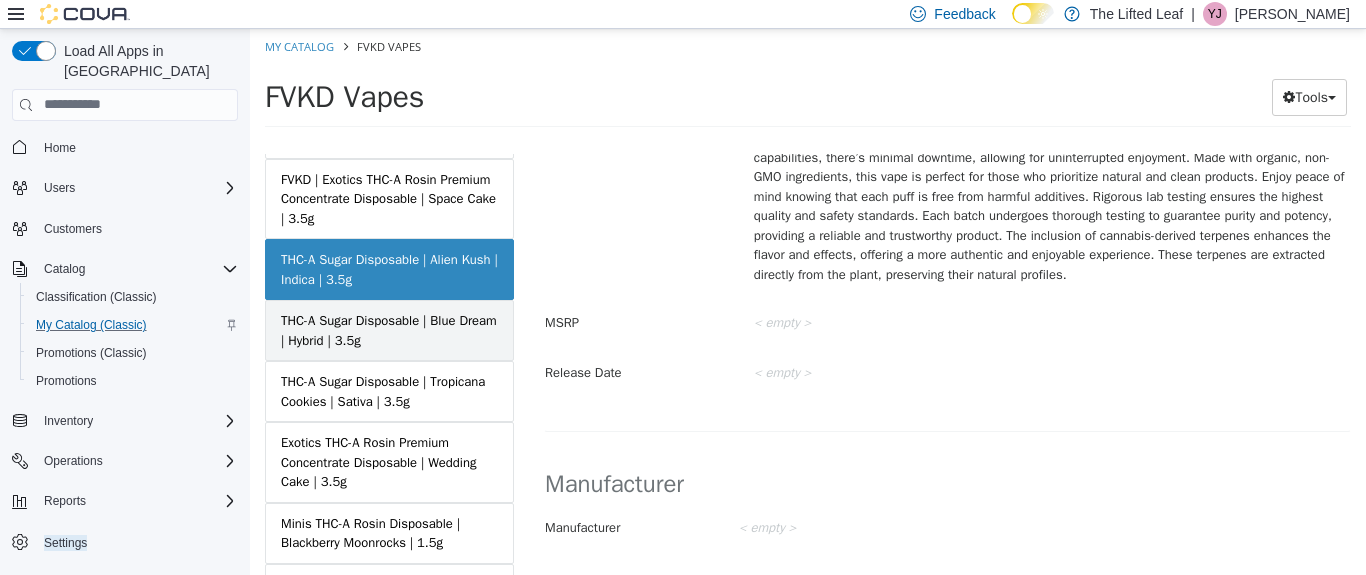 click on "THC-A Sugar Disposable | Blue Dream | Hybrid | 3.5g" at bounding box center (389, 329) 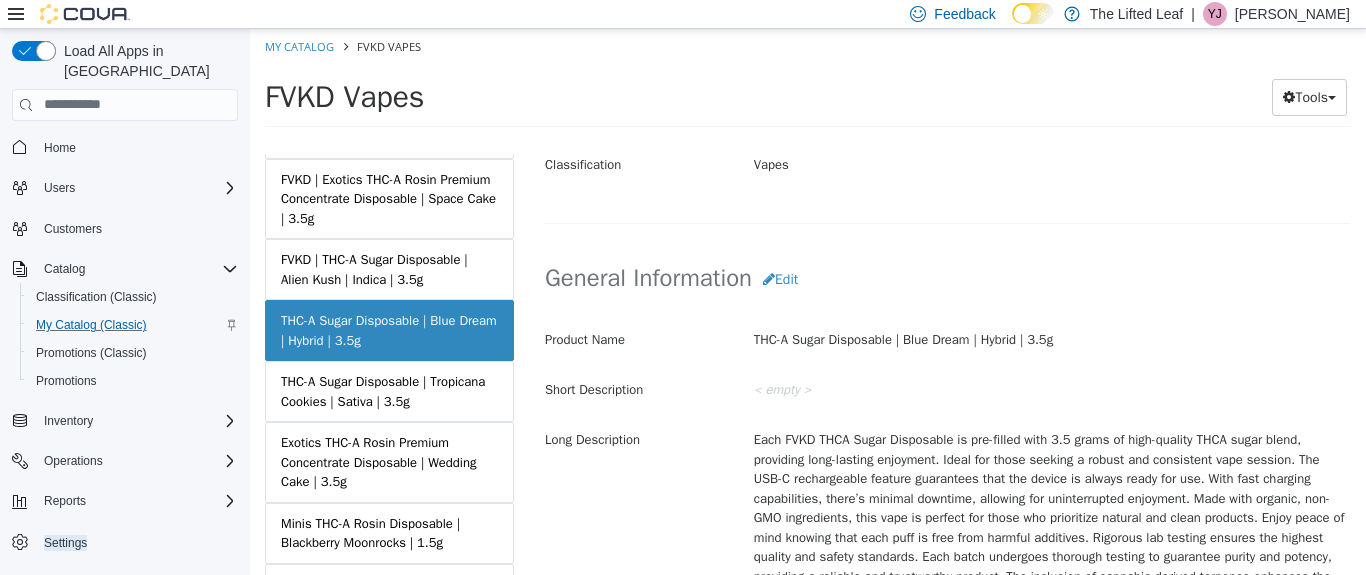 scroll, scrollTop: 538, scrollLeft: 0, axis: vertical 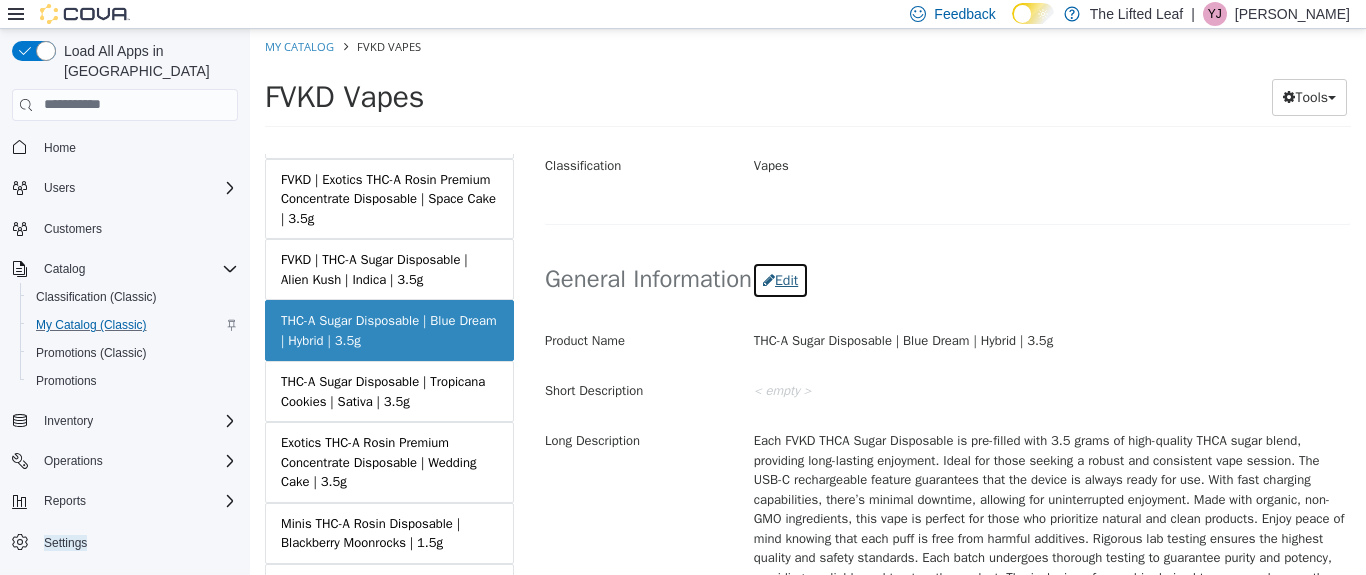 click on "Edit" at bounding box center (780, 279) 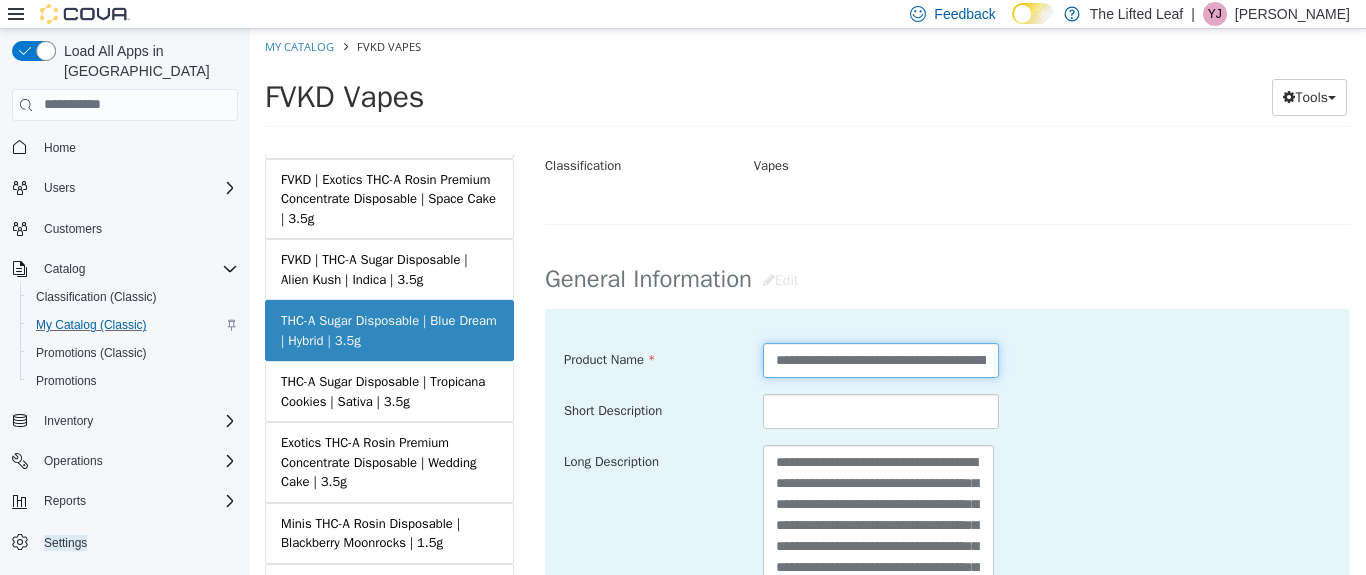 click on "**********" at bounding box center (881, 359) 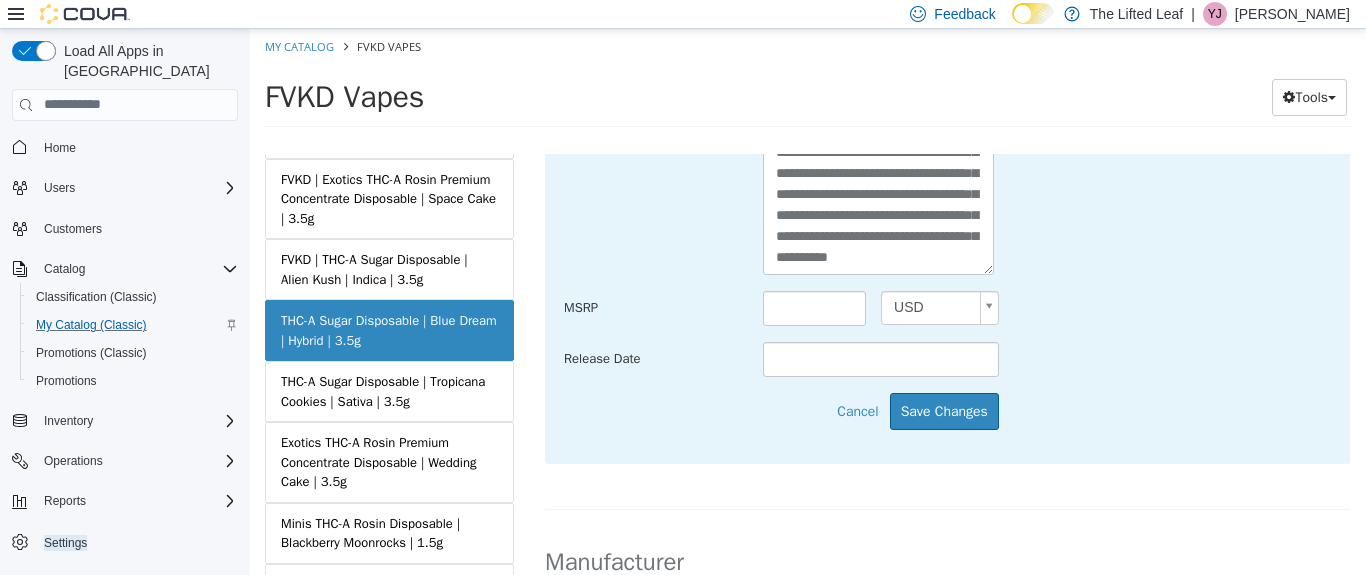 scroll, scrollTop: 933, scrollLeft: 0, axis: vertical 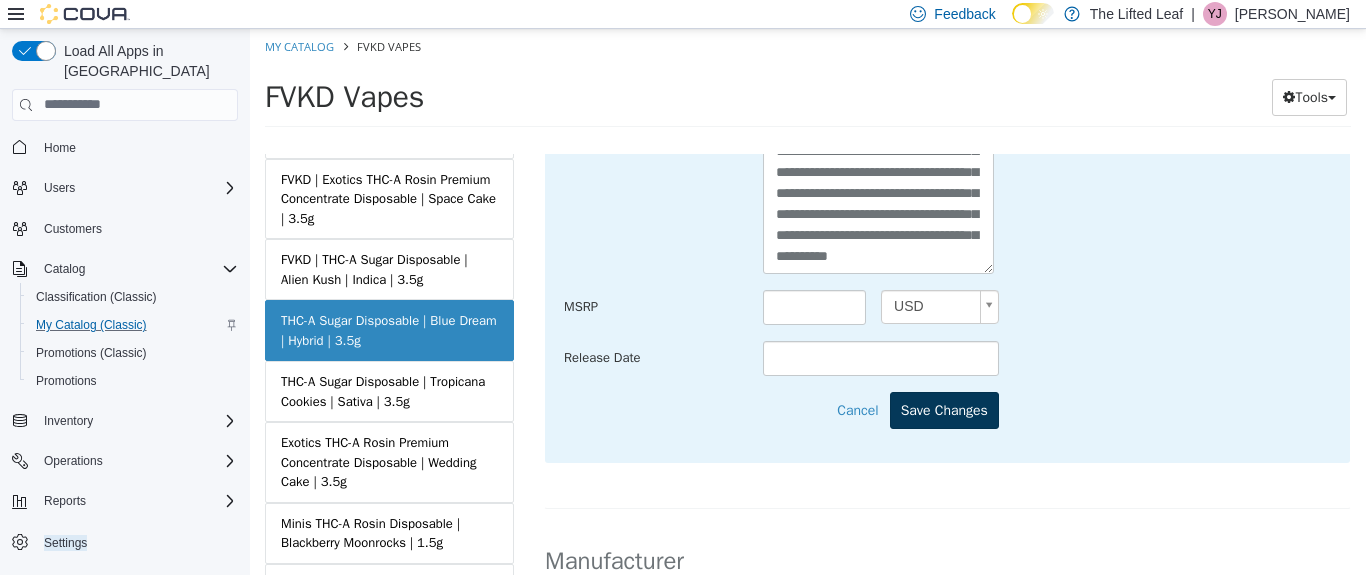 type on "**********" 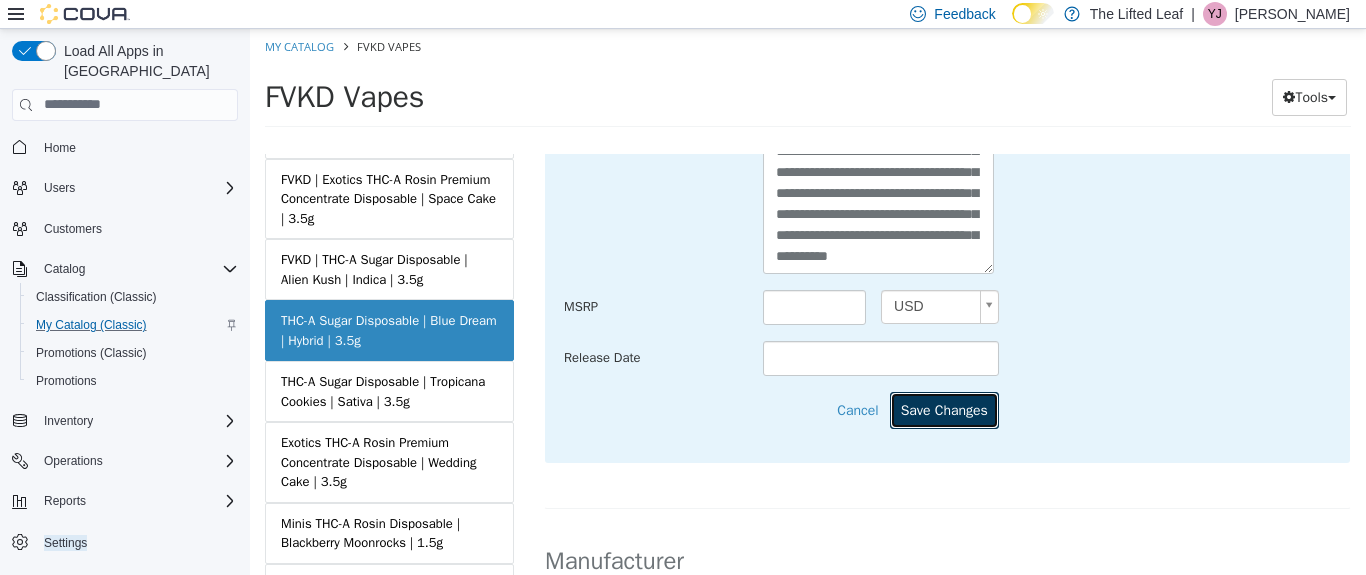 click on "Save Changes" at bounding box center [944, 409] 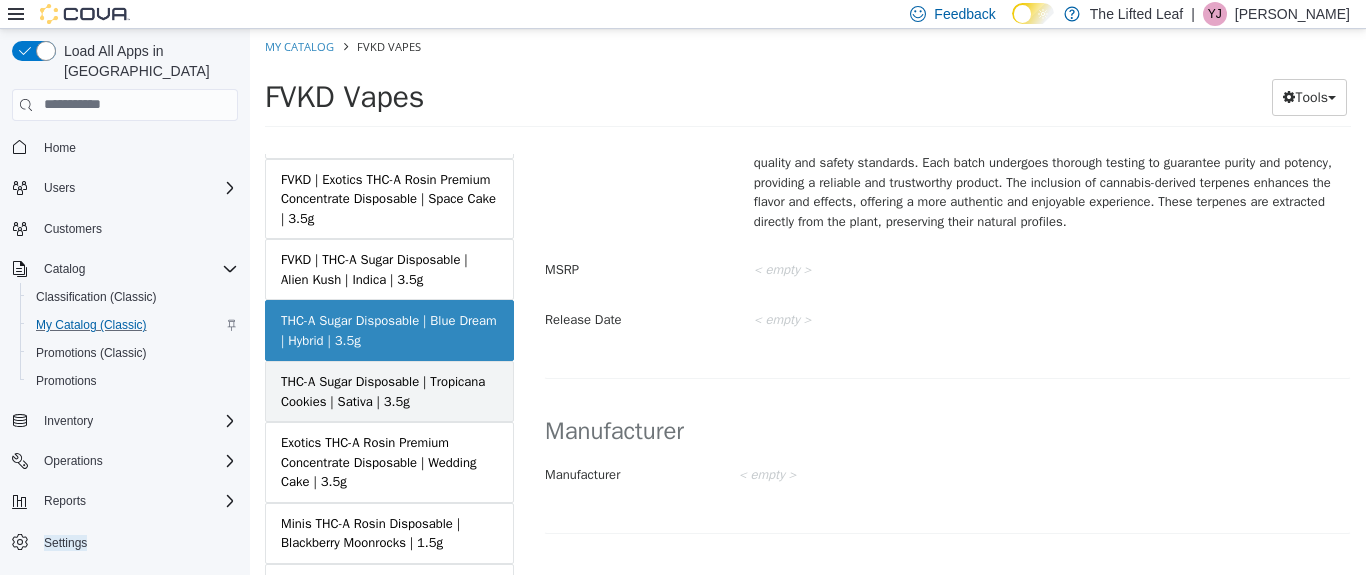 click on "THC-A Sugar Disposable | Tropicana Cookies | Sativa | 3.5g" at bounding box center [389, 390] 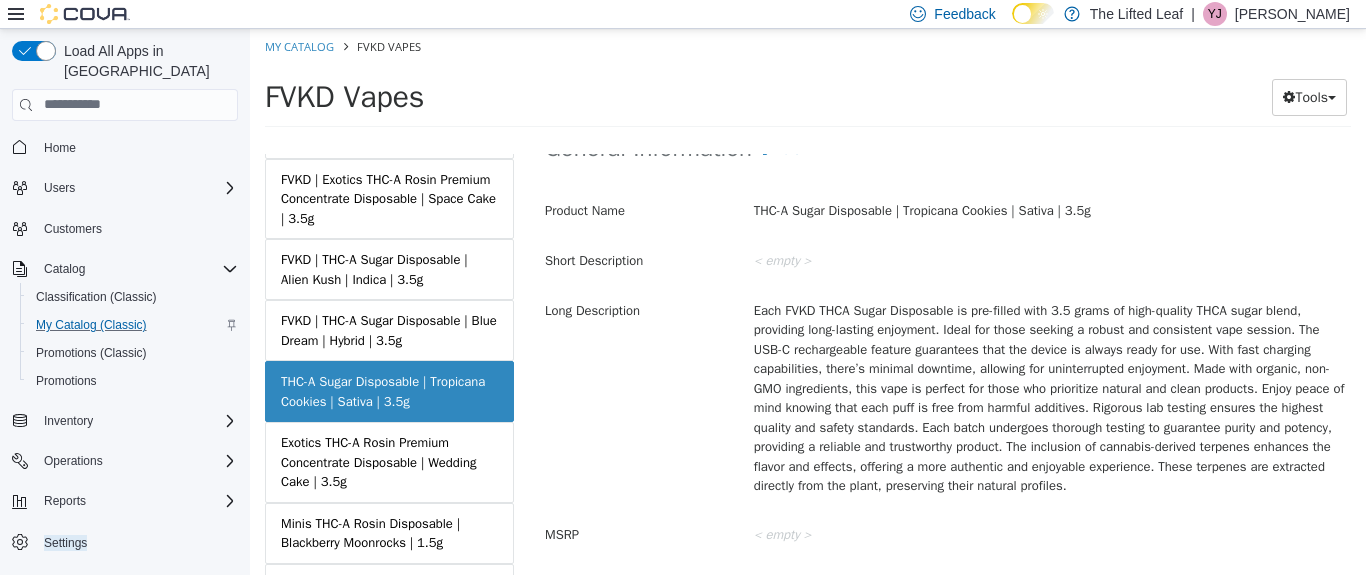 scroll, scrollTop: 666, scrollLeft: 0, axis: vertical 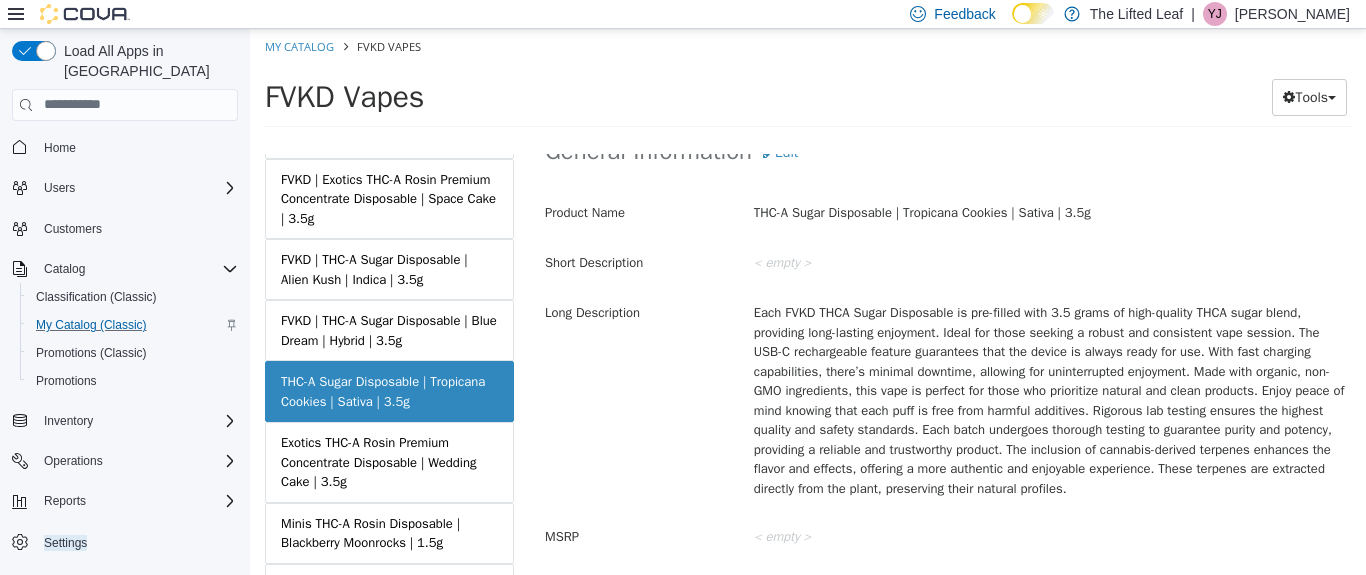 click on "Saving Bulk Changes...
×
My Catalog
FVKD Vapes
FVKD [GEOGRAPHIC_DATA]
Tools  Move Variations
Print Labels
MASTER PRODUCT
FVKD Vapes
VARIATIONS
FVKD | Exotics THC-A Rosin Premium Concentrate Disposable | Alaskan Thunder | 3.5g
FVKD | Exotics THC-A Rosin Premium Concentrate Disposable | Blueberry Kush | 3.5g
FVKD | Exotics THC-A Rosin Premium Concentrate Disposable | Space Cake | 3.5g
FVKD | THC-A Sugar Disposable | Alien Kush | Indica | 3.5g
FVKD | THC-A Sugar Disposable | Blue Dream | Hybrid | 3.5g
THC-A Sugar Disposable | Tropicana Cookies | Sativa | 3.5g
Exotics THC-A Rosin Premium Concentrate Disposable | Wedding Cake | 3.5g
Minis THC-A Rosin Disposable | Blackberry Moonrocks | 1.5g
Minis THC-A Rosin Disposable | [PERSON_NAME] Zkittlez | 1.5g
Minis THC-A Rosin Disposable | White Gummiez | 1.5g" at bounding box center [808, 83] 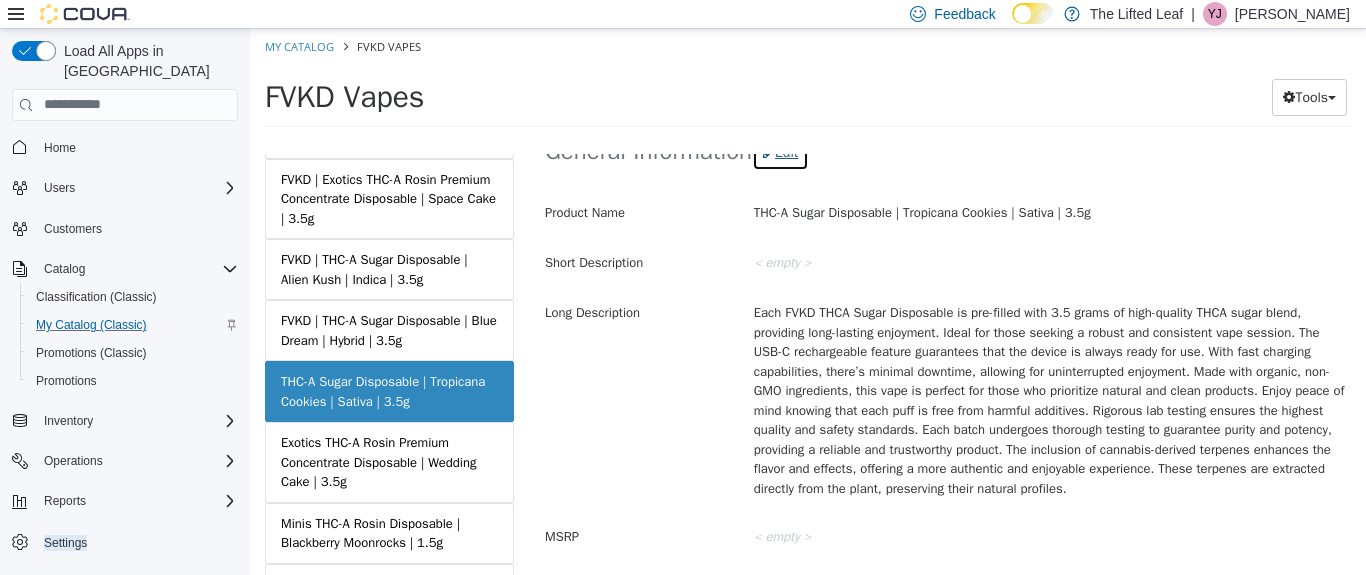 click on "Edit" at bounding box center [780, 151] 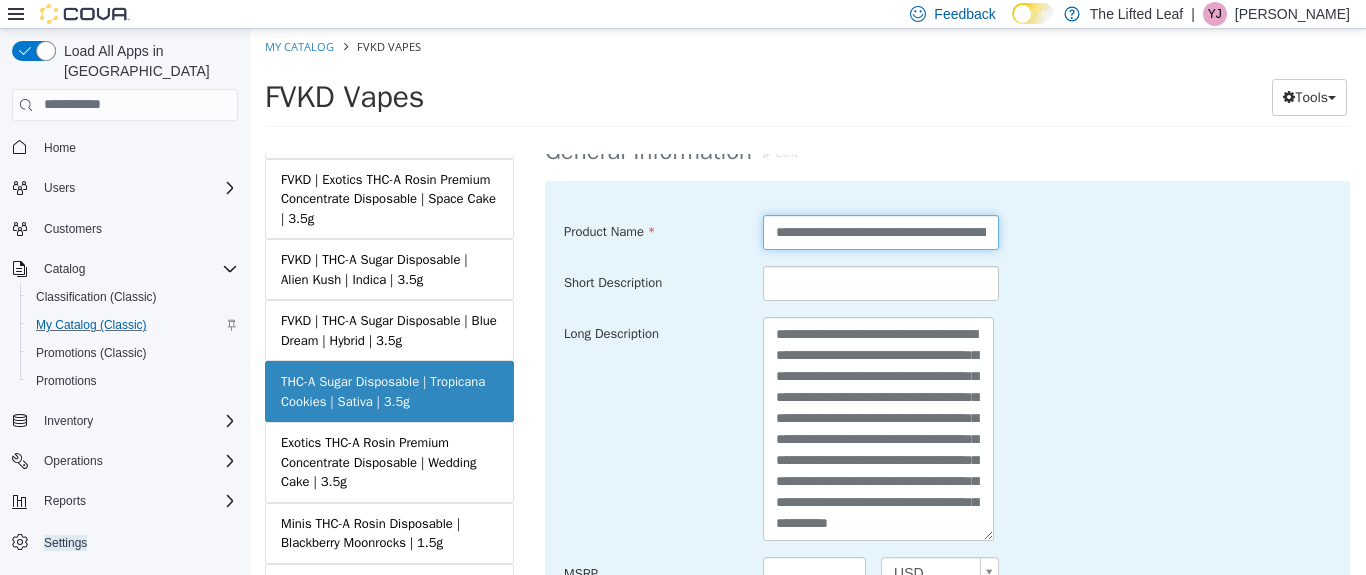 click on "**********" at bounding box center (881, 231) 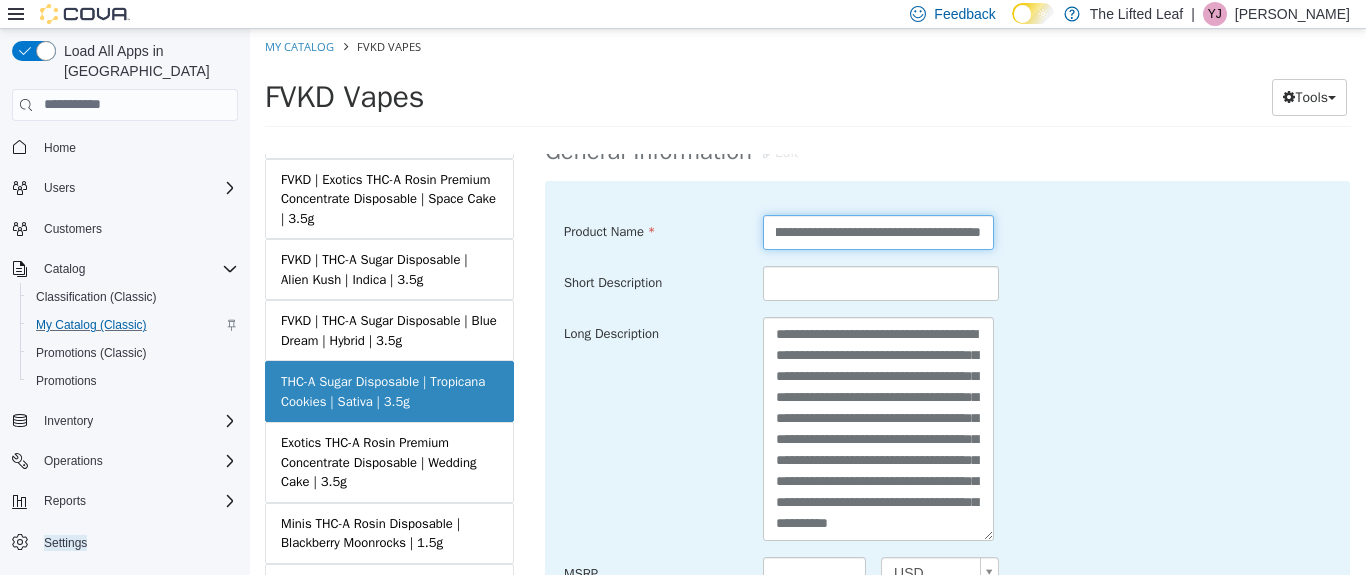 scroll, scrollTop: 0, scrollLeft: 199, axis: horizontal 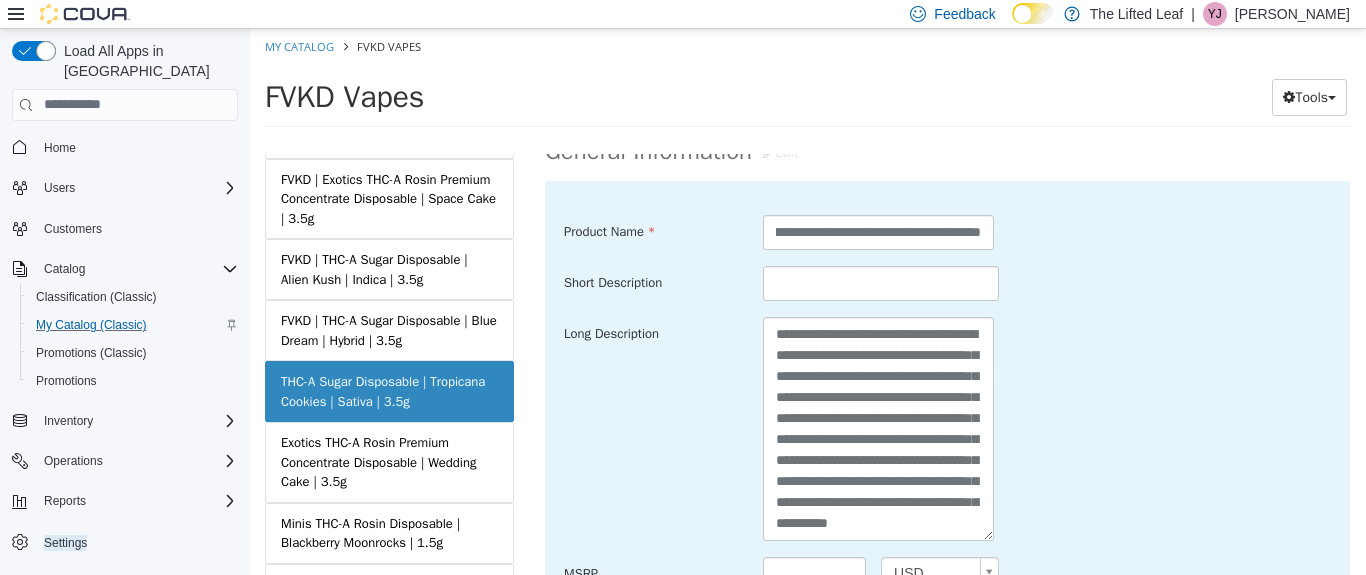 click on "**********" at bounding box center (947, 428) 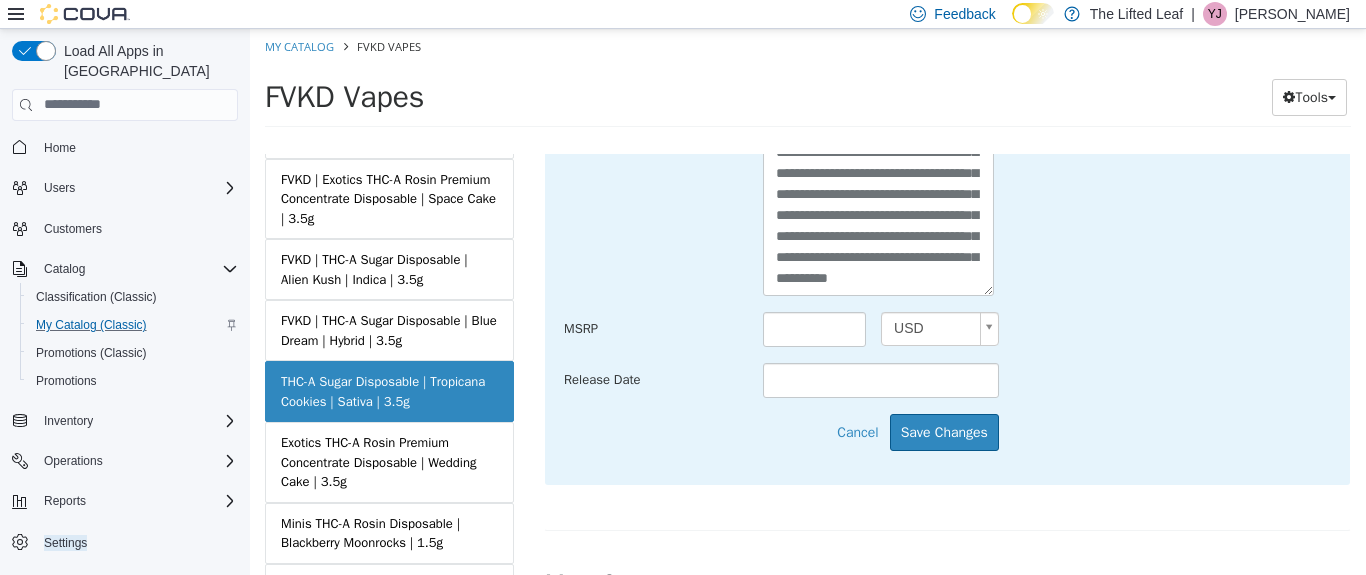 scroll, scrollTop: 936, scrollLeft: 0, axis: vertical 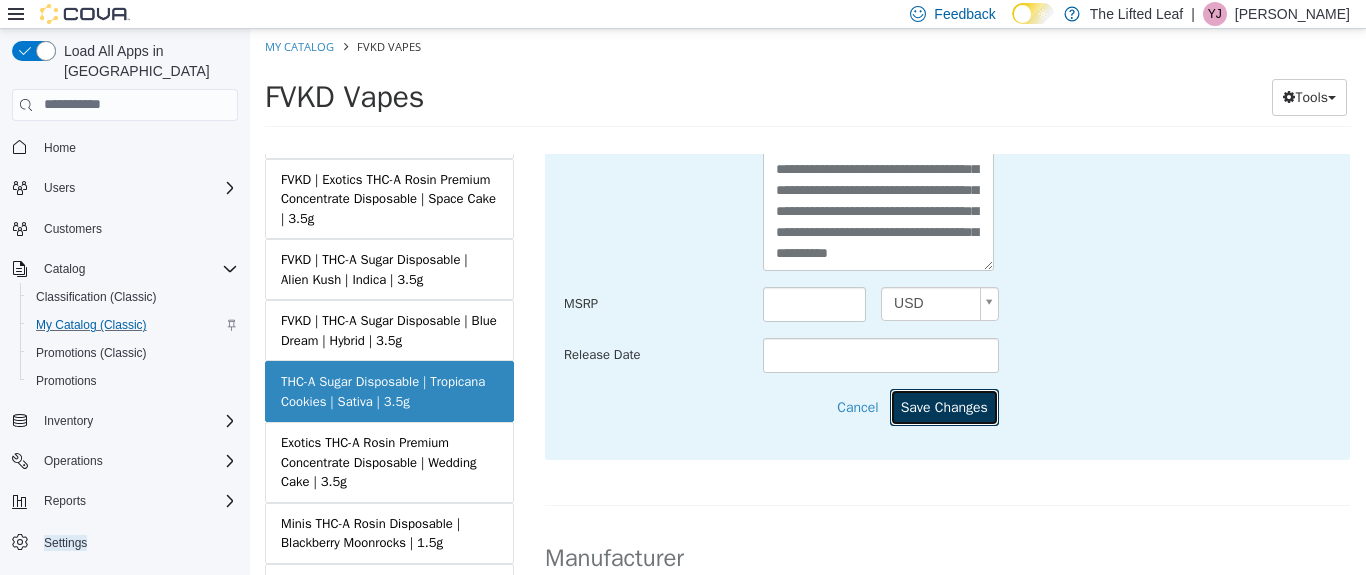 click on "Save Changes" at bounding box center [944, 406] 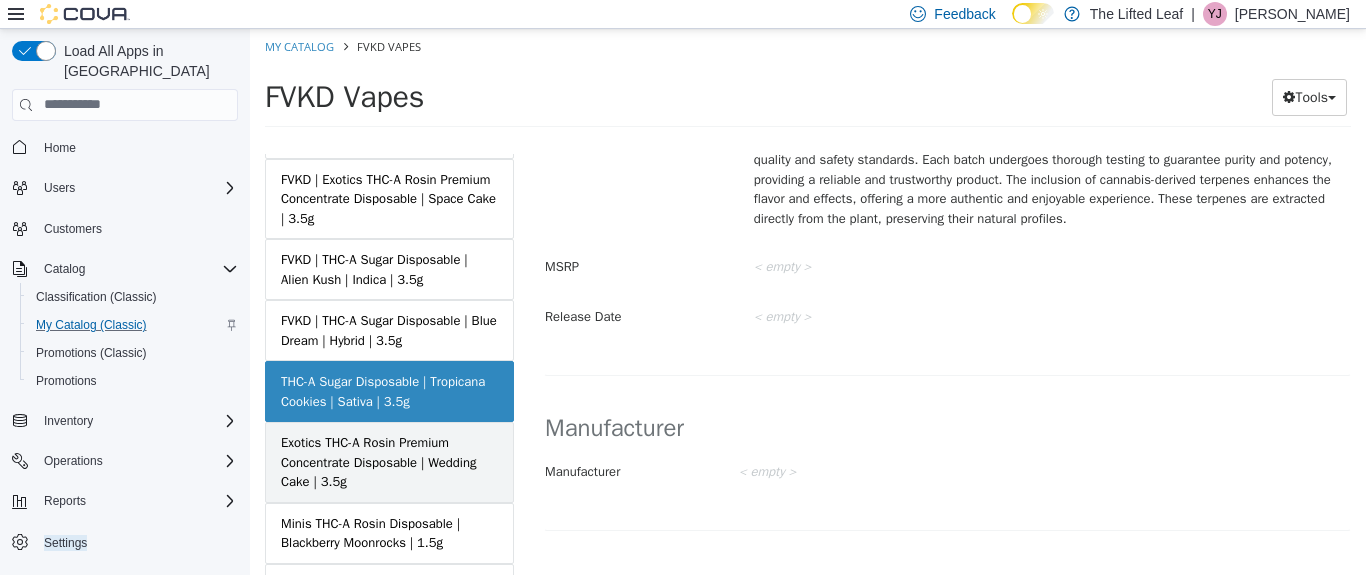 click on "Exotics THC-A Rosin Premium Concentrate Disposable | Wedding Cake | 3.5g" at bounding box center (389, 461) 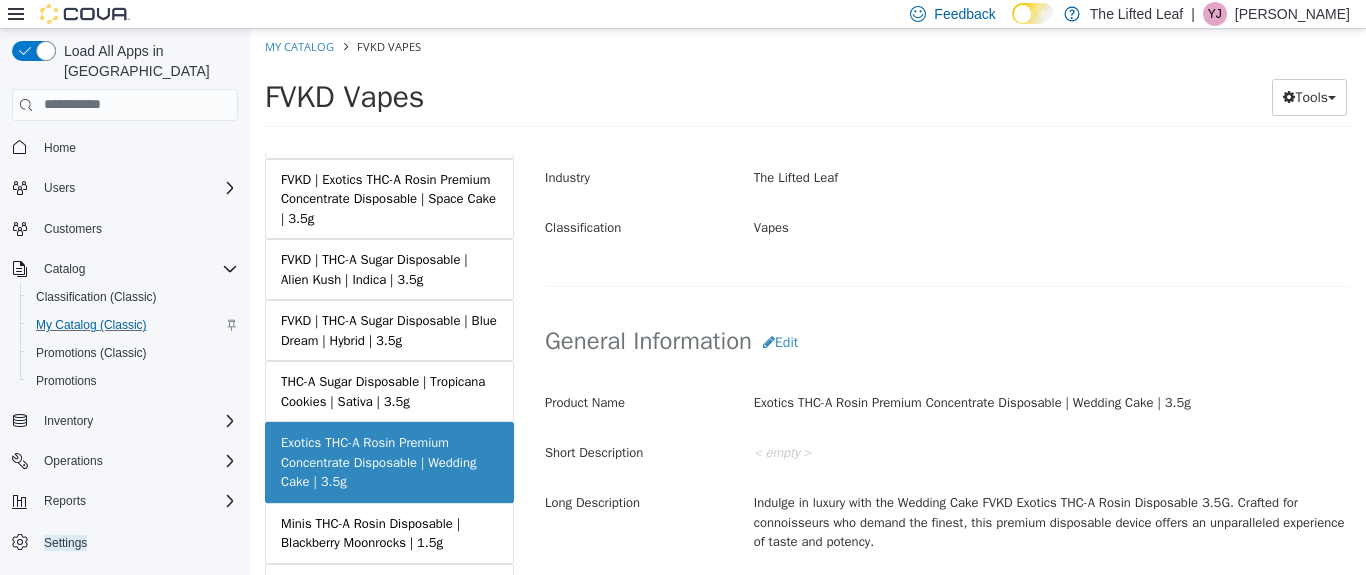 scroll, scrollTop: 475, scrollLeft: 0, axis: vertical 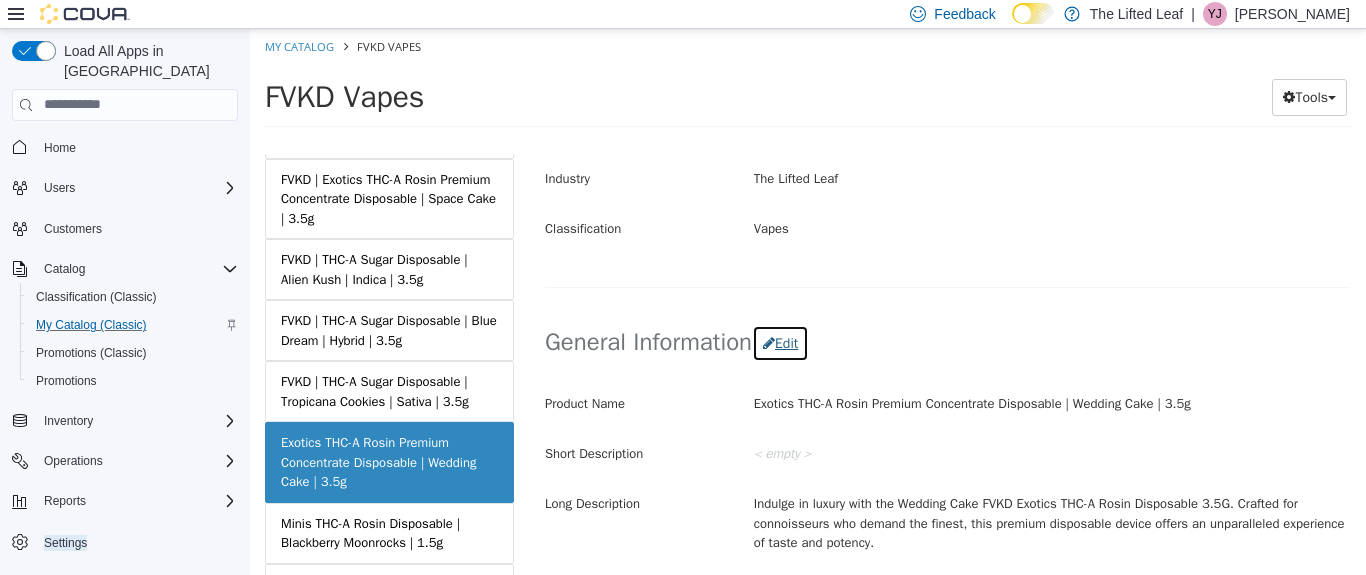 click on "Edit" at bounding box center [780, 342] 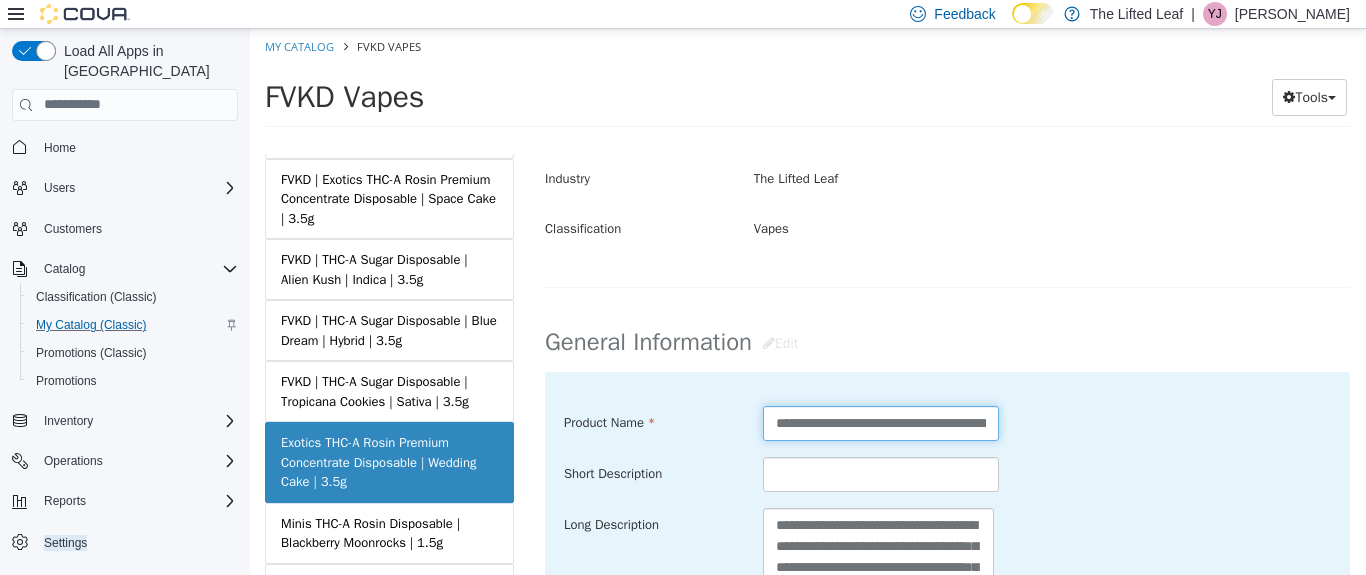 click on "**********" at bounding box center [881, 422] 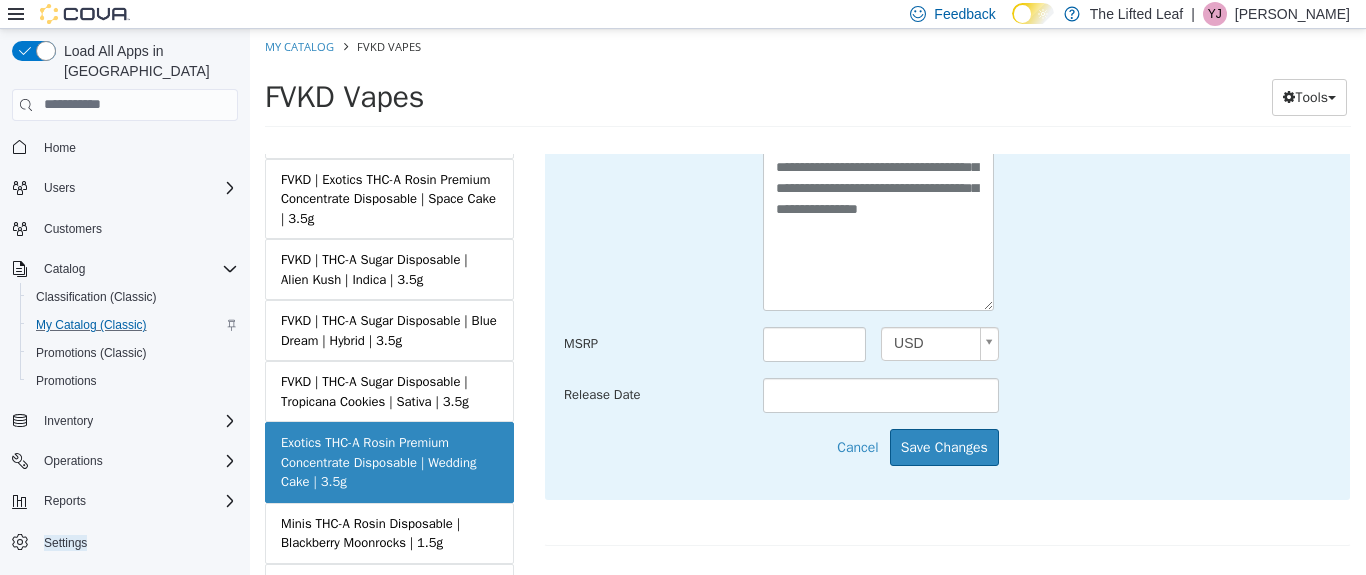 scroll, scrollTop: 897, scrollLeft: 0, axis: vertical 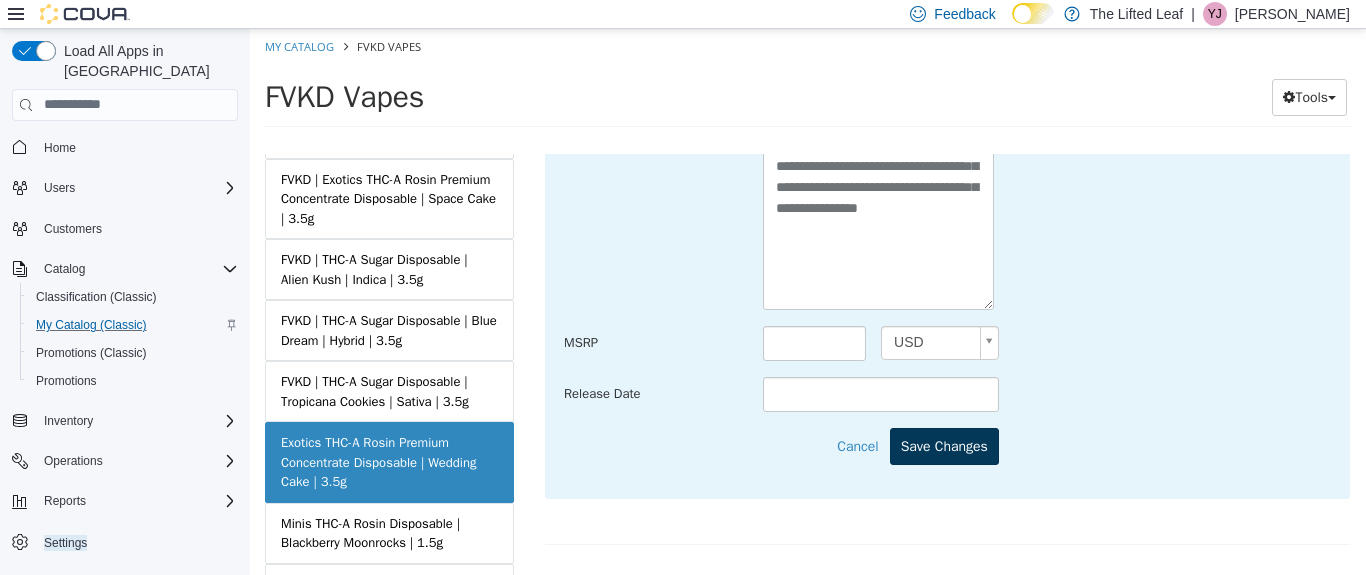 type on "**********" 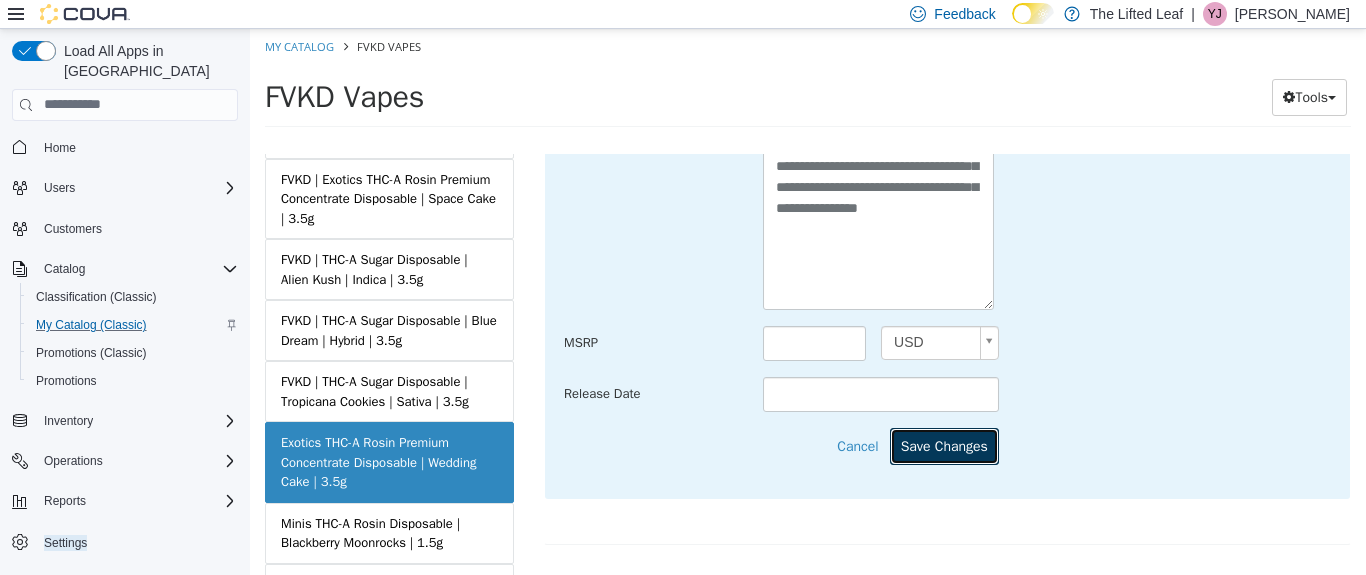 click on "Save Changes" at bounding box center [944, 445] 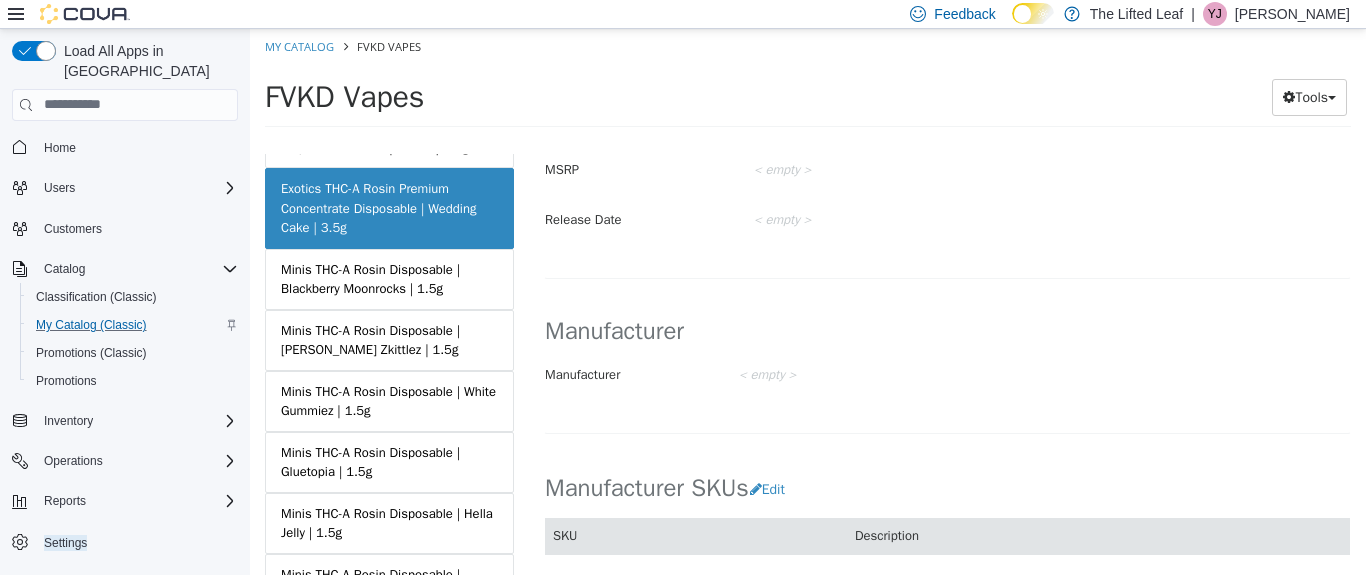 scroll, scrollTop: 571, scrollLeft: 0, axis: vertical 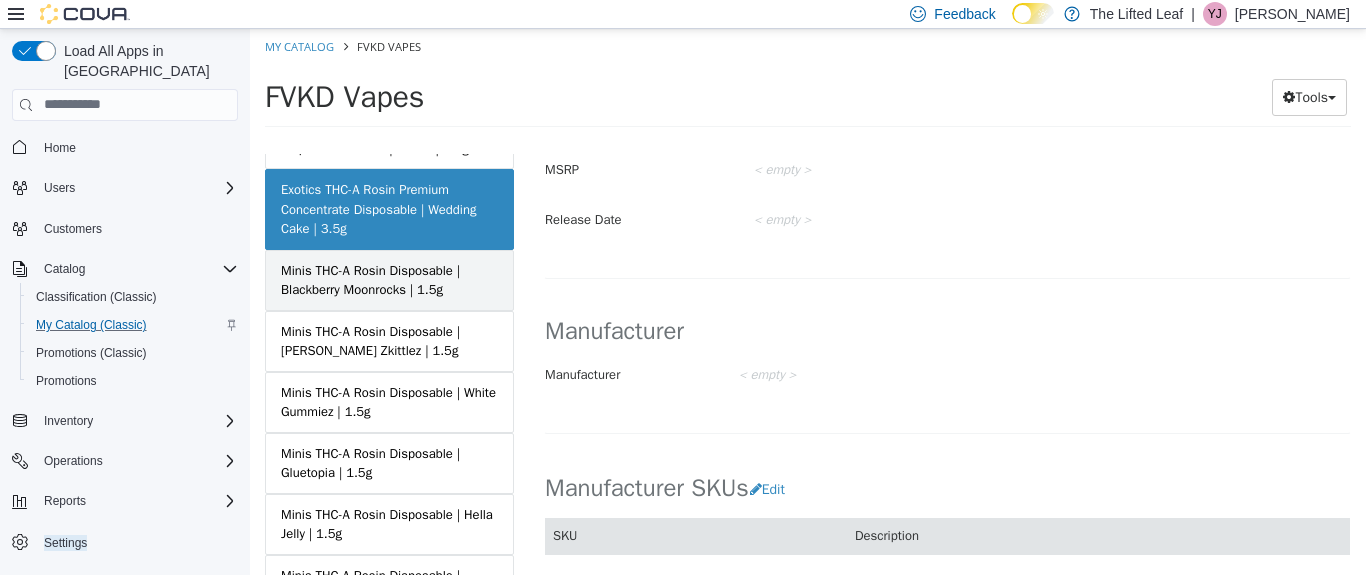 click on "Minis THC-A Rosin Disposable | Blackberry Moonrocks | 1.5g" at bounding box center [389, 279] 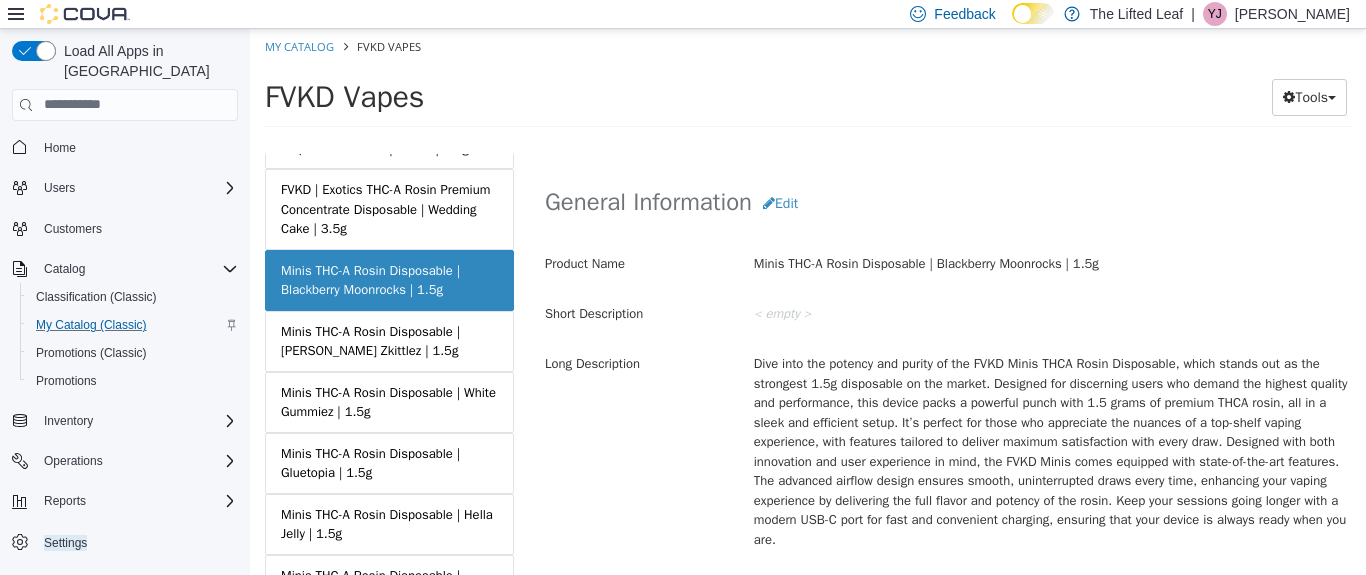 scroll, scrollTop: 533, scrollLeft: 0, axis: vertical 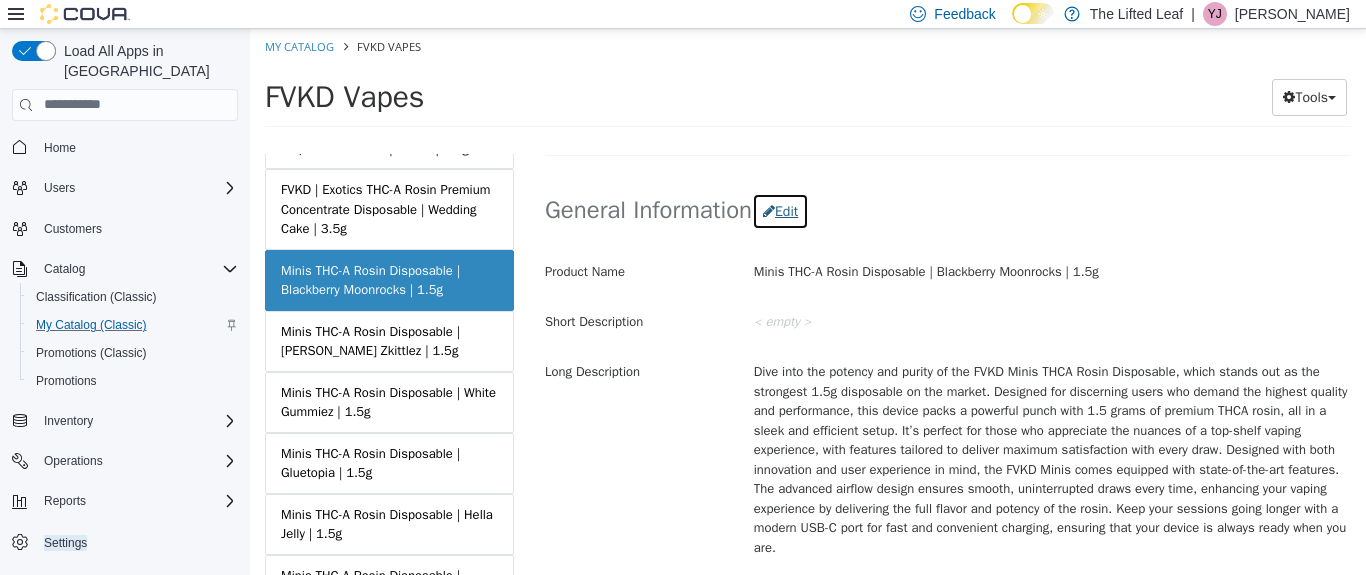 click on "Edit" at bounding box center (780, 210) 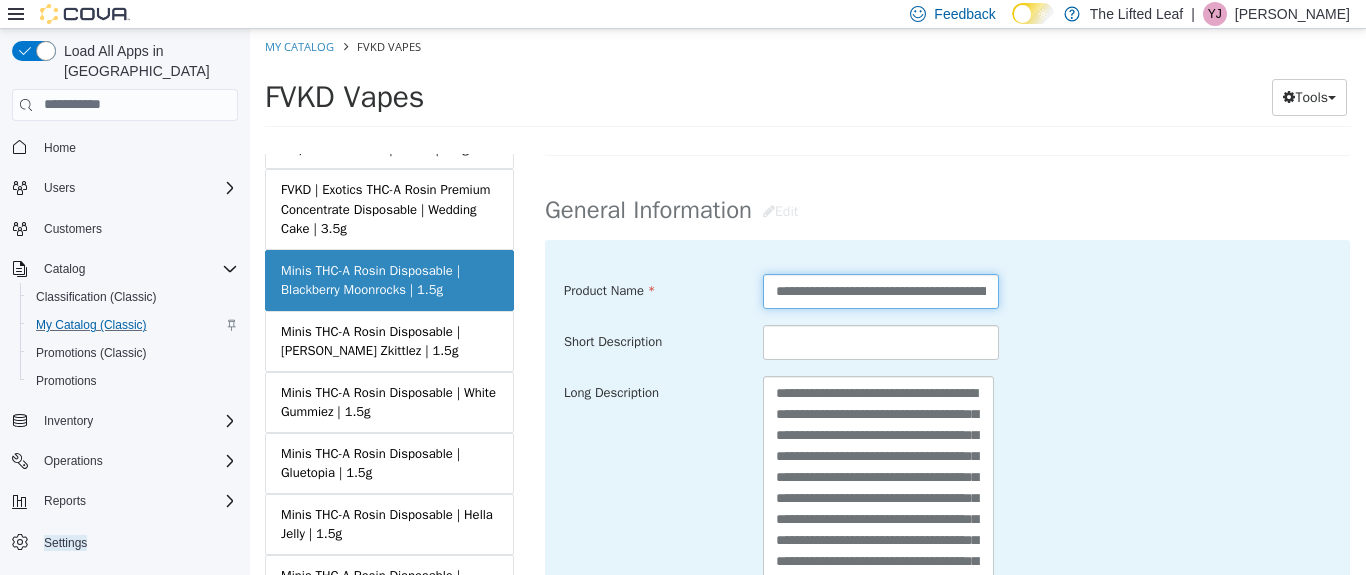 click on "**********" at bounding box center (881, 290) 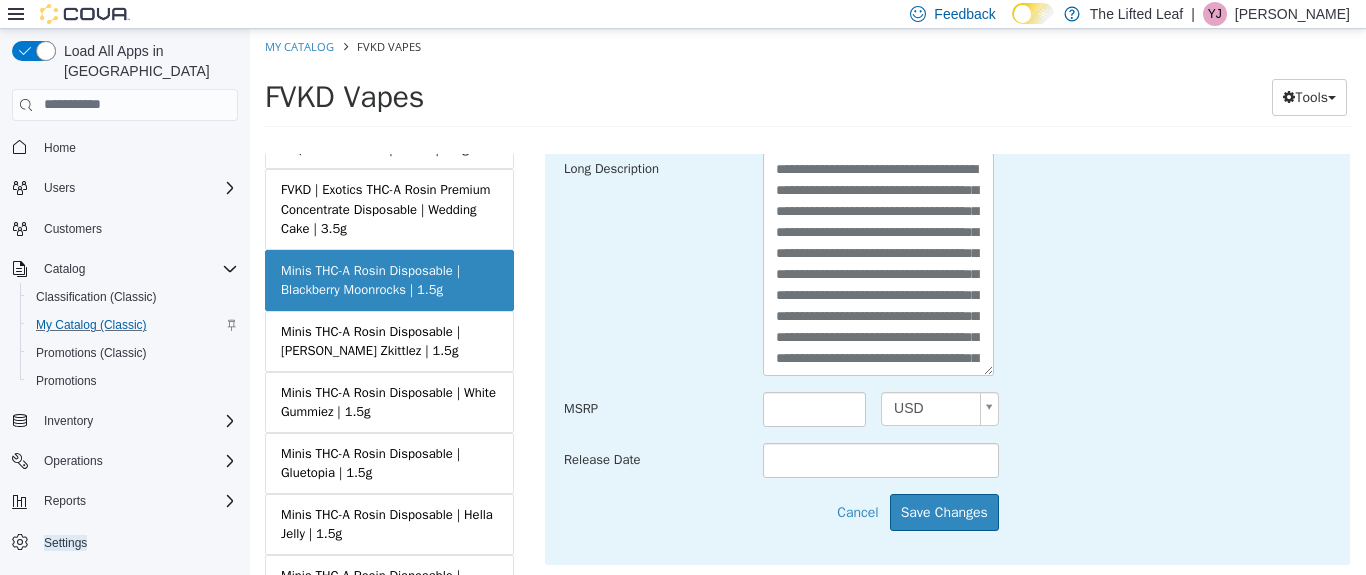 scroll, scrollTop: 806, scrollLeft: 0, axis: vertical 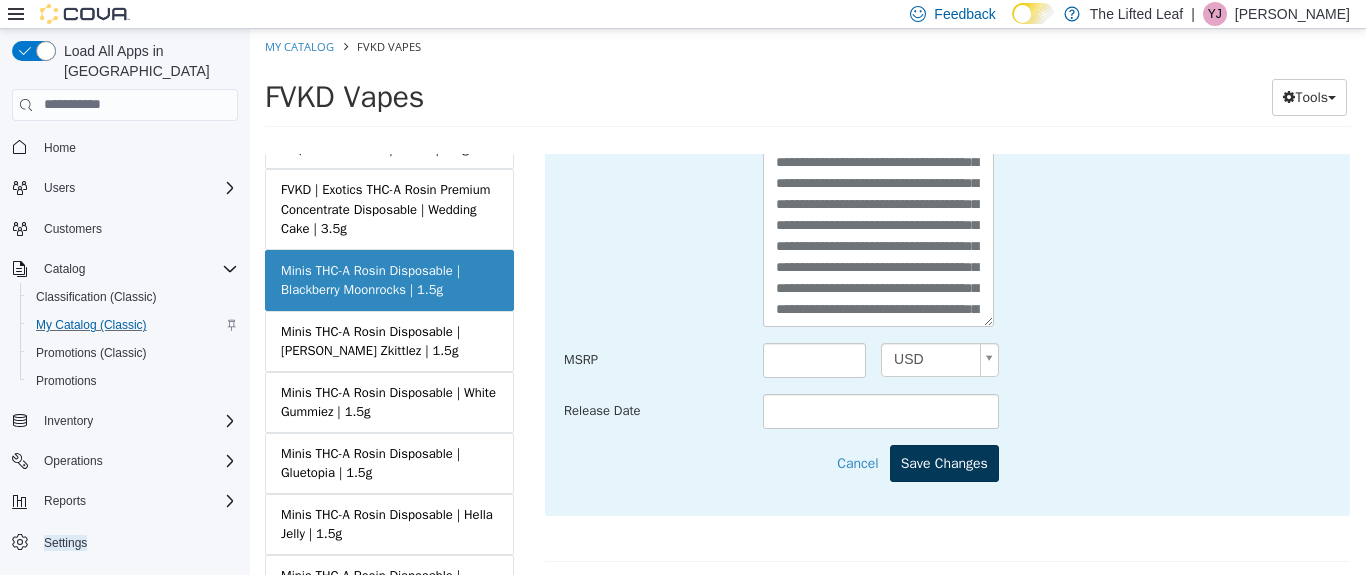 type on "**********" 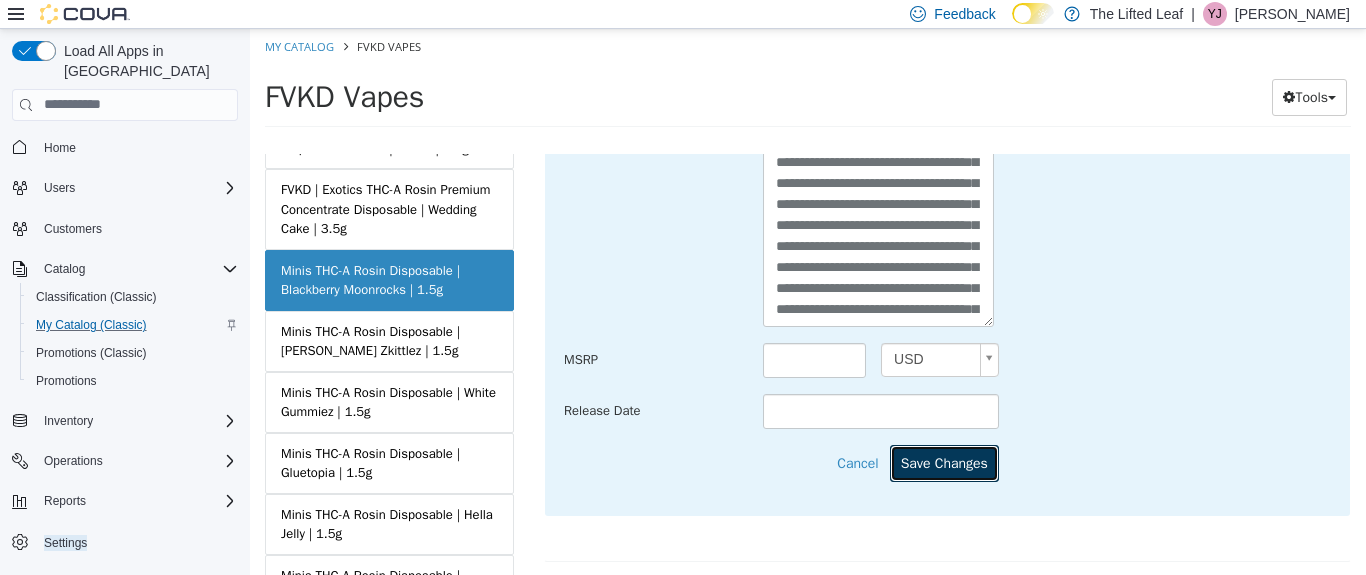 click on "Save Changes" at bounding box center [944, 462] 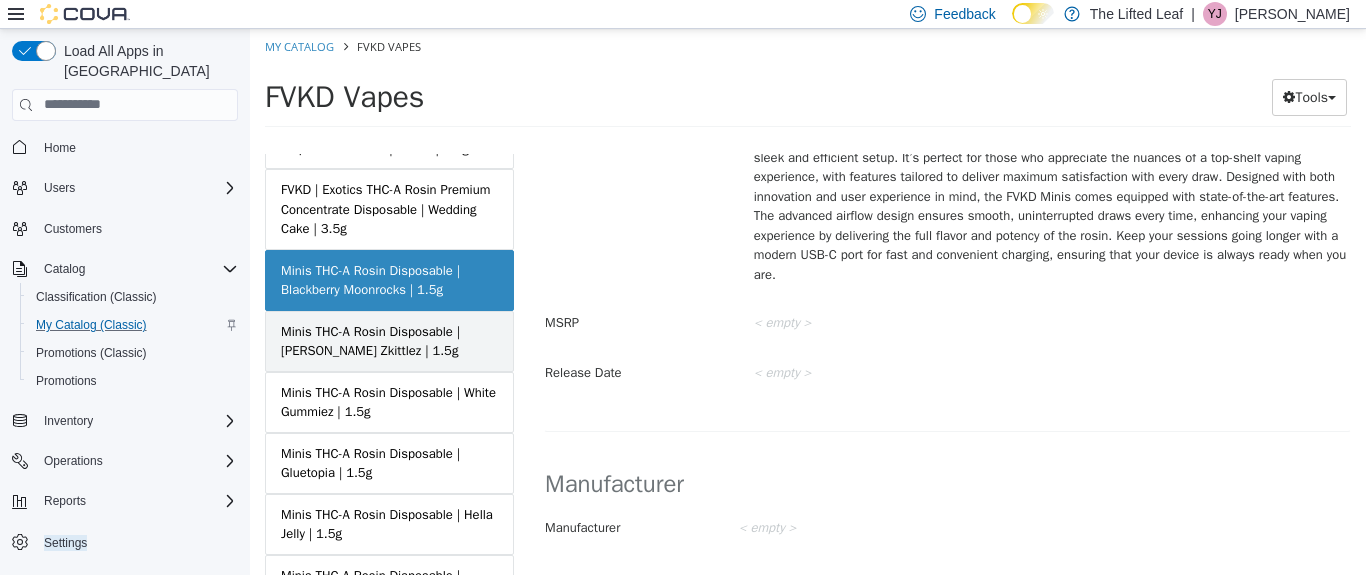 click on "Minis THC-A Rosin Disposable | [PERSON_NAME] Zkittlez | 1.5g" at bounding box center [389, 340] 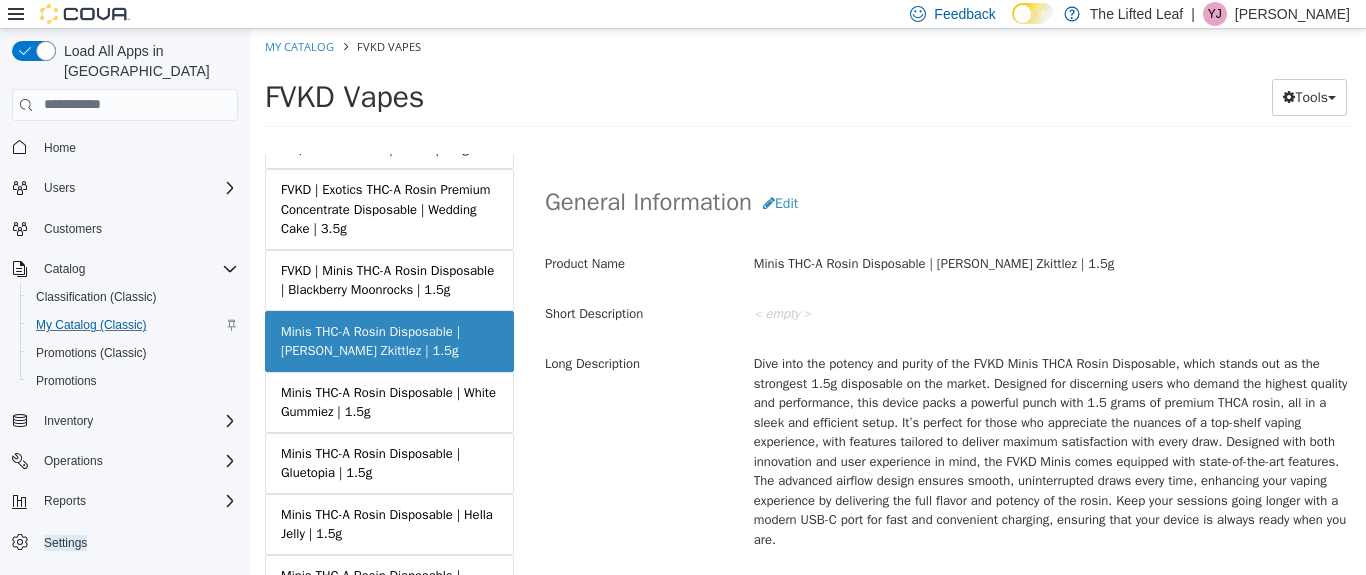 scroll, scrollTop: 540, scrollLeft: 0, axis: vertical 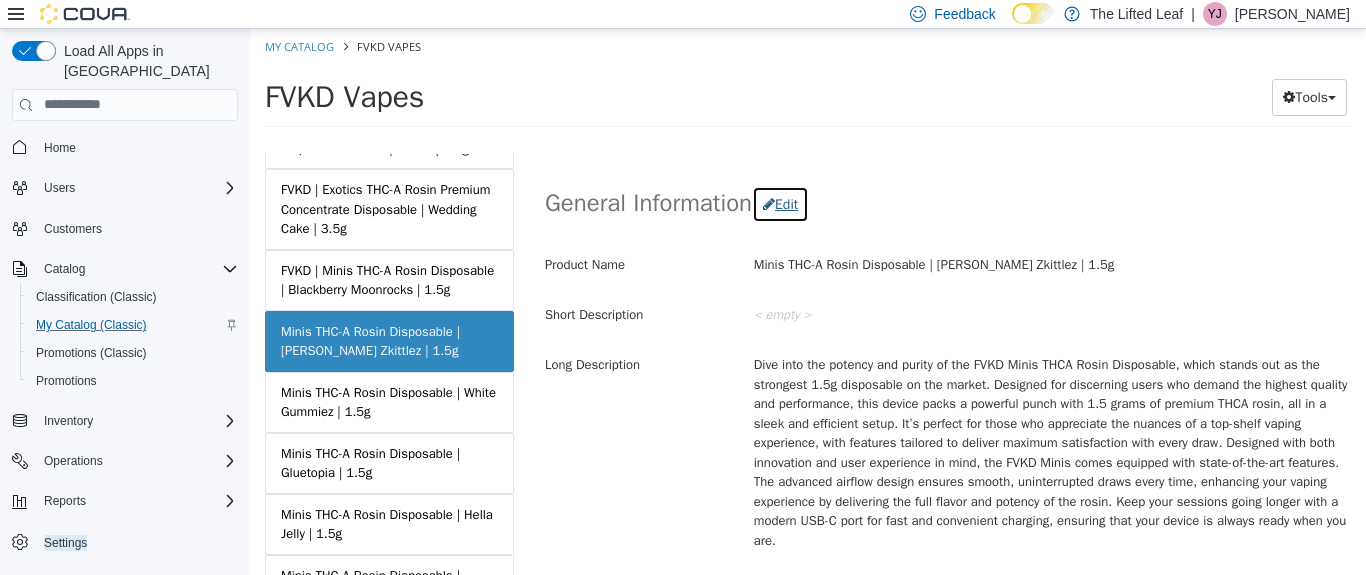 click on "Edit" at bounding box center (780, 203) 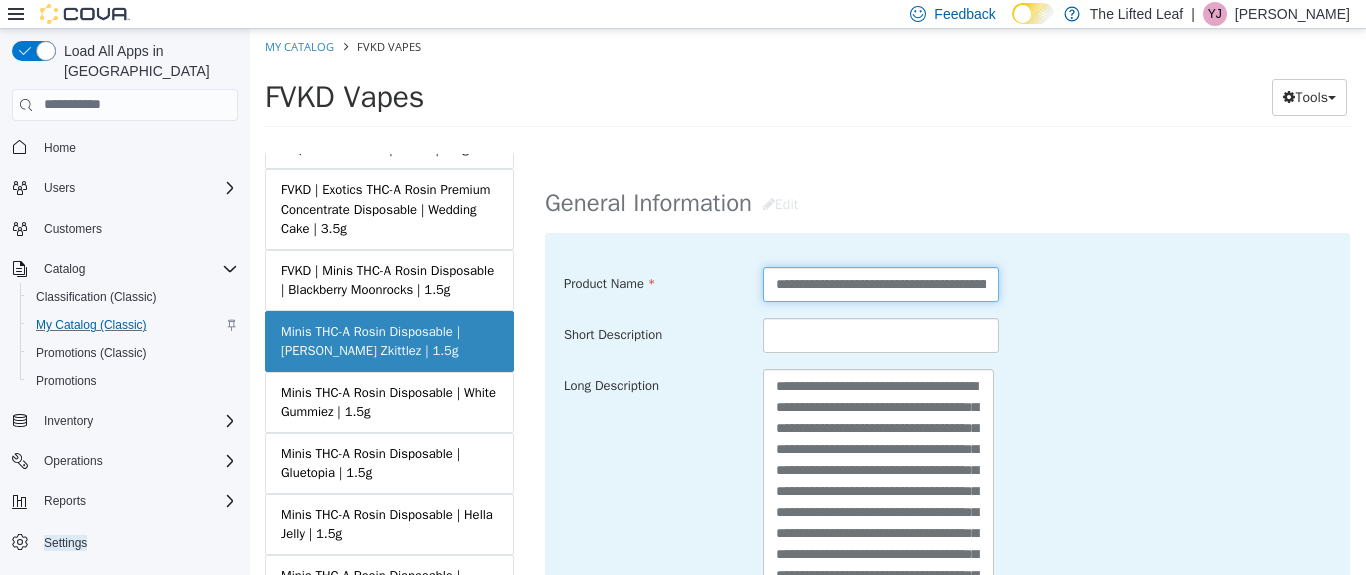 click on "**********" at bounding box center (881, 283) 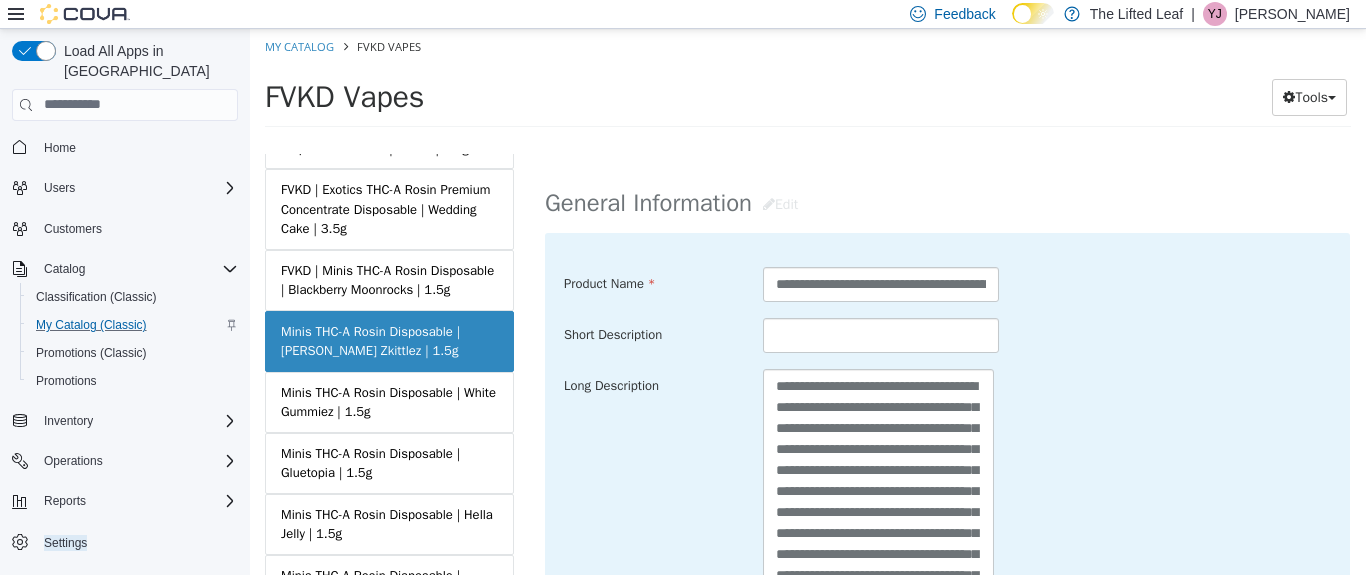 click on "**********" at bounding box center [947, 480] 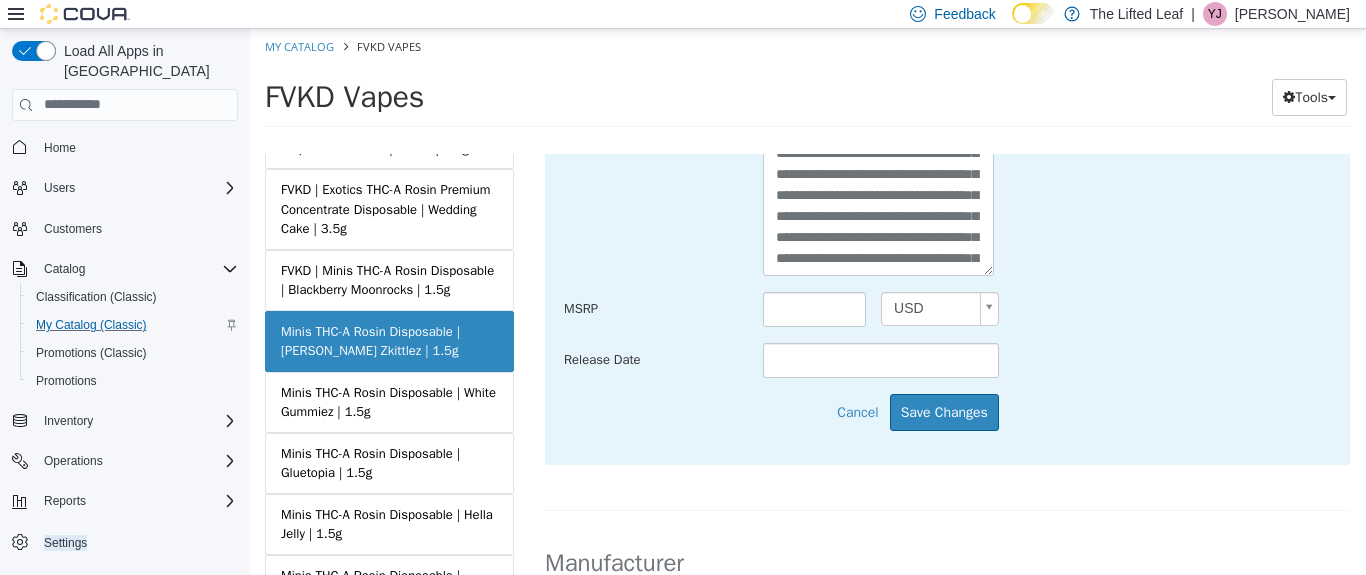 scroll, scrollTop: 878, scrollLeft: 0, axis: vertical 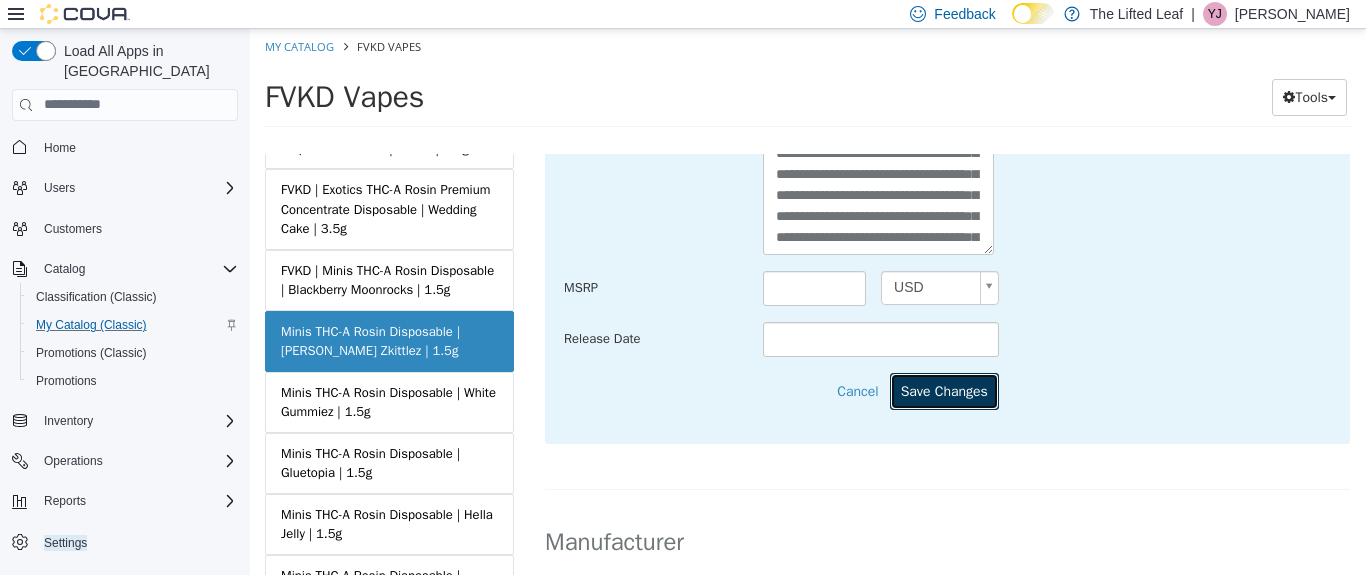 click on "Save Changes" at bounding box center [944, 390] 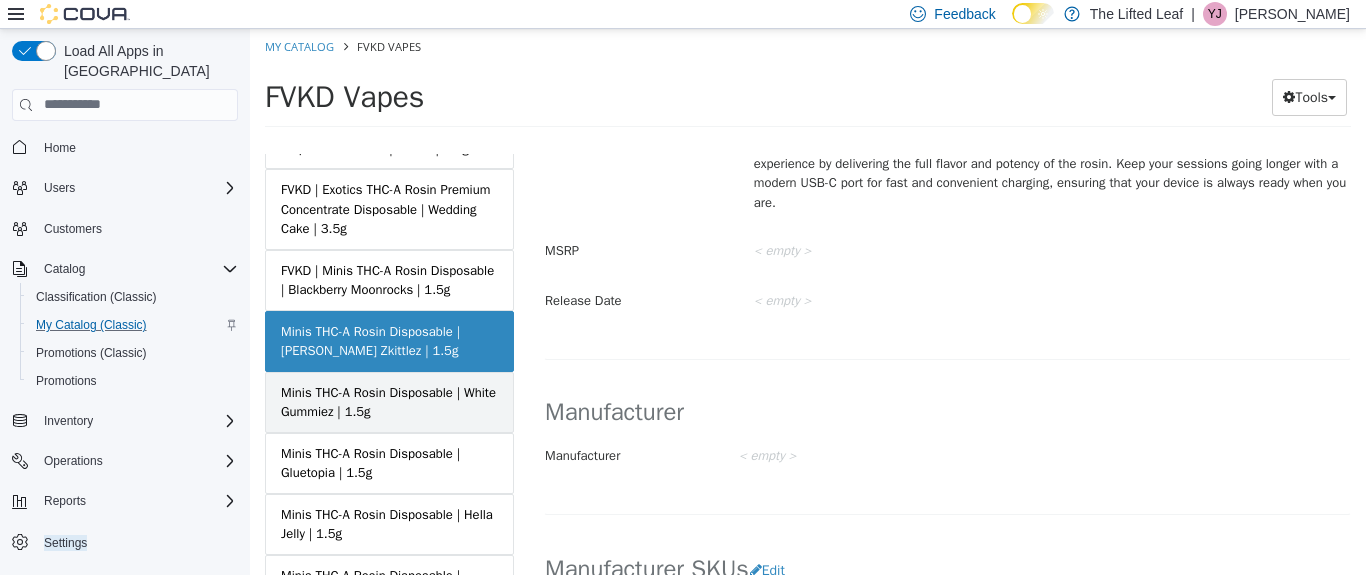 click on "Minis THC-A Rosin Disposable | White Gummiez | 1.5g" at bounding box center [389, 401] 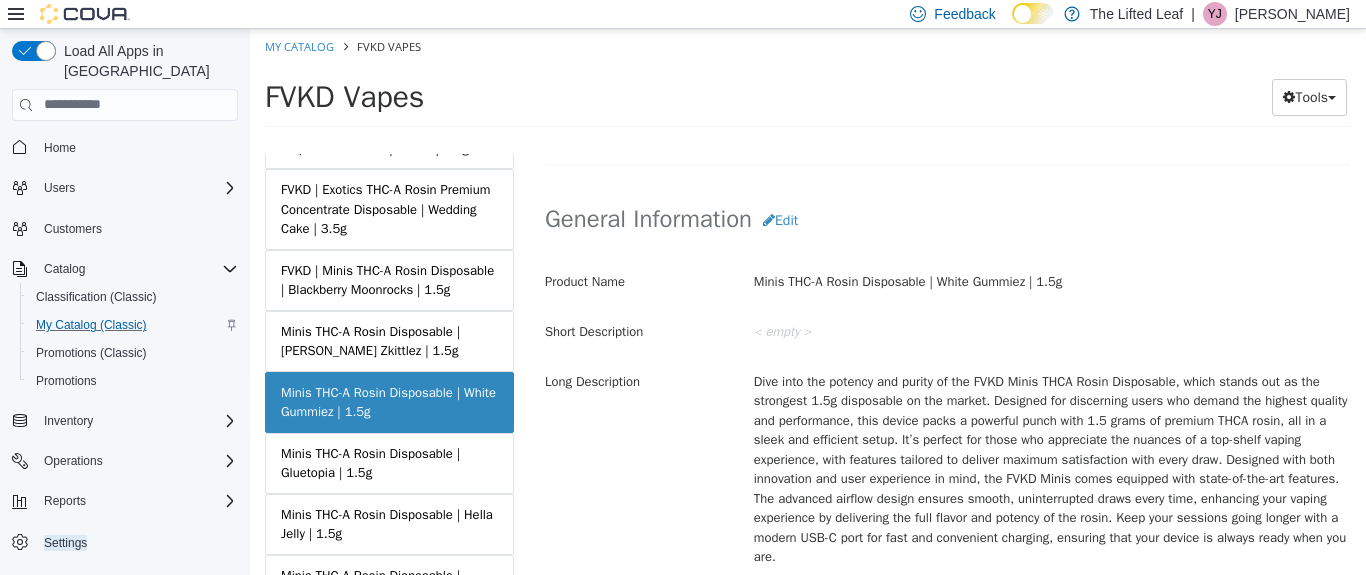 scroll, scrollTop: 524, scrollLeft: 0, axis: vertical 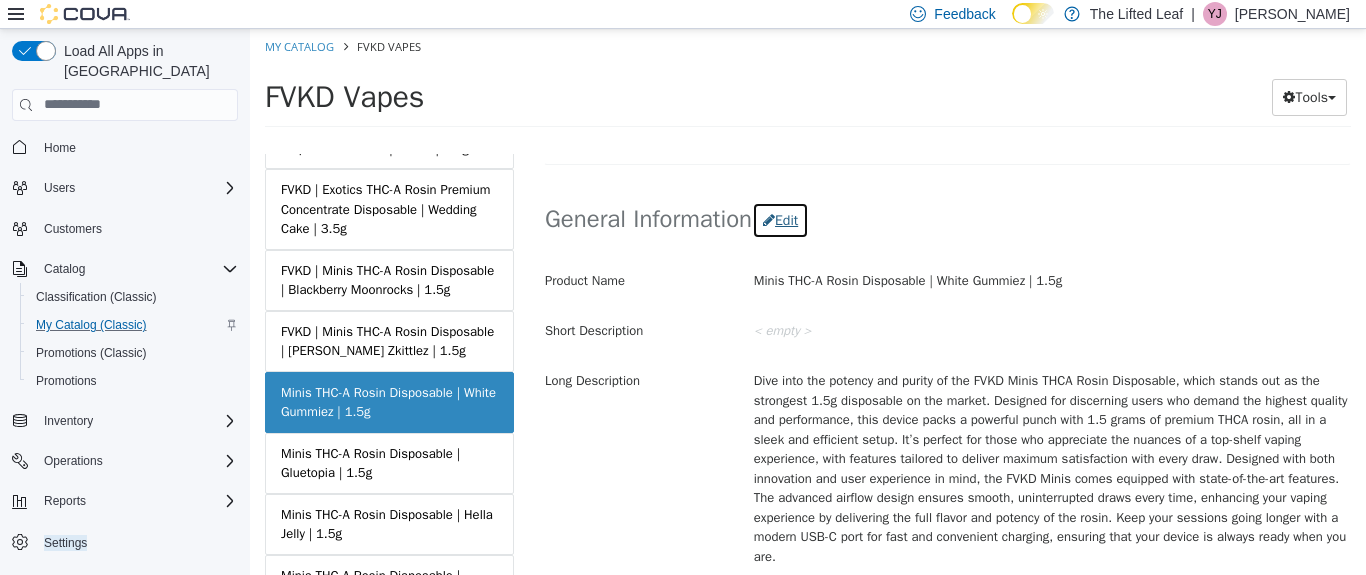 click at bounding box center [769, 219] 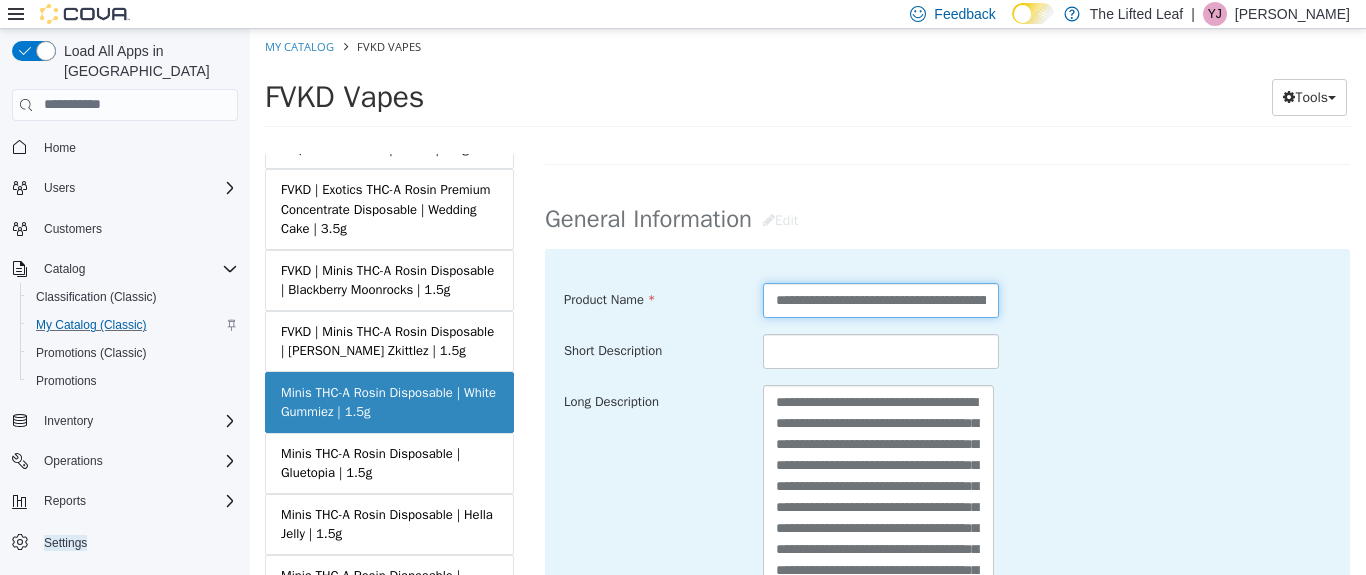 click on "**********" at bounding box center (881, 299) 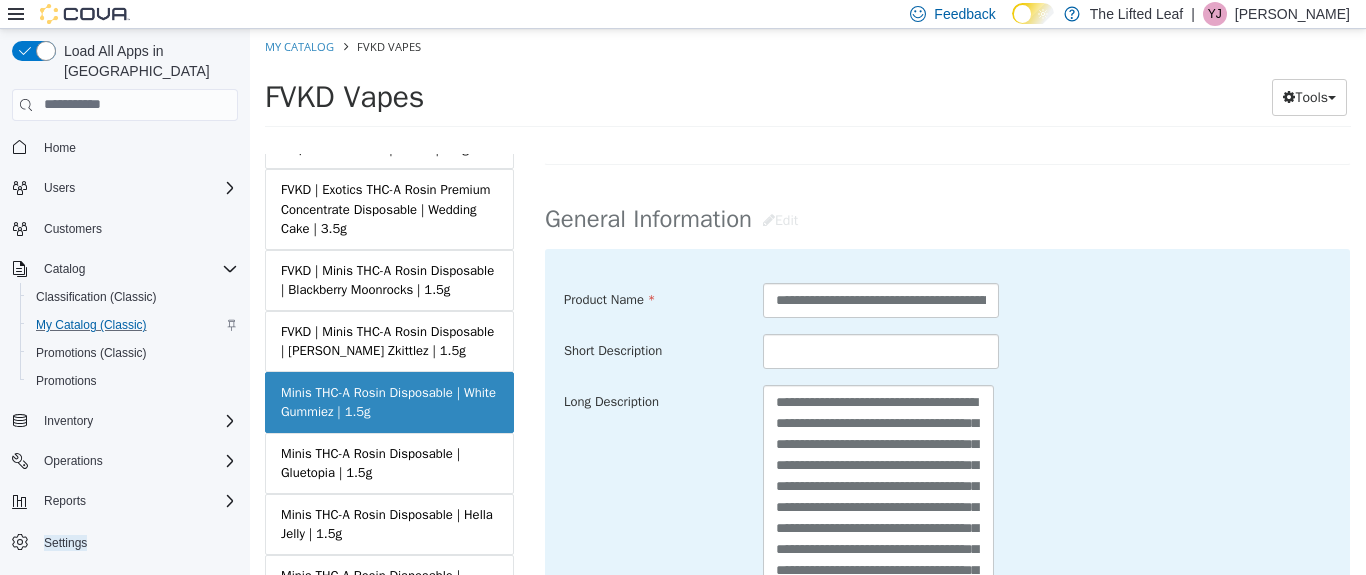 click on "**********" at bounding box center [947, 496] 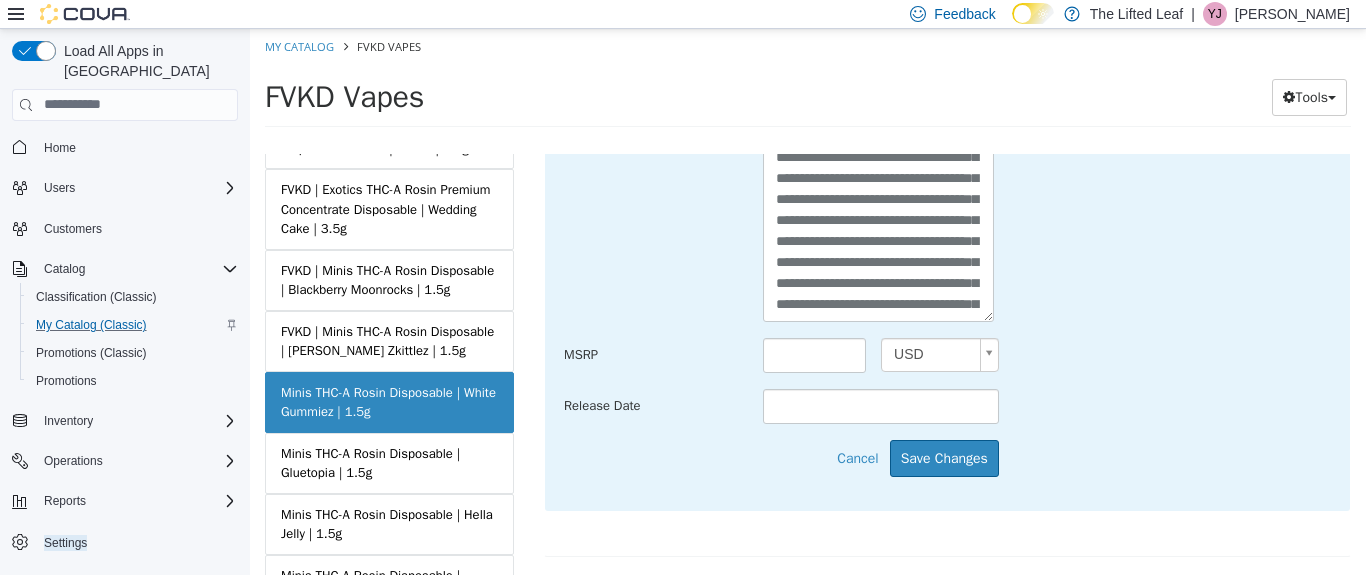 scroll, scrollTop: 812, scrollLeft: 0, axis: vertical 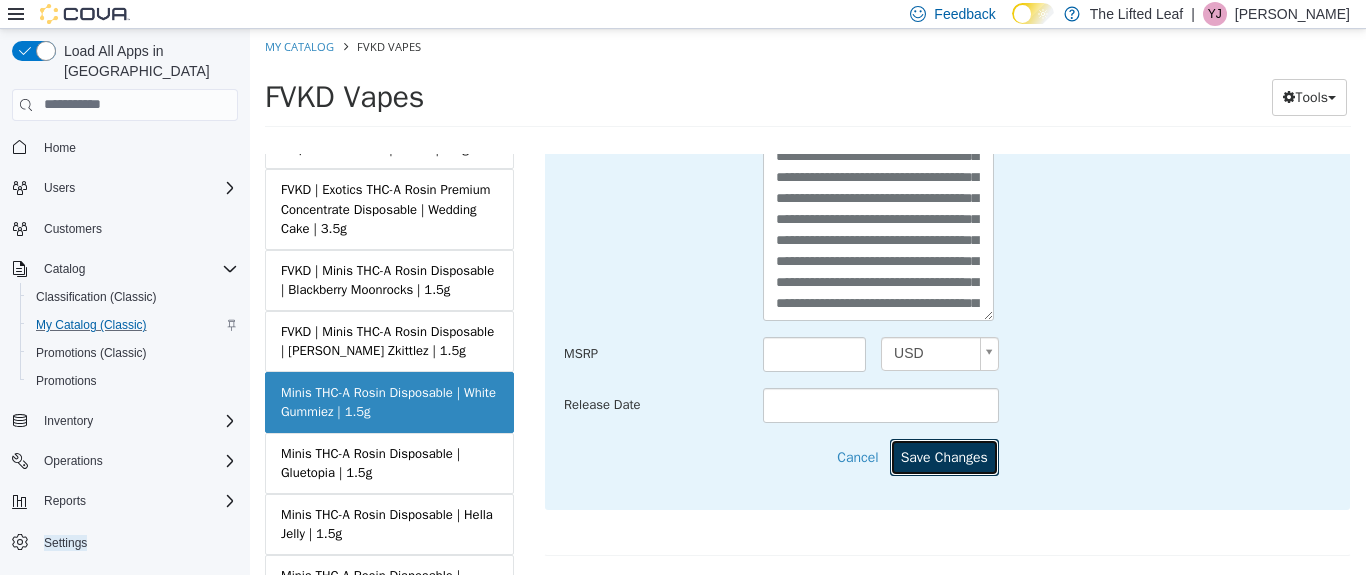 click on "Save Changes" at bounding box center [944, 456] 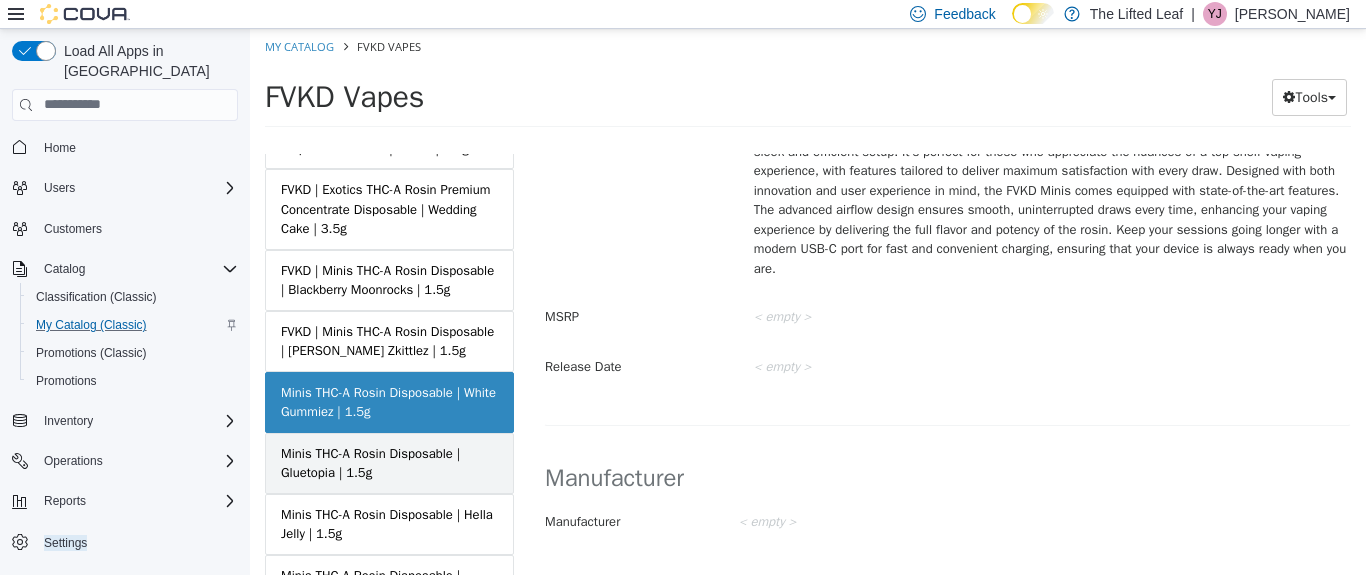 click on "Minis THC-A Rosin Disposable | Gluetopia | 1.5g" at bounding box center (389, 462) 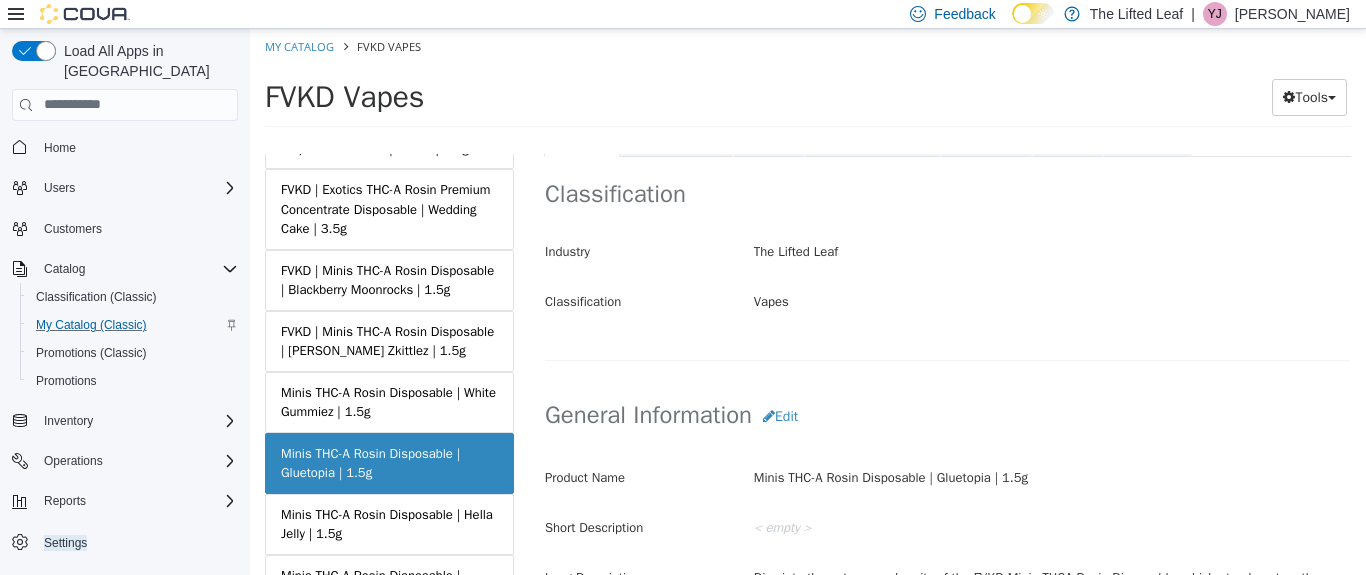 scroll, scrollTop: 328, scrollLeft: 0, axis: vertical 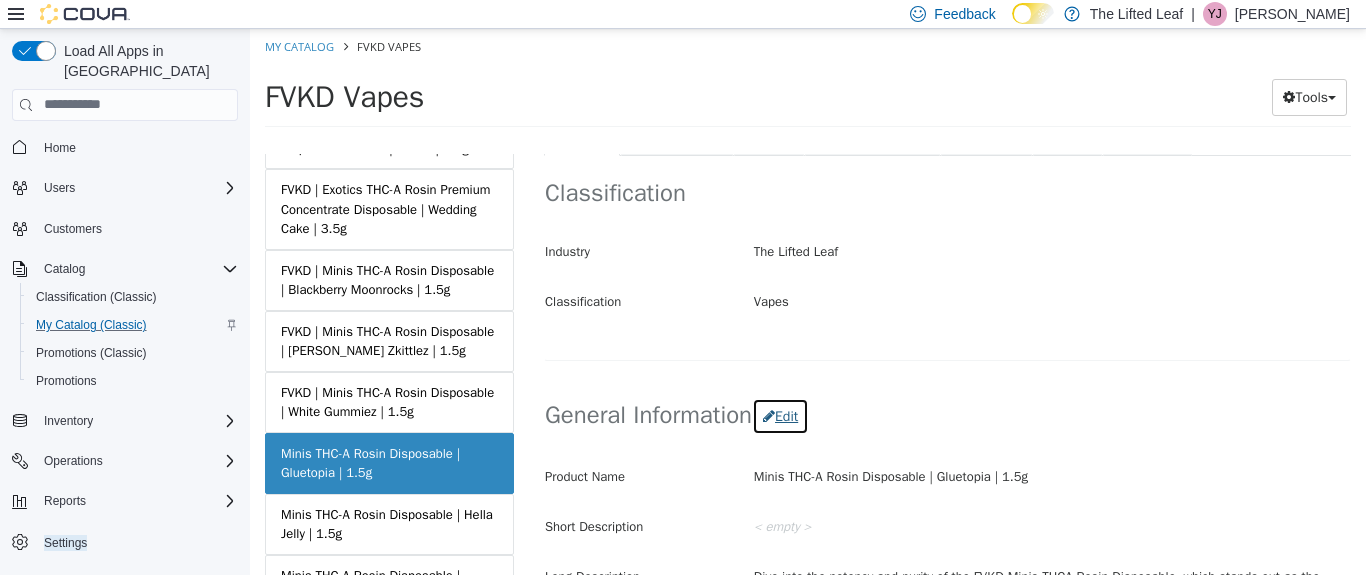 click at bounding box center [769, 415] 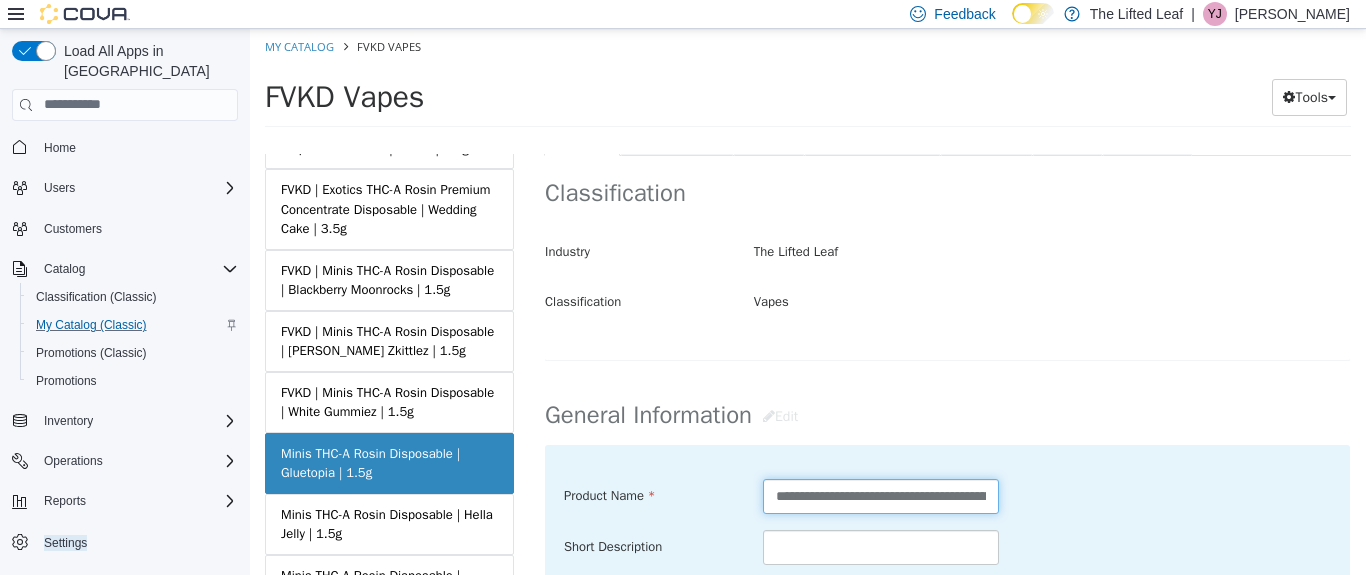 click on "**********" at bounding box center [881, 495] 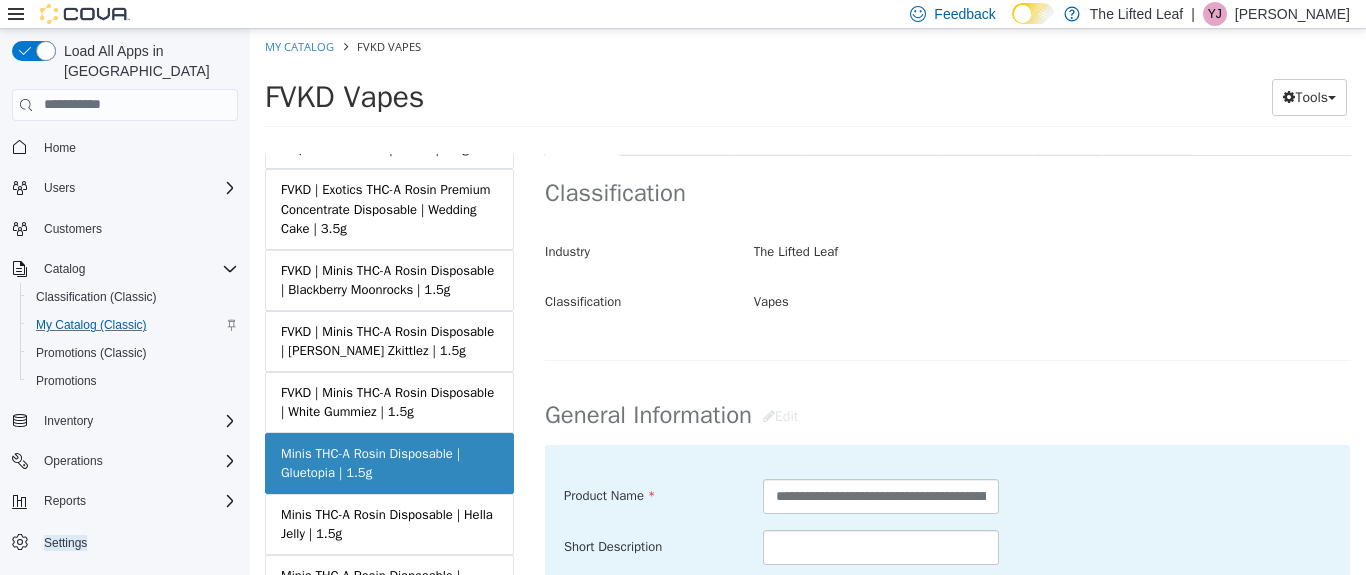 click on "**********" at bounding box center (947, 496) 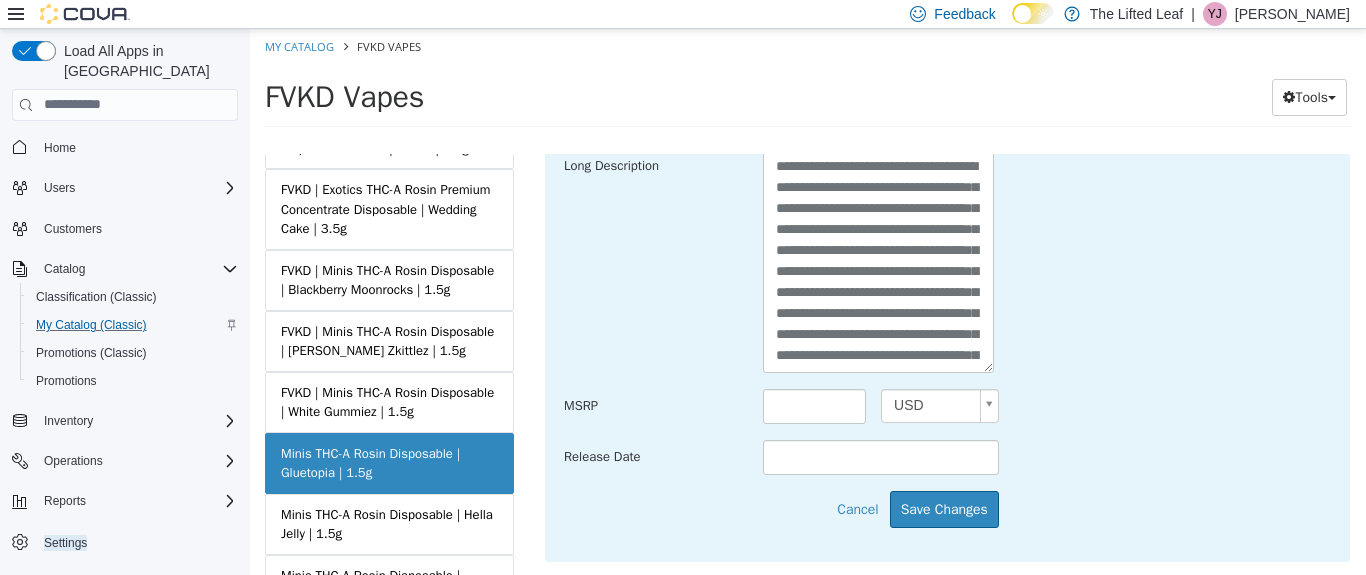 scroll, scrollTop: 761, scrollLeft: 0, axis: vertical 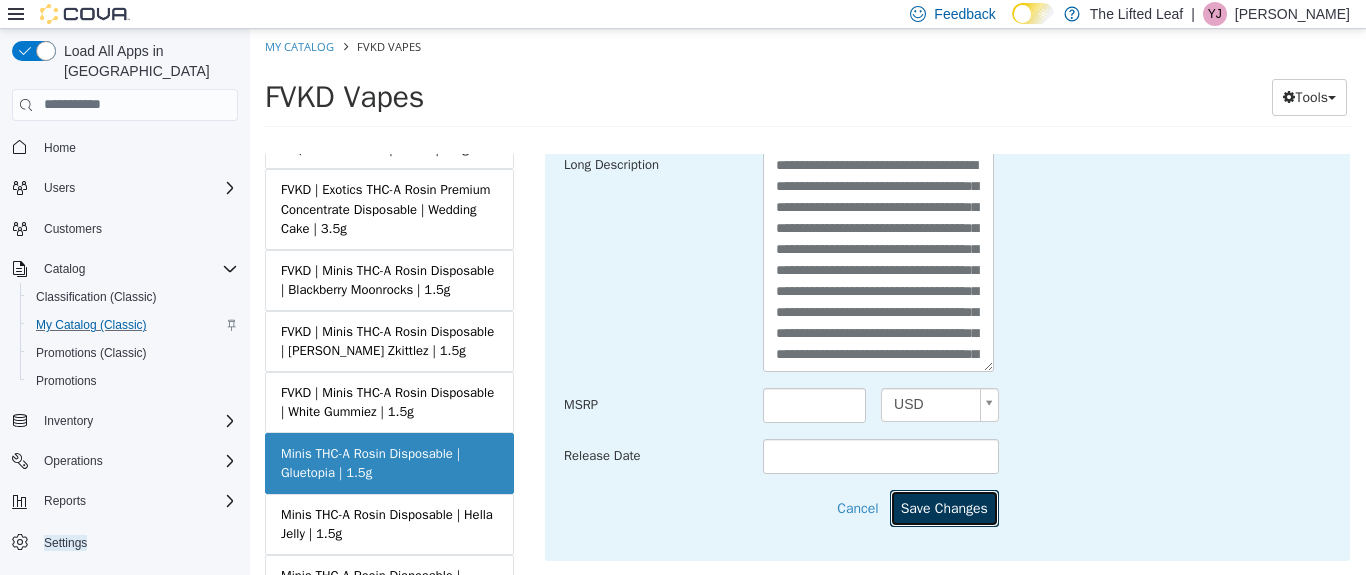 click on "Save Changes" at bounding box center [944, 507] 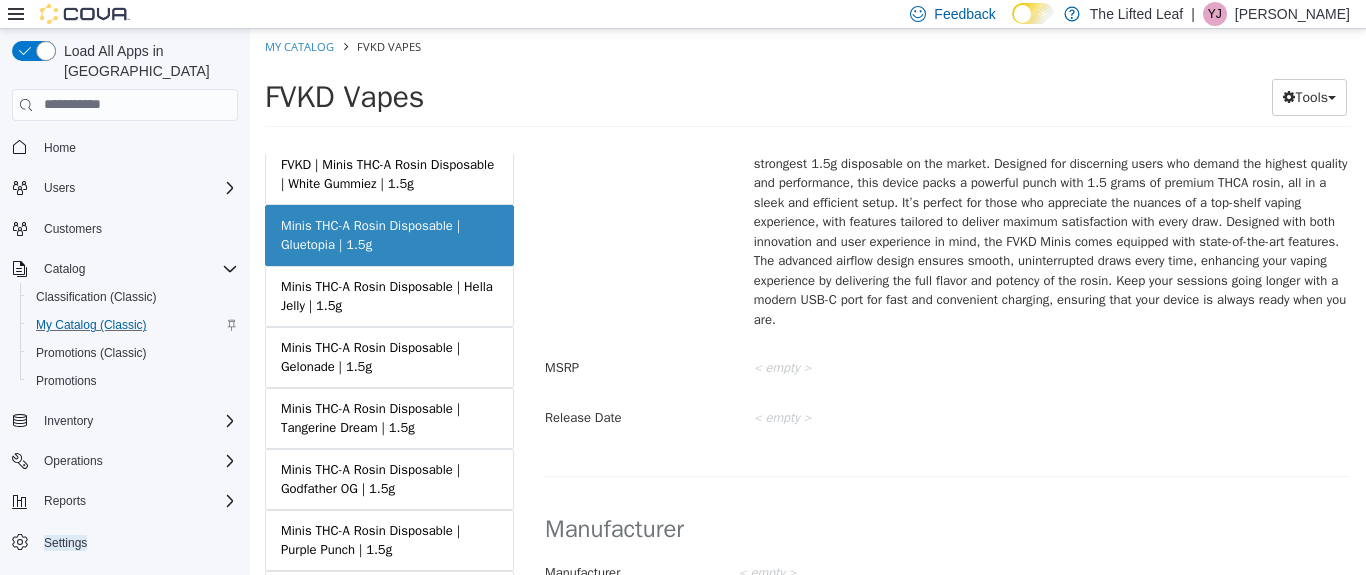 scroll, scrollTop: 800, scrollLeft: 0, axis: vertical 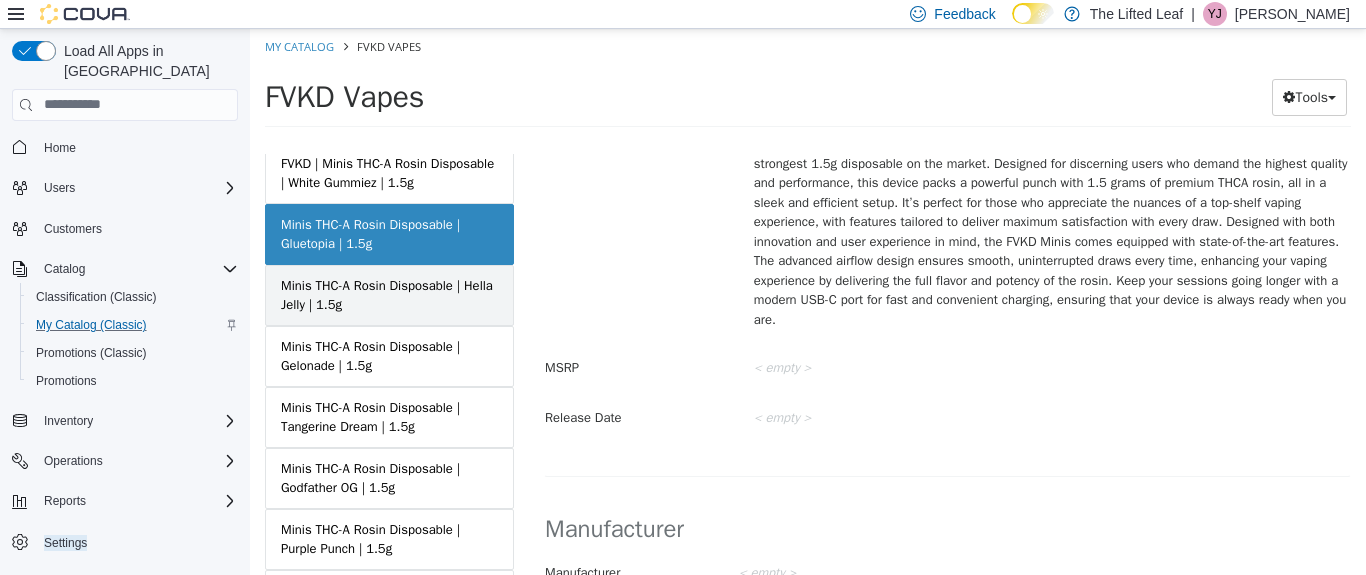 click on "Minis THC-A Rosin Disposable | Hella Jelly | 1.5g" at bounding box center [389, 294] 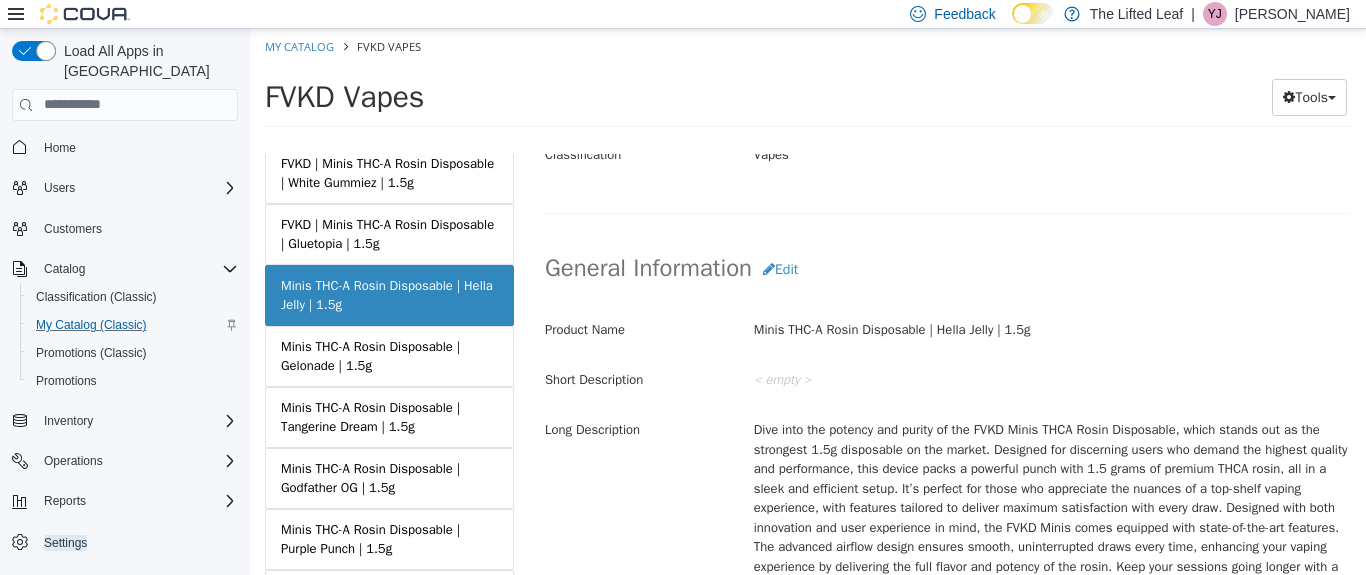 scroll, scrollTop: 474, scrollLeft: 0, axis: vertical 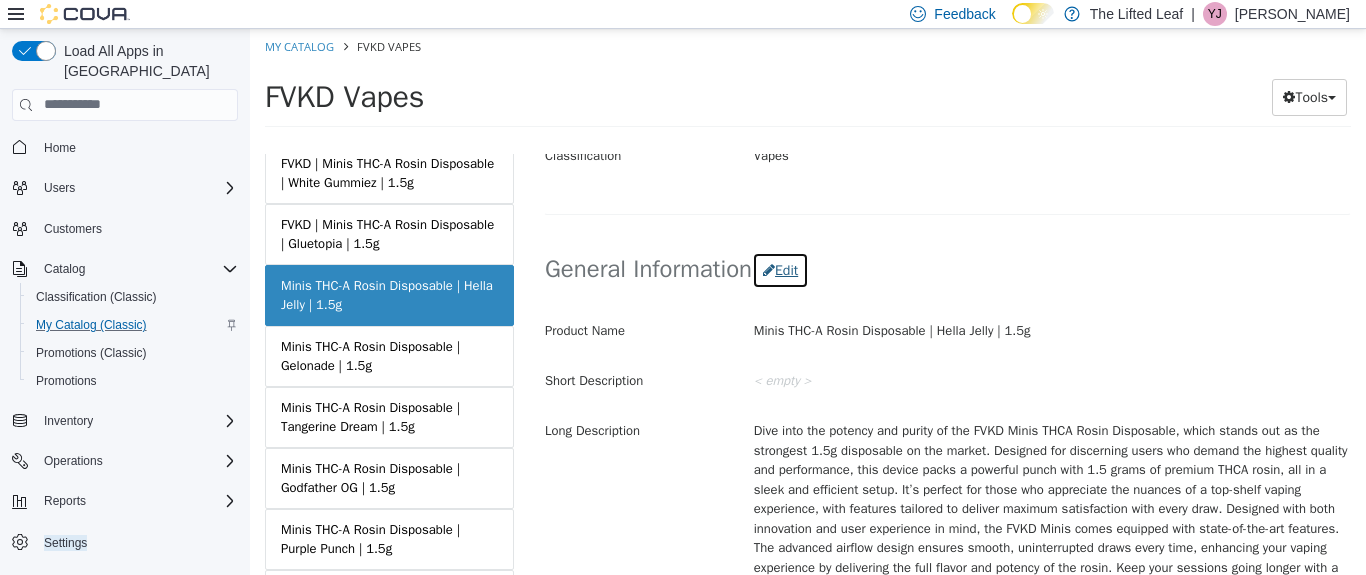 click on "Edit" at bounding box center [780, 269] 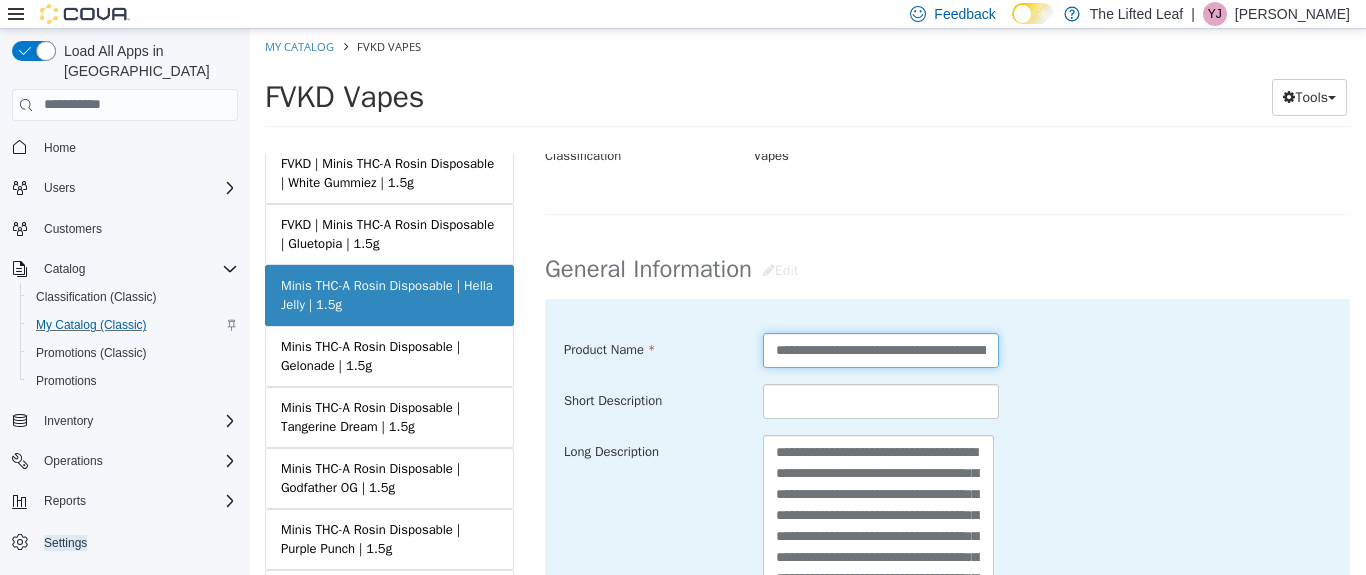 click on "**********" at bounding box center [881, 349] 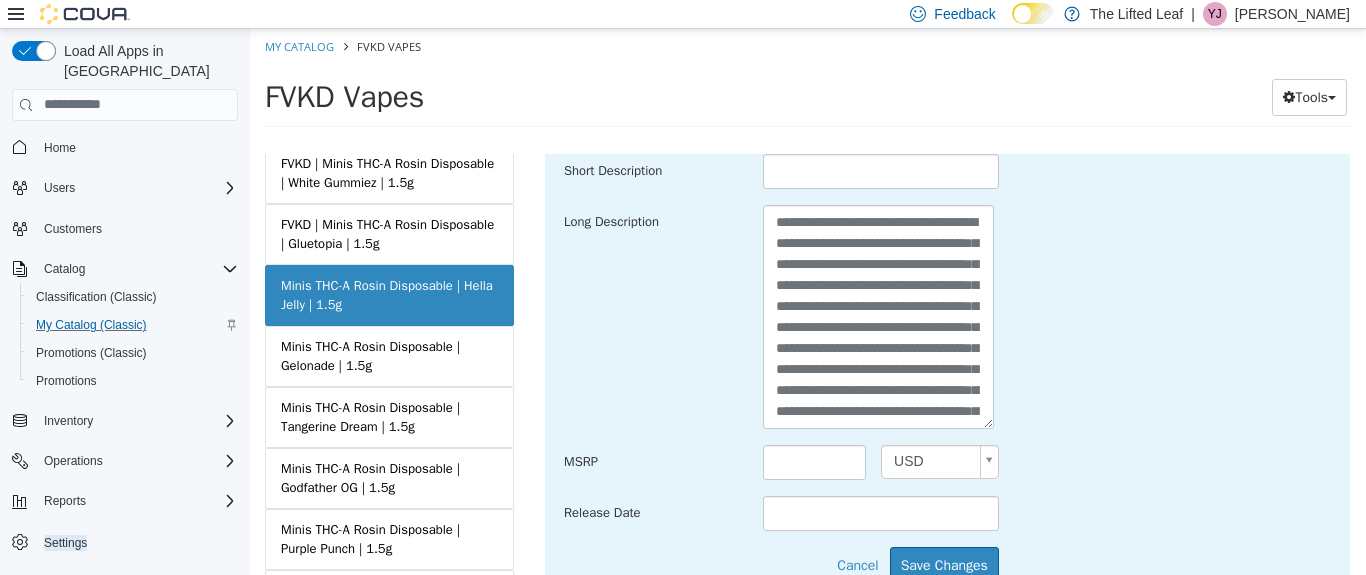 scroll, scrollTop: 706, scrollLeft: 0, axis: vertical 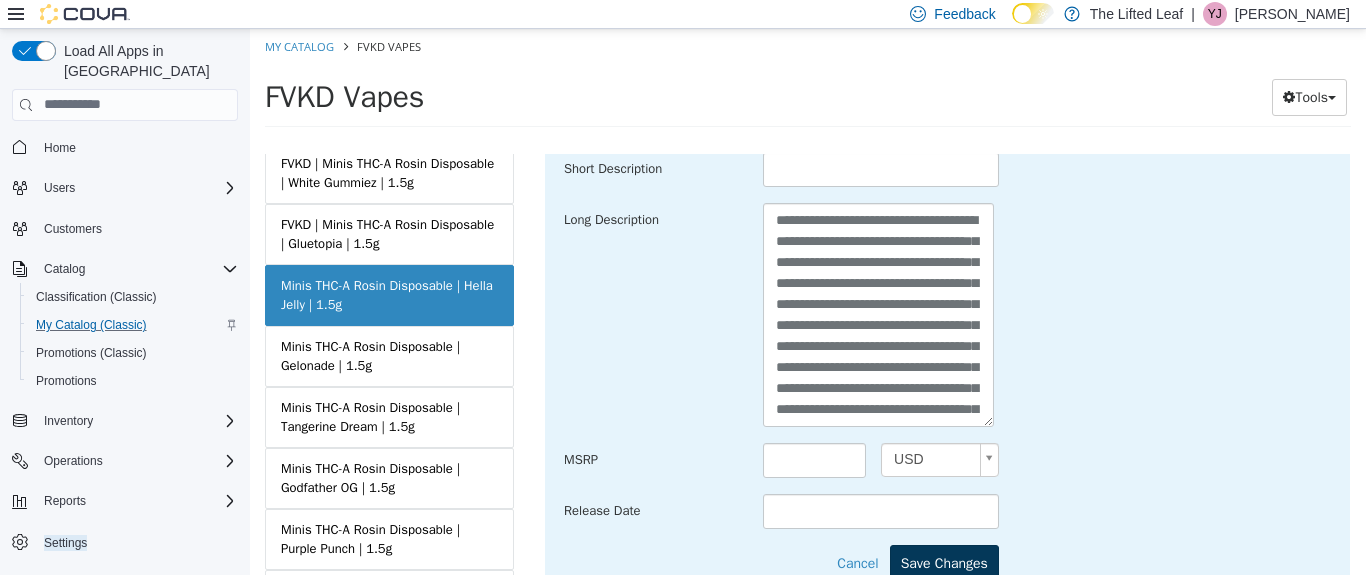 type on "**********" 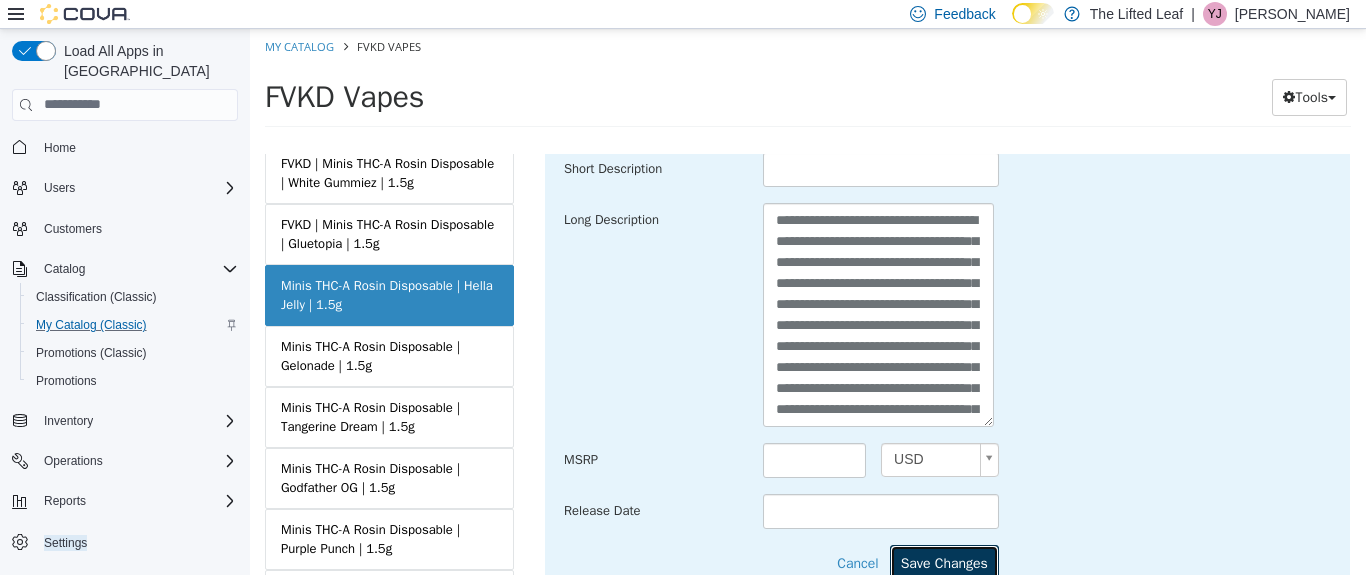 click on "Save Changes" at bounding box center (944, 562) 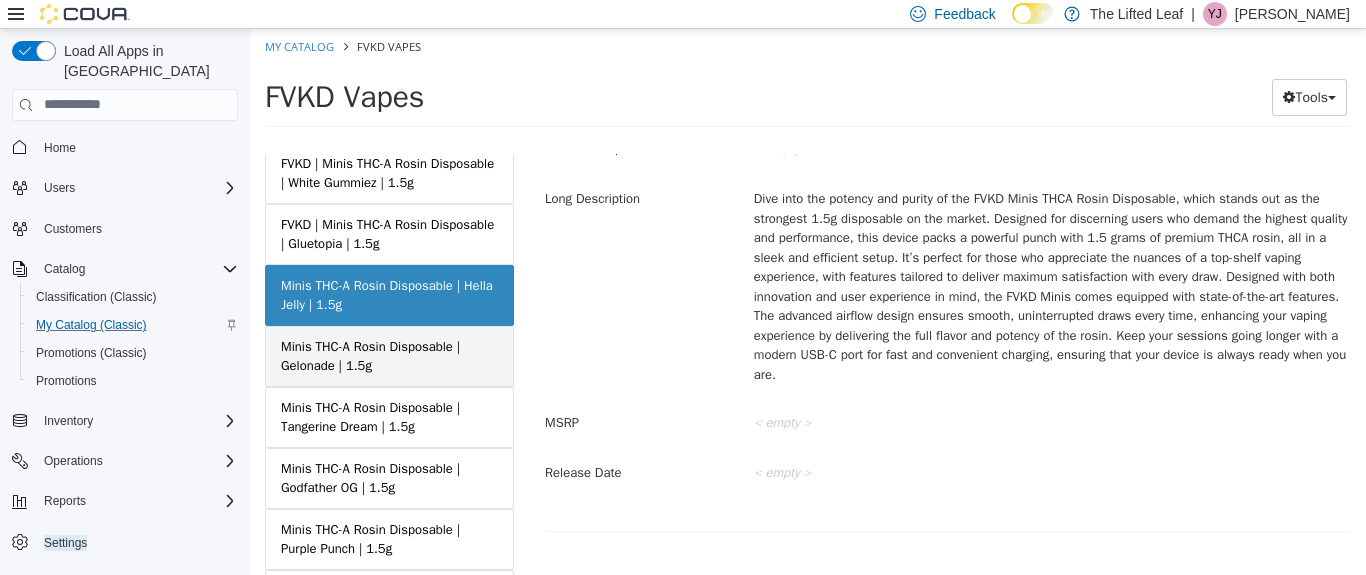 click on "Minis THC-A Rosin Disposable | Gelonade | 1.5g" at bounding box center (389, 355) 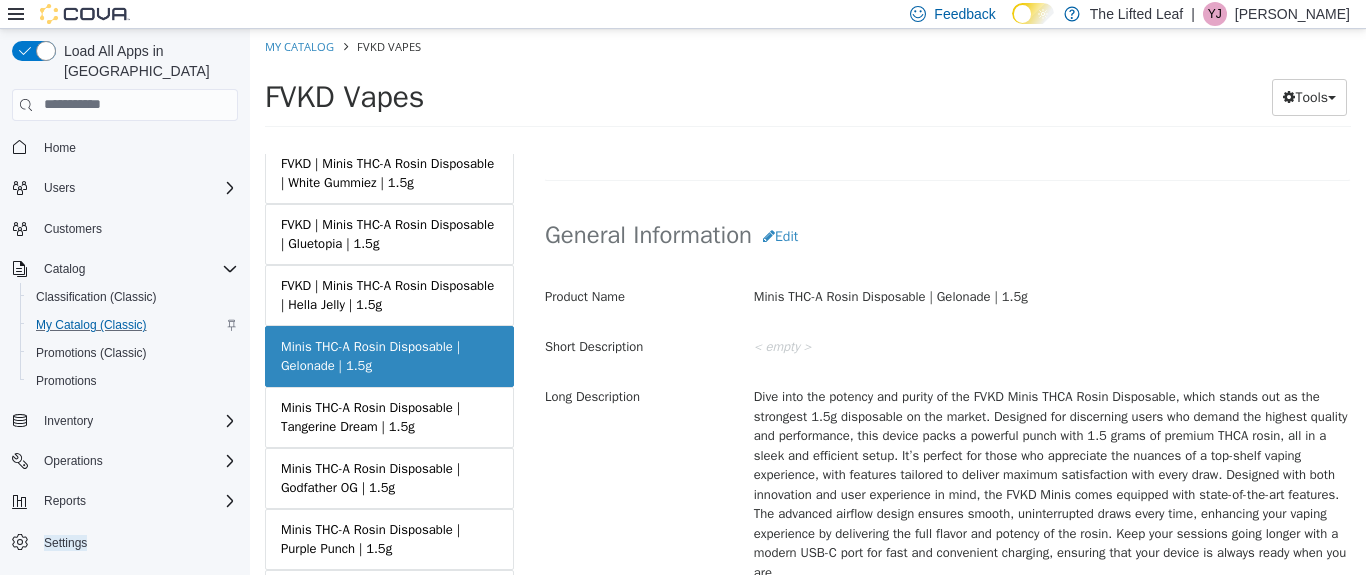 scroll, scrollTop: 507, scrollLeft: 0, axis: vertical 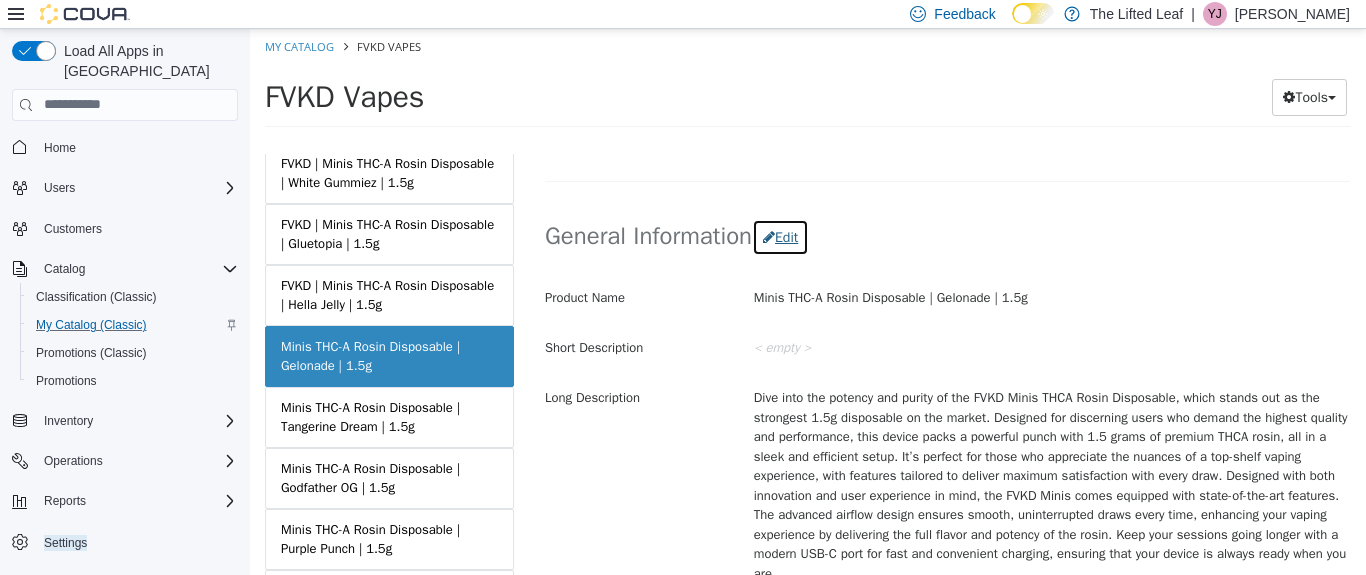 click on "Edit" at bounding box center [780, 236] 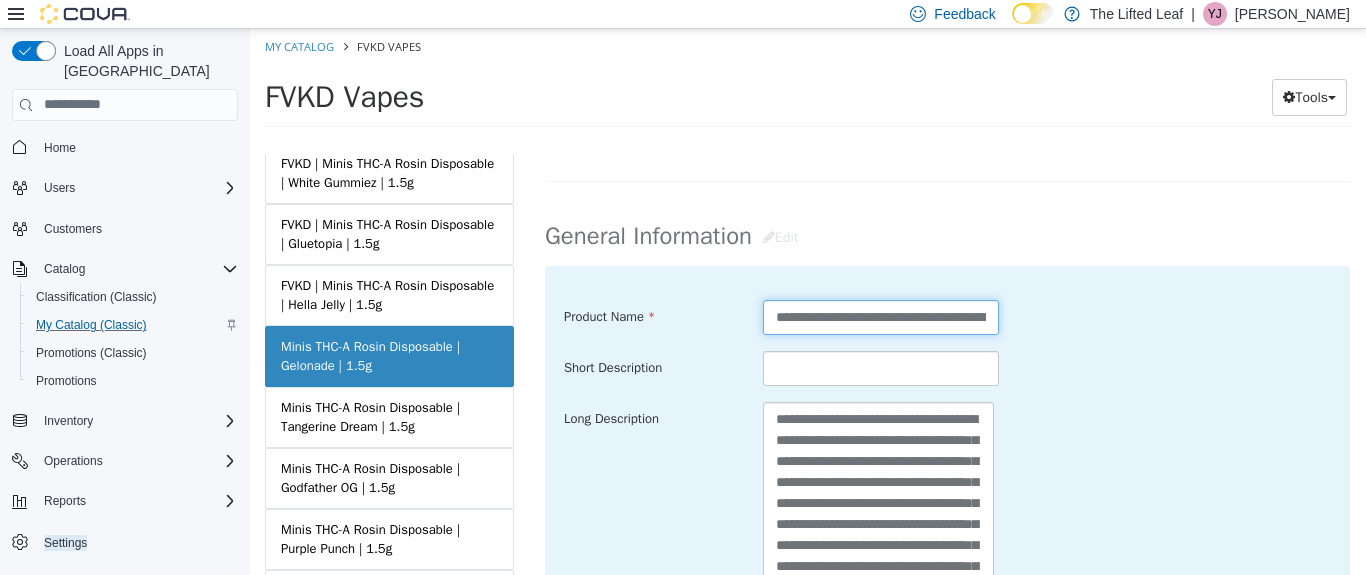 click on "**********" at bounding box center [881, 316] 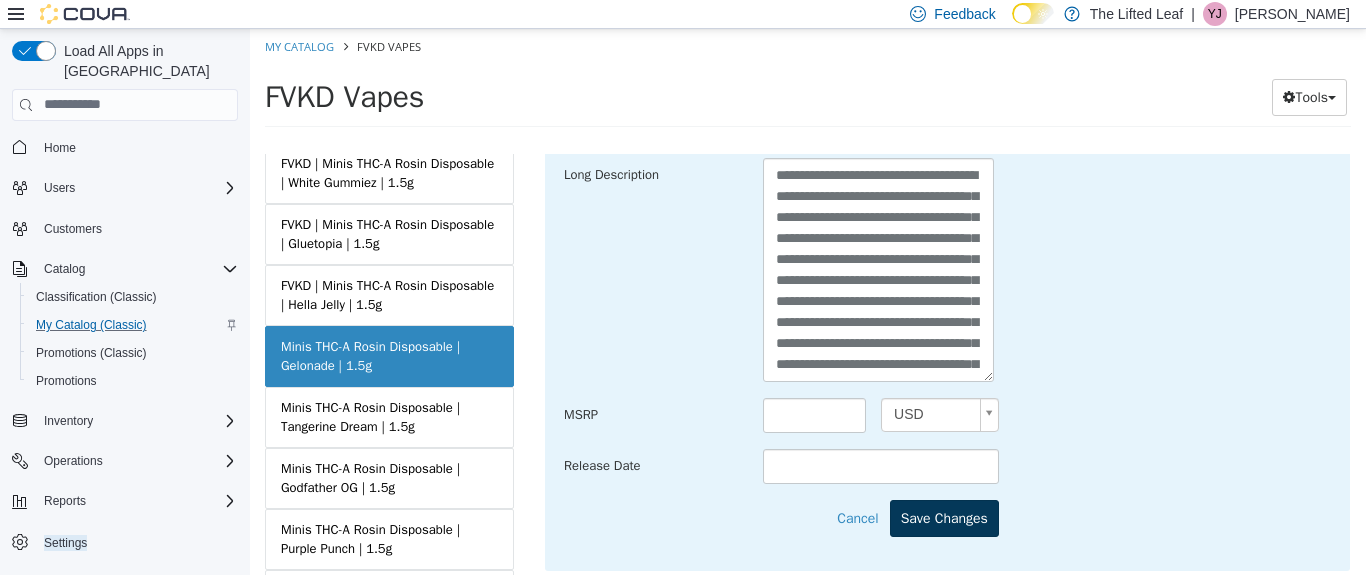 type on "**********" 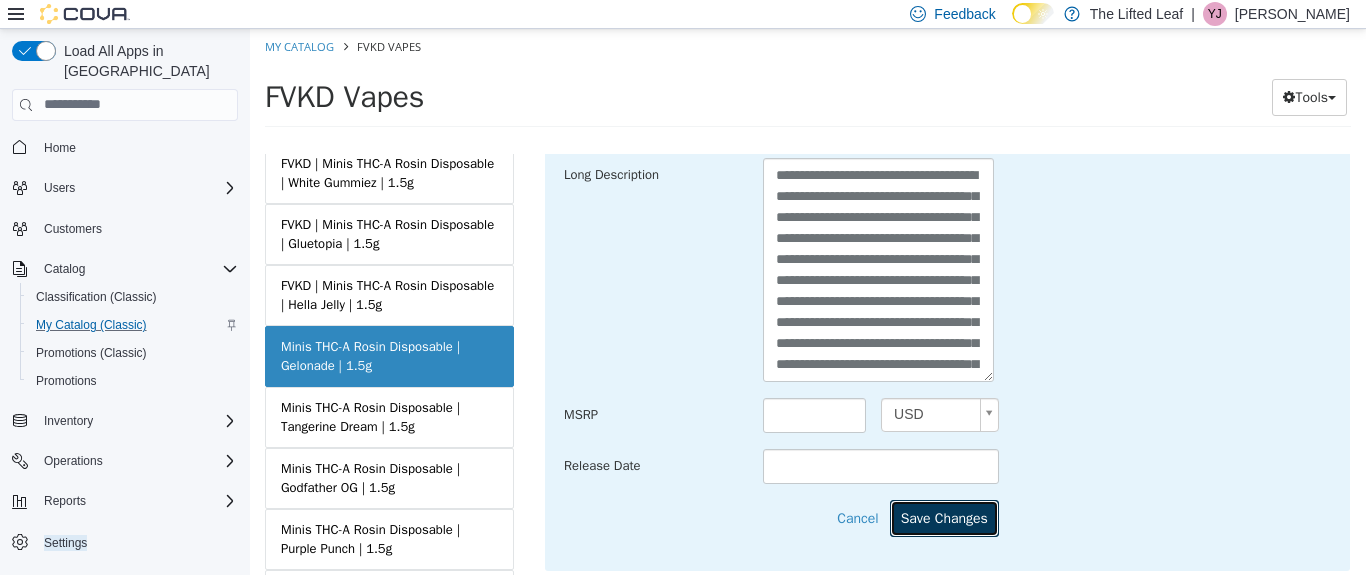 click on "Save Changes" at bounding box center [944, 517] 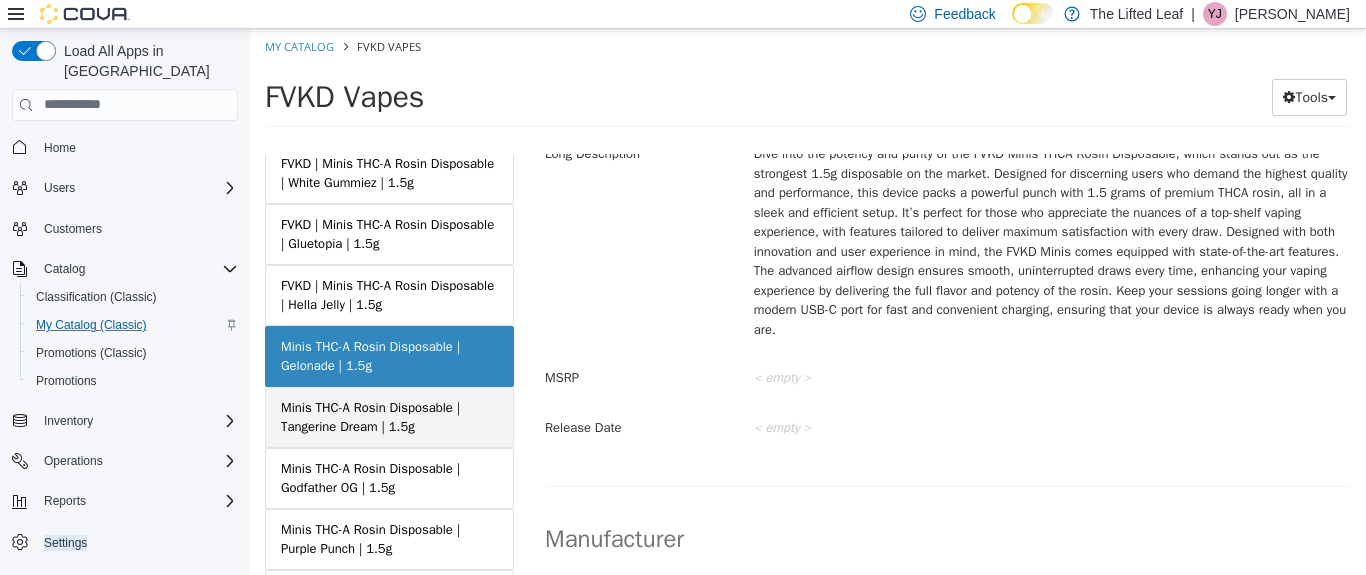 click on "Minis THC-A Rosin Disposable | Tangerine Dream | 1.5g" at bounding box center (389, 416) 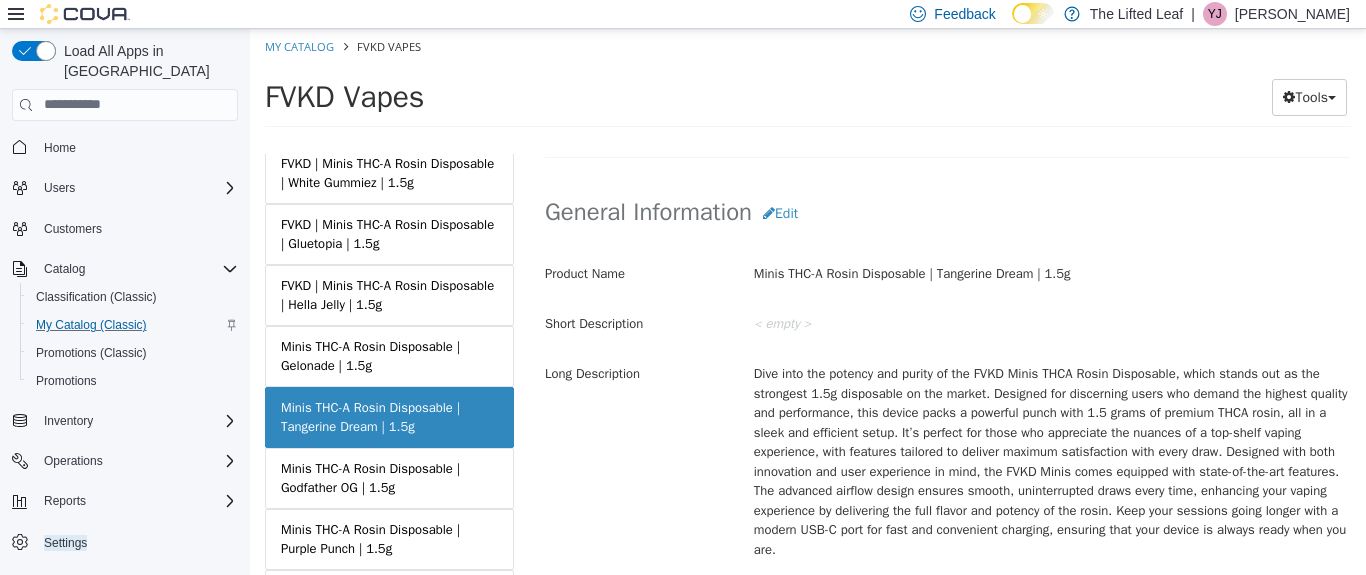 scroll, scrollTop: 528, scrollLeft: 0, axis: vertical 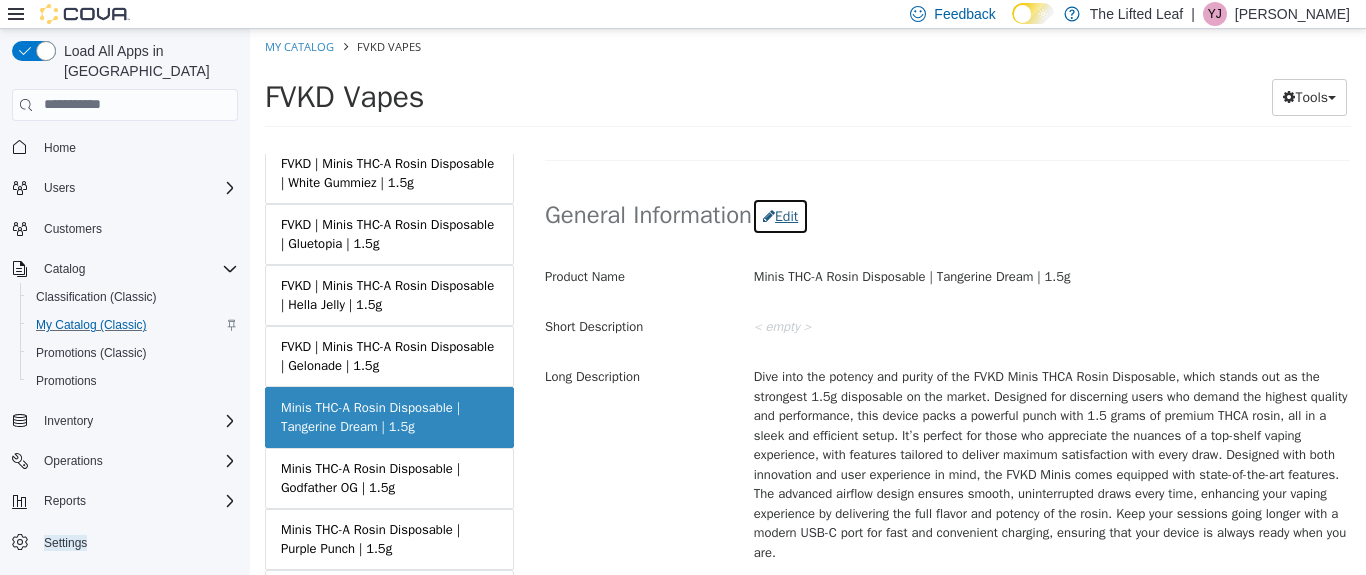 click on "Edit" at bounding box center [780, 215] 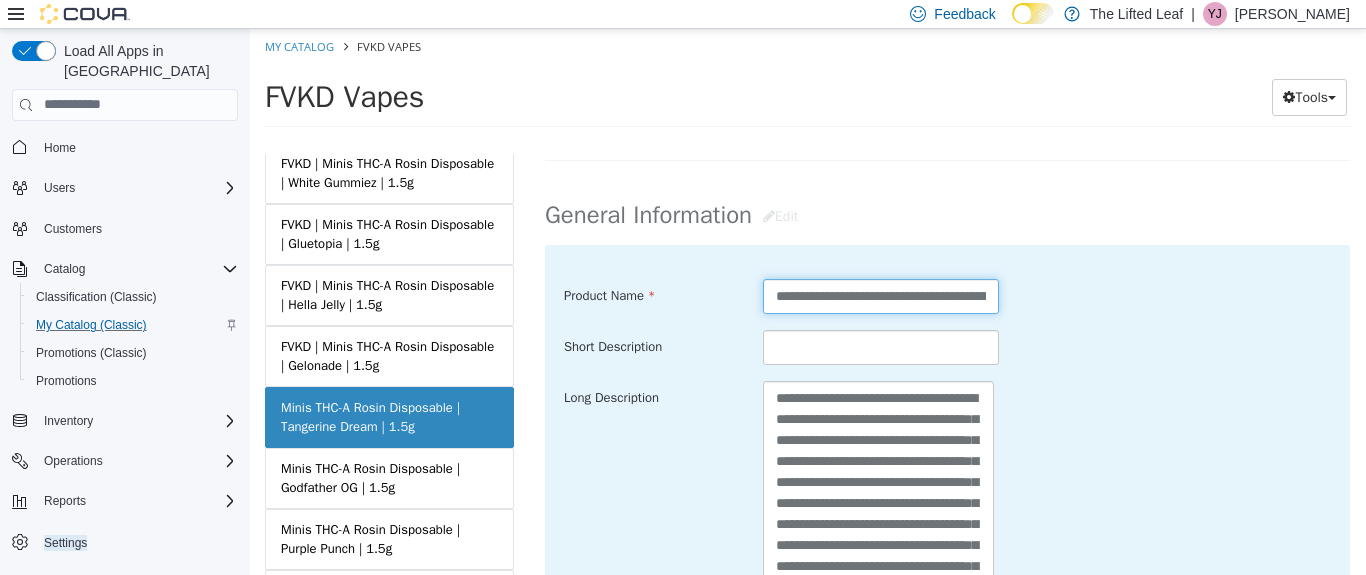 click on "**********" at bounding box center [881, 295] 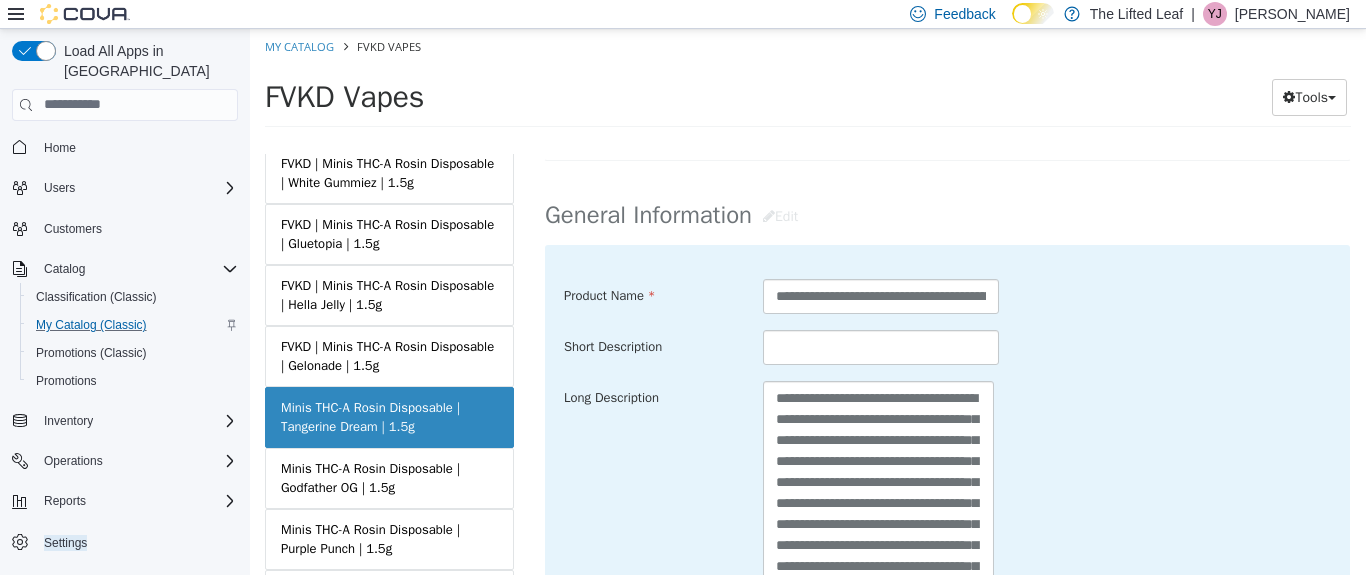 click on "**********" at bounding box center (947, 492) 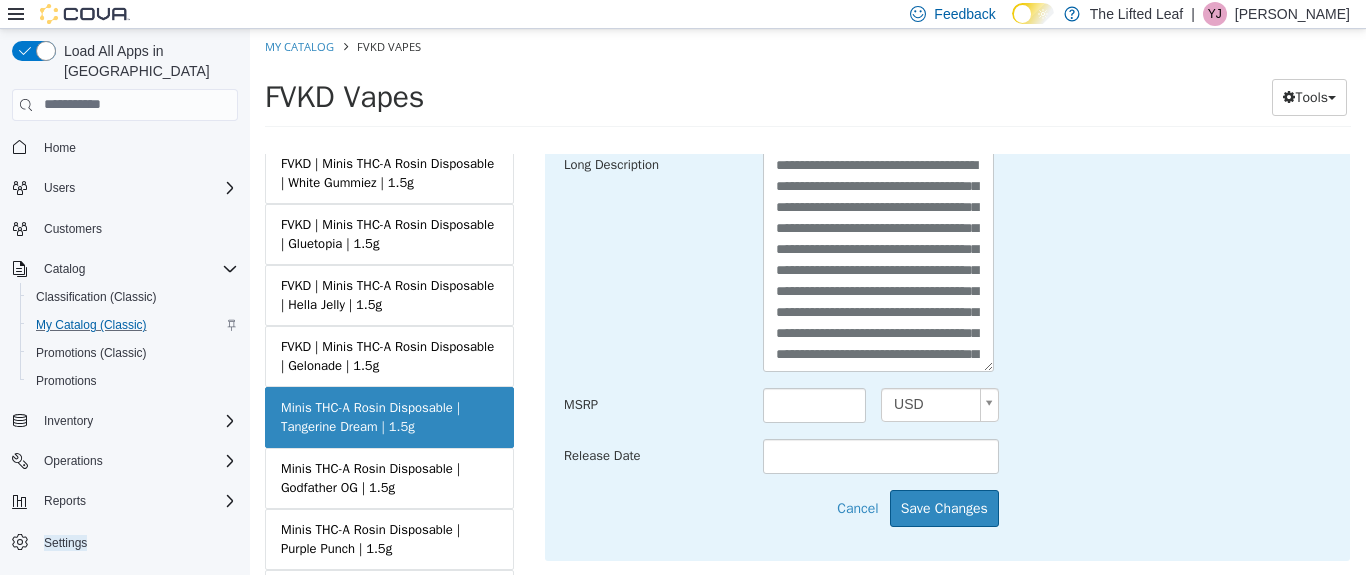 scroll, scrollTop: 762, scrollLeft: 0, axis: vertical 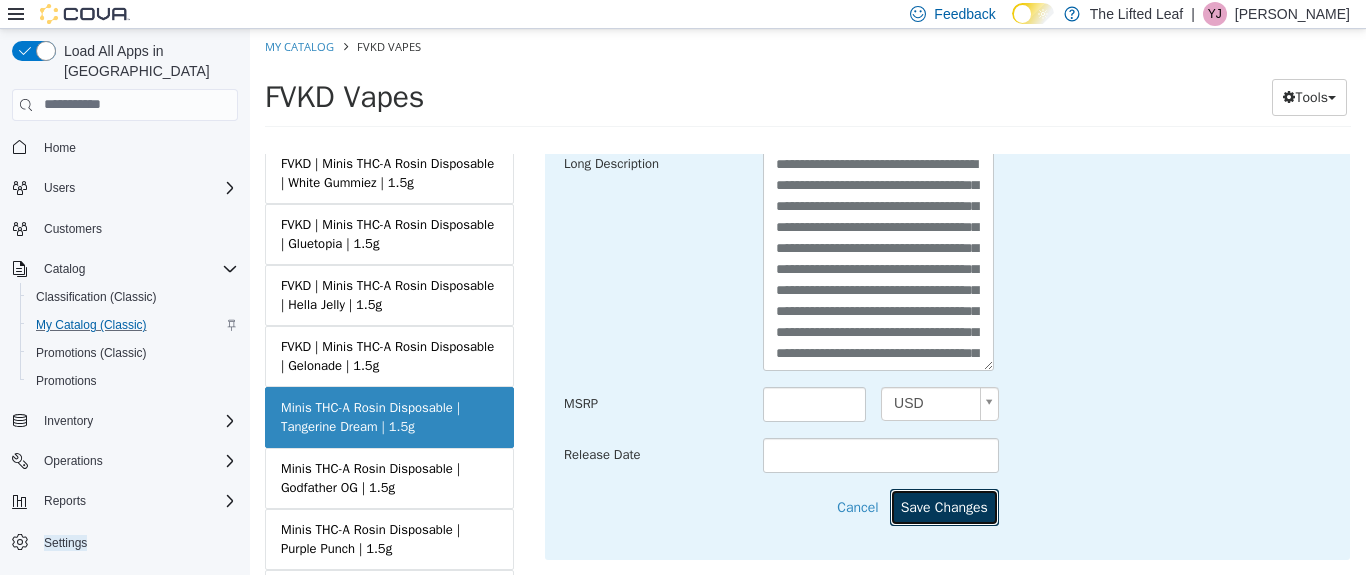 click on "Save Changes" at bounding box center [944, 506] 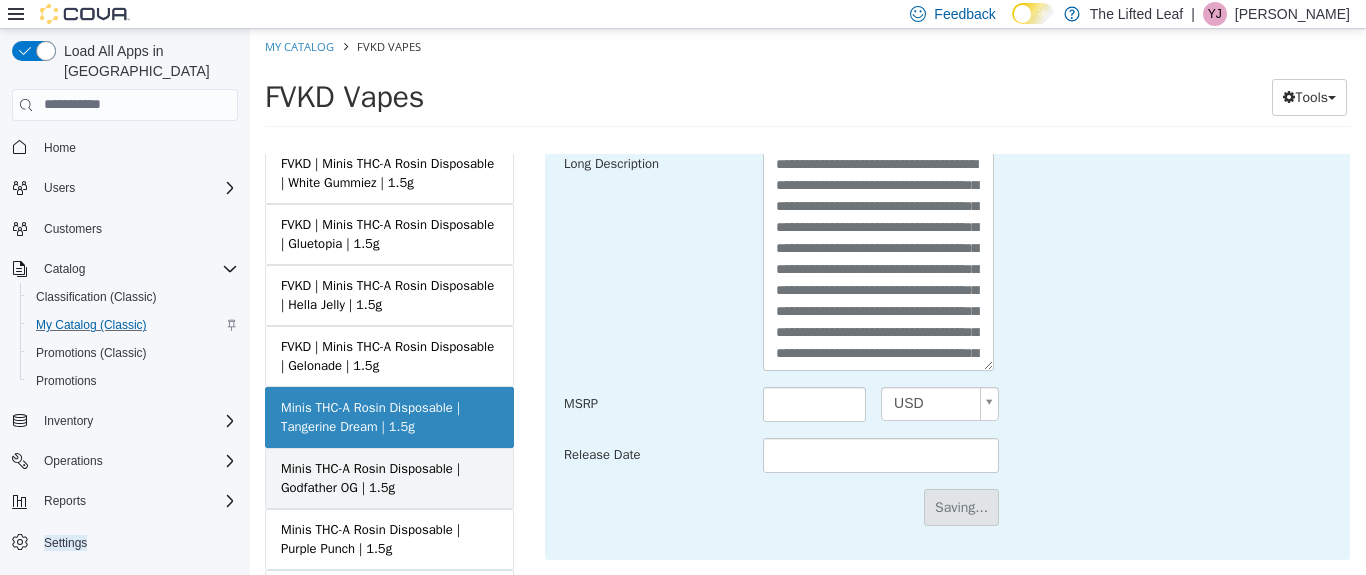 click on "Minis THC-A Rosin Disposable | Godfather OG | 1.5g" at bounding box center (389, 477) 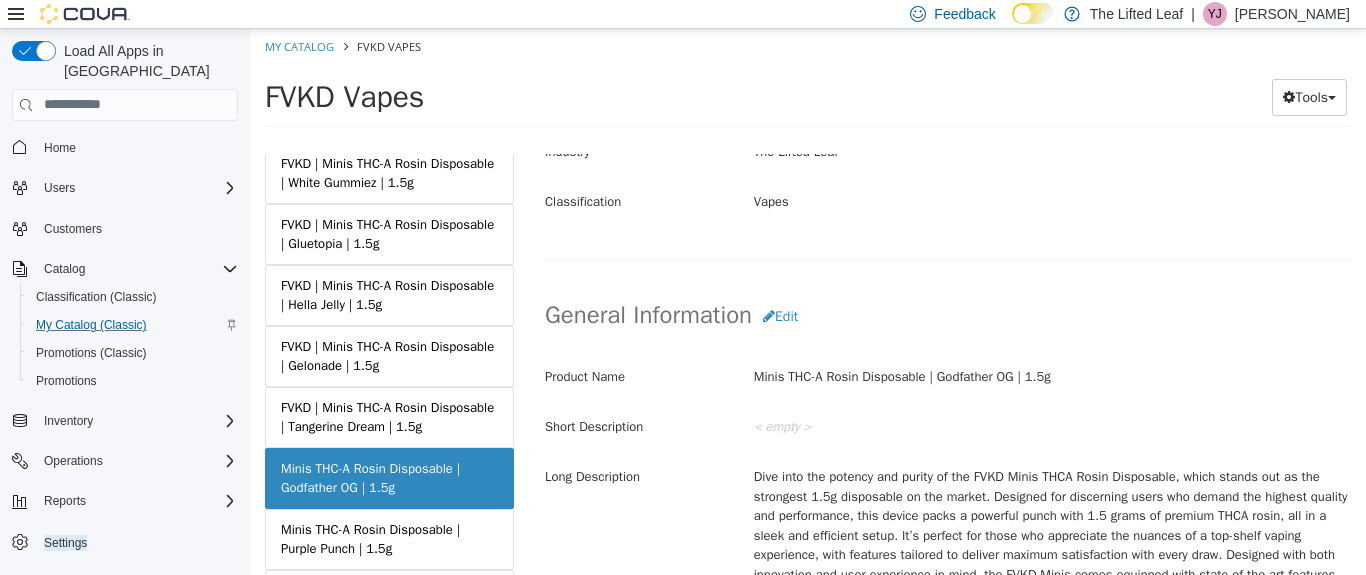 scroll, scrollTop: 427, scrollLeft: 0, axis: vertical 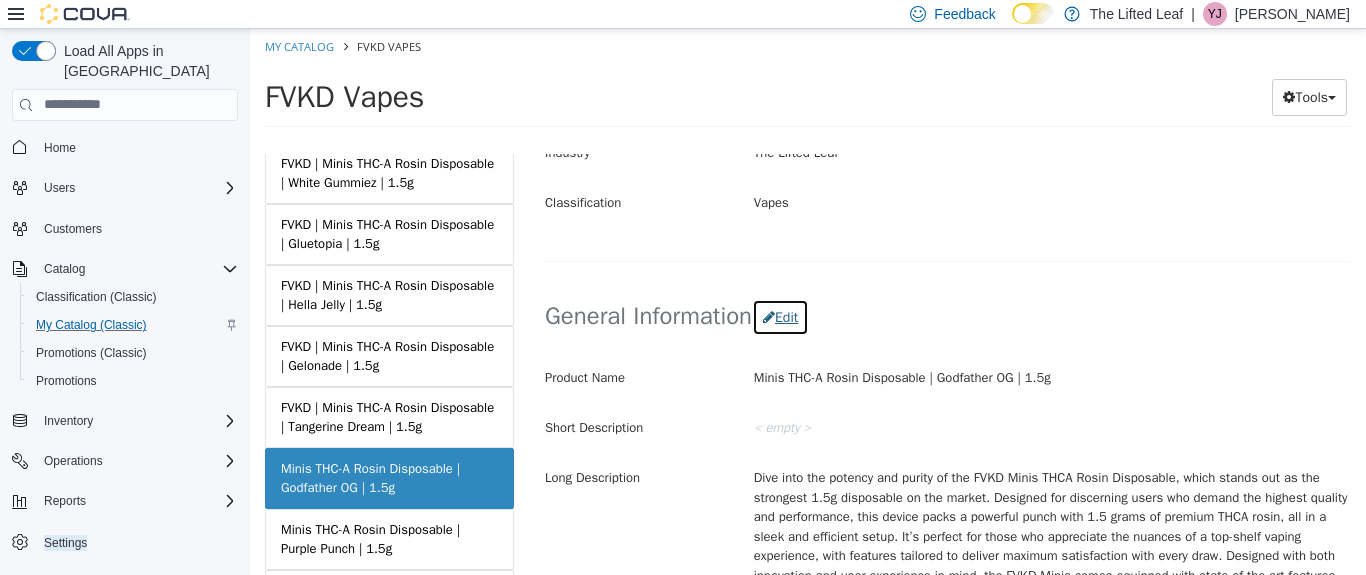 click on "Edit" at bounding box center (780, 316) 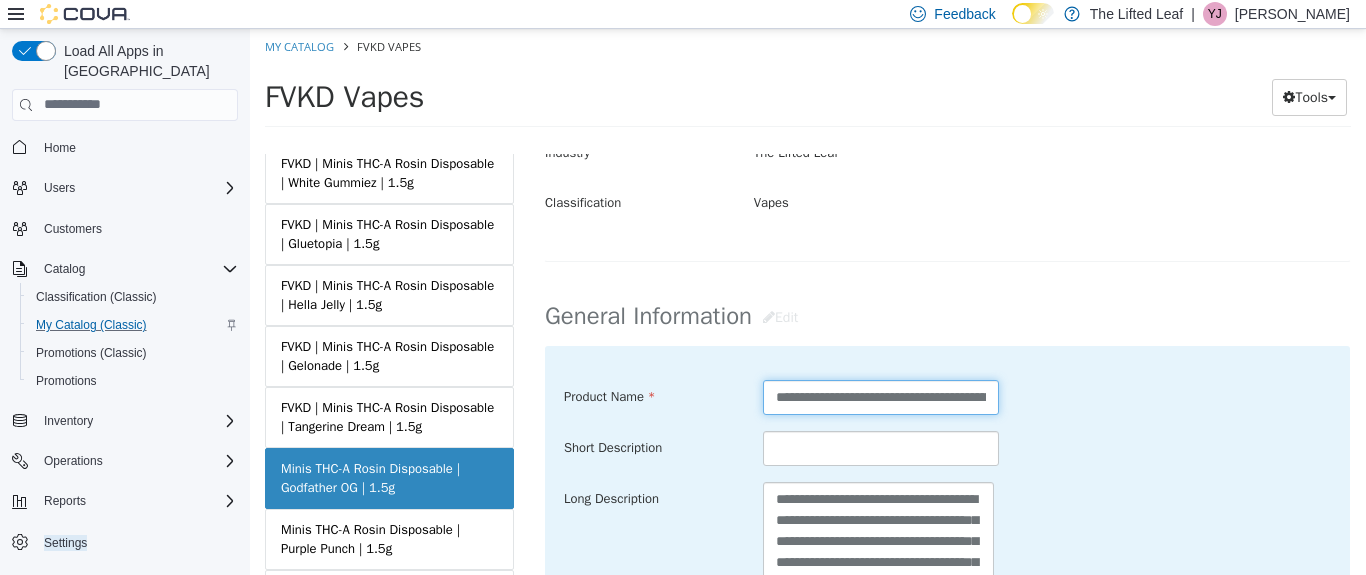 click on "**********" at bounding box center [881, 396] 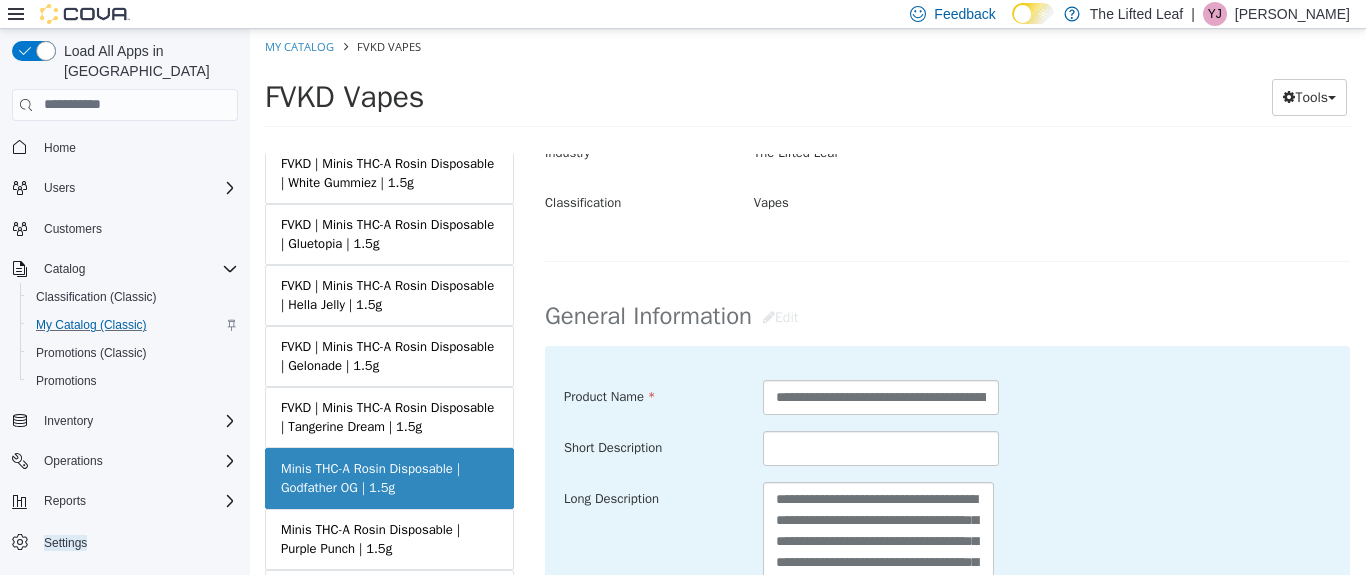 click on "Short Description" at bounding box center [648, 443] 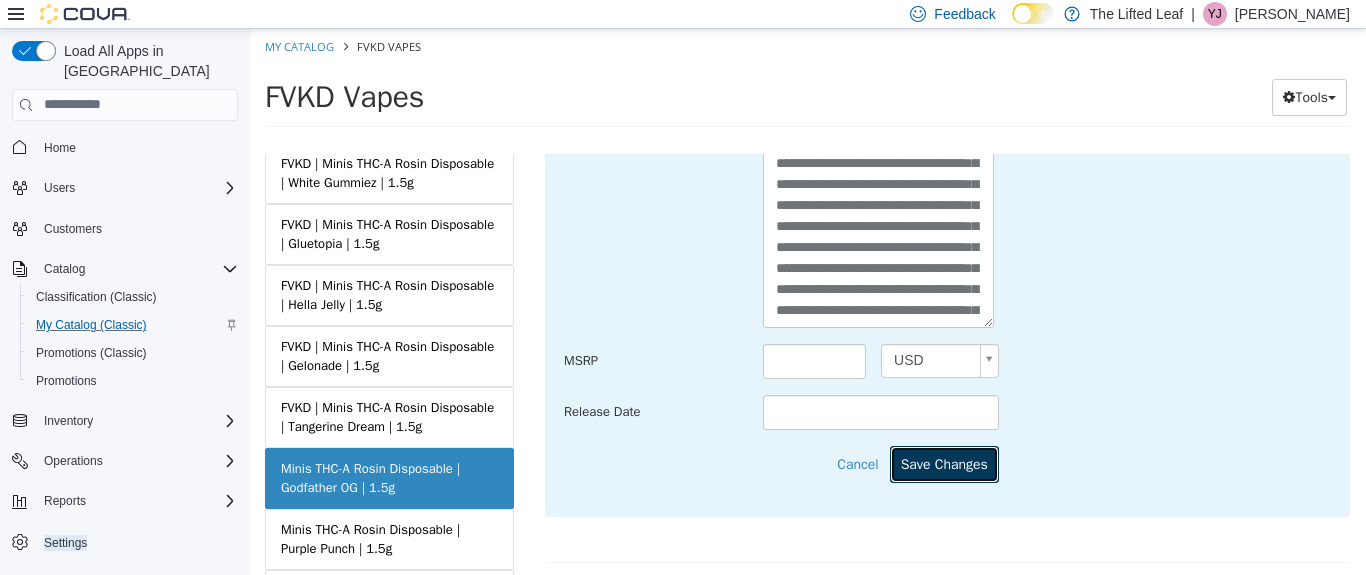 click on "Save Changes" at bounding box center (944, 463) 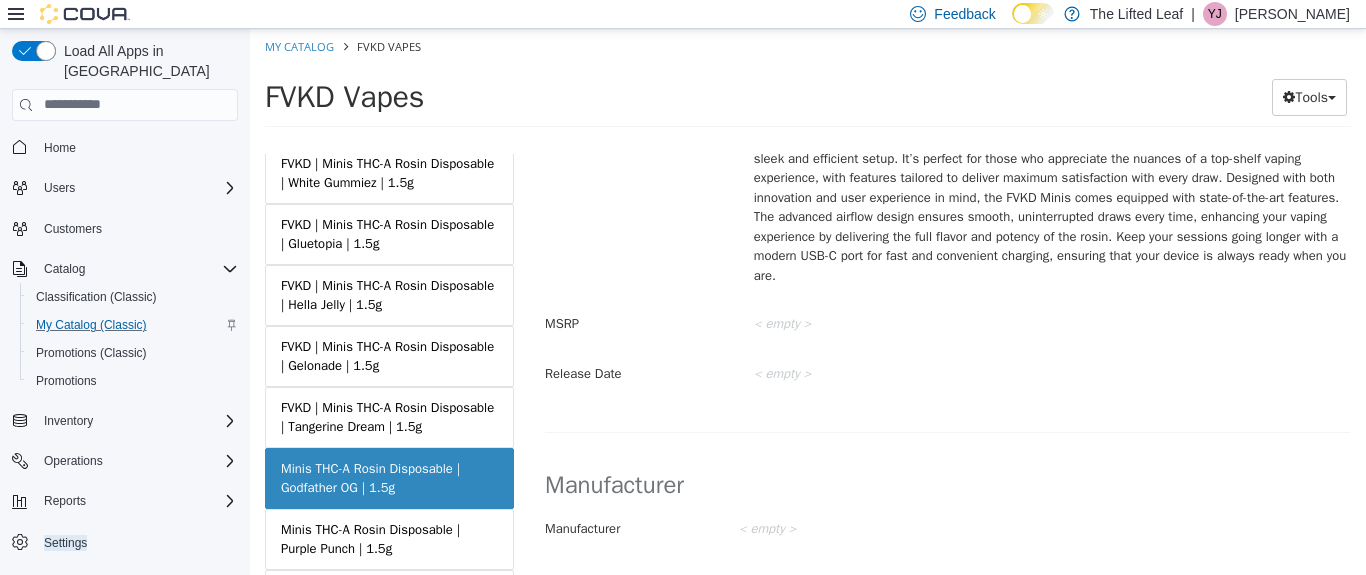 scroll, scrollTop: 908, scrollLeft: 0, axis: vertical 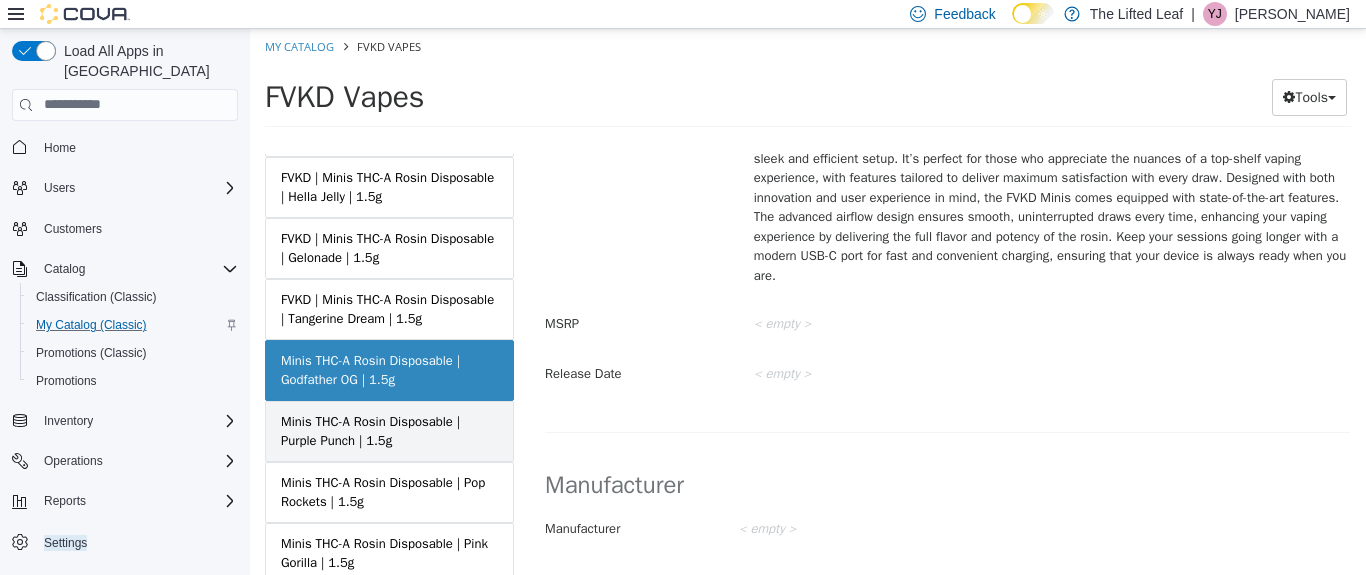 click on "Minis THC-A Rosin Disposable | Purple Punch | 1.5g" at bounding box center [389, 430] 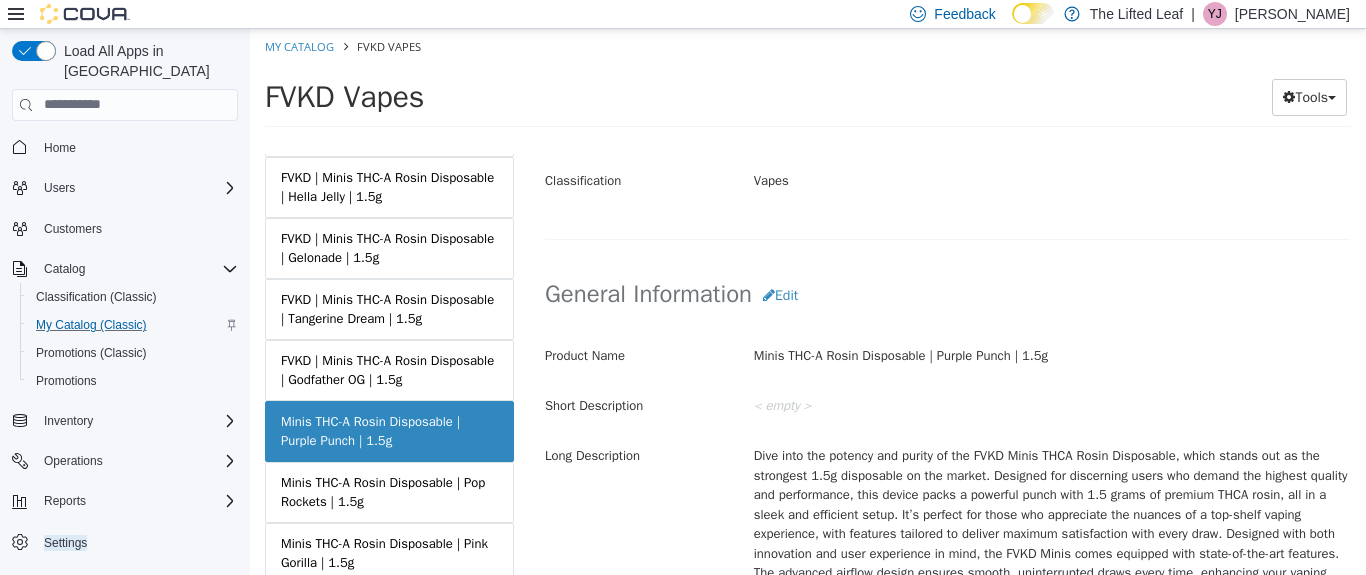 scroll, scrollTop: 440, scrollLeft: 0, axis: vertical 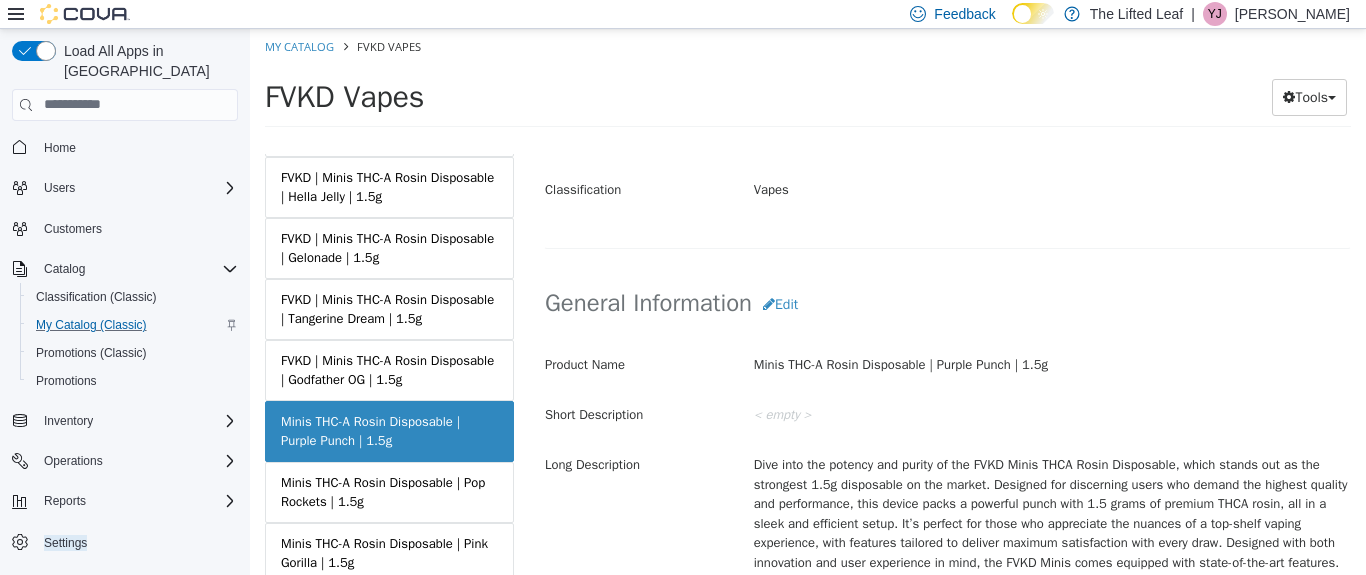 click on "General Information  Edit Product Name
Minis THC-A Rosin Disposable | Purple Punch | 1.5g
Short Description
< empty >
Long Description
MSRP
< empty >
Release Date
< empty >
Cancel Save Changes" at bounding box center (947, 530) 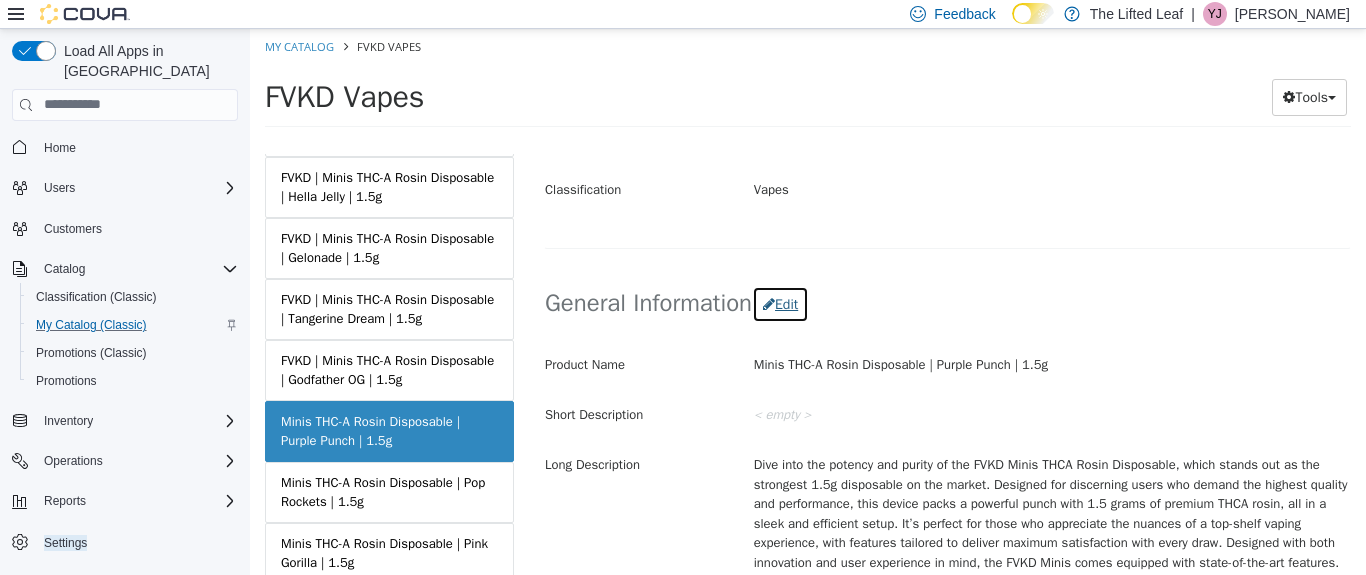 click on "Edit" at bounding box center (780, 303) 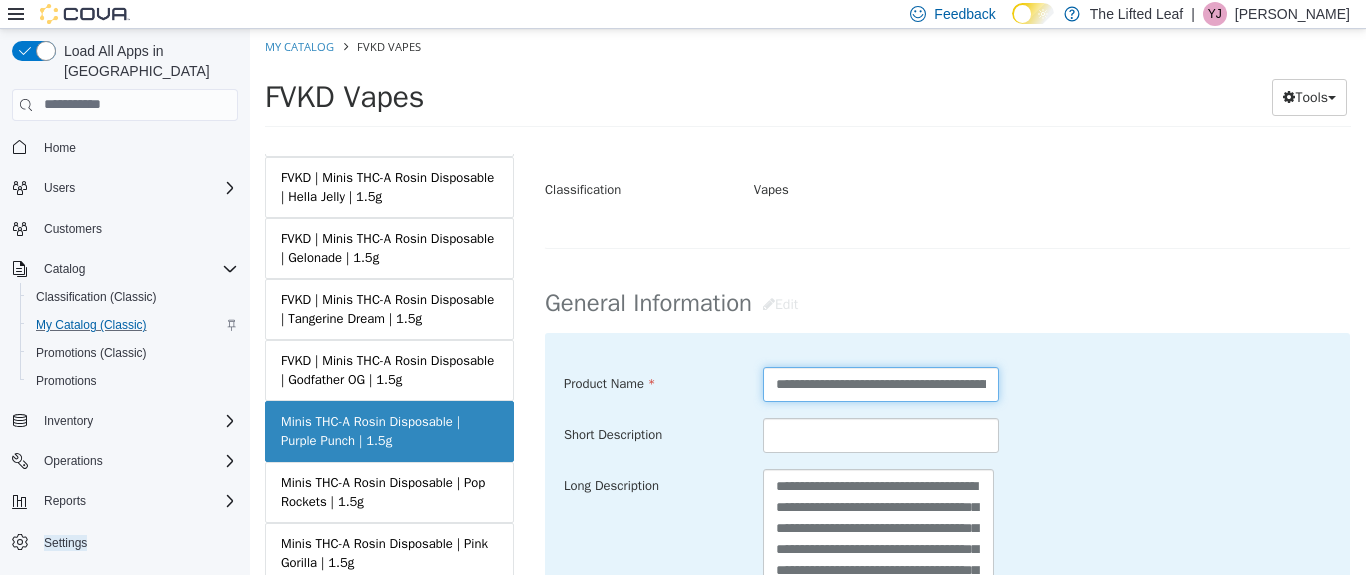 click on "**********" at bounding box center (881, 383) 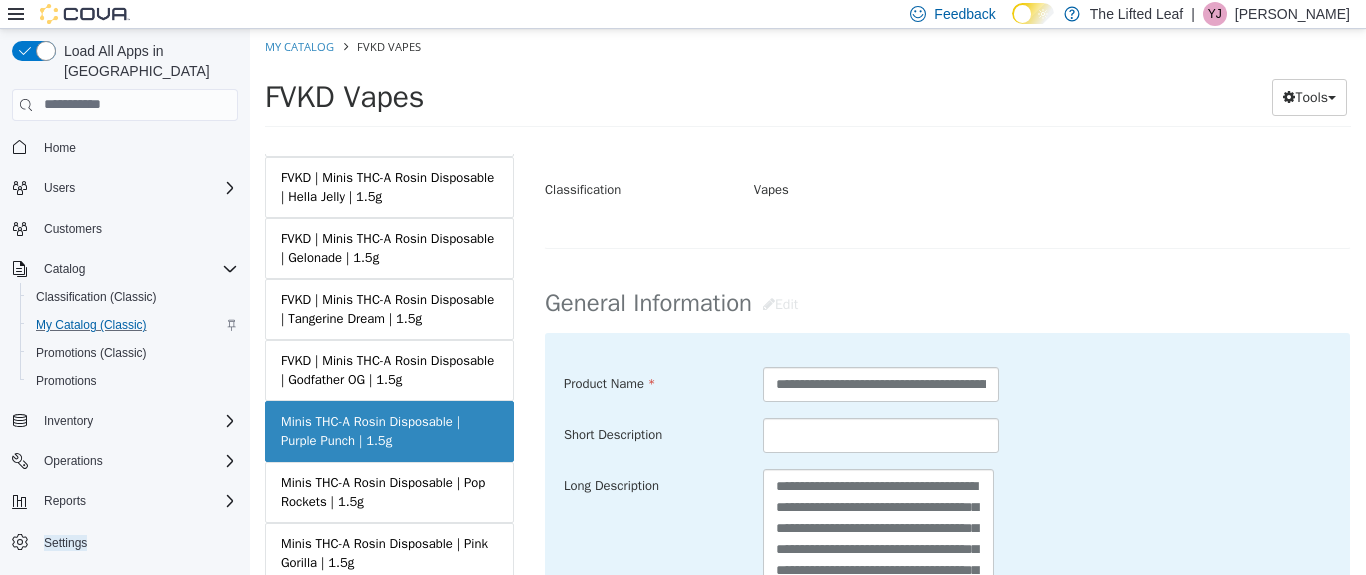 click on "**********" at bounding box center [947, 580] 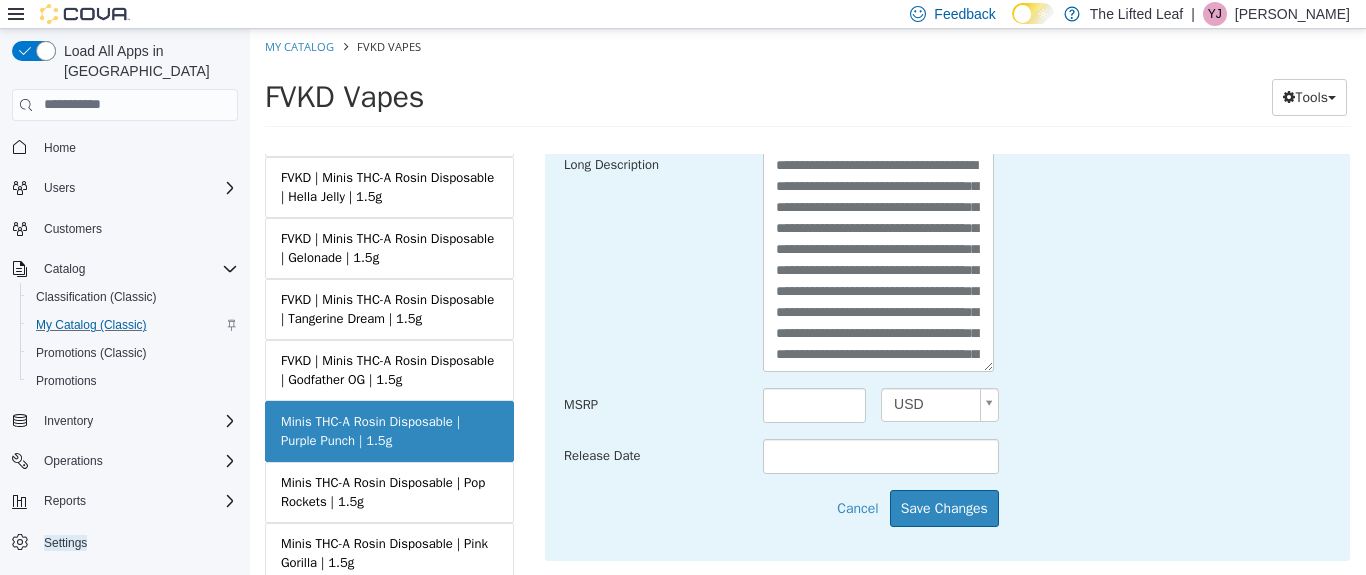 scroll, scrollTop: 845, scrollLeft: 0, axis: vertical 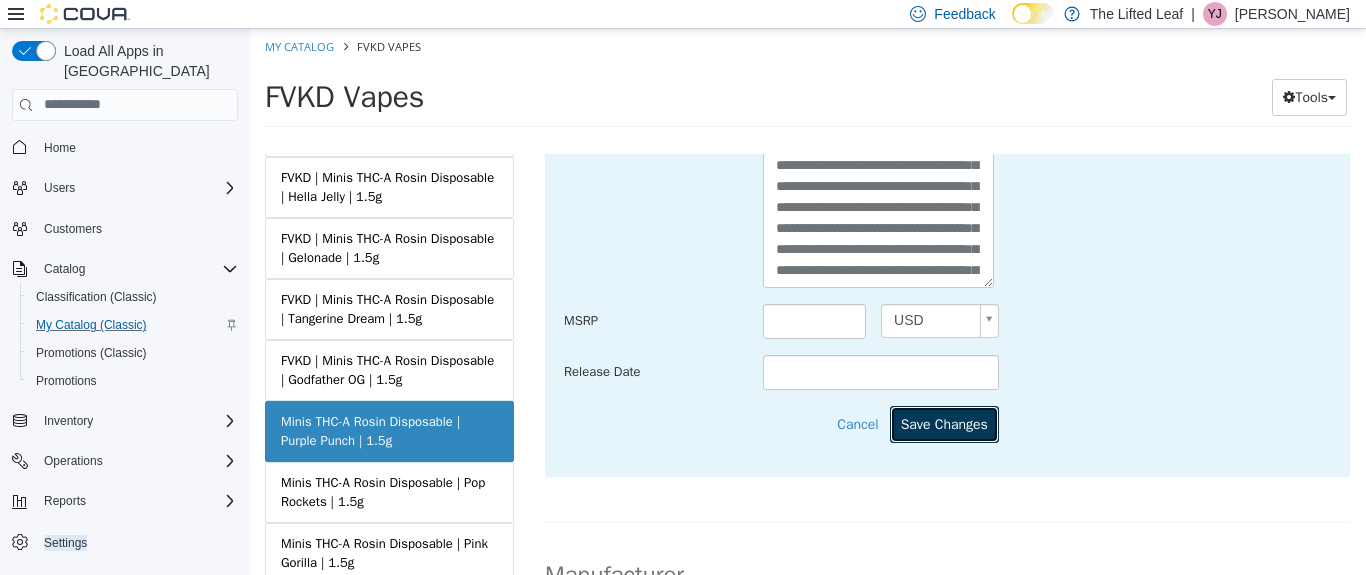 click on "Save Changes" at bounding box center (944, 423) 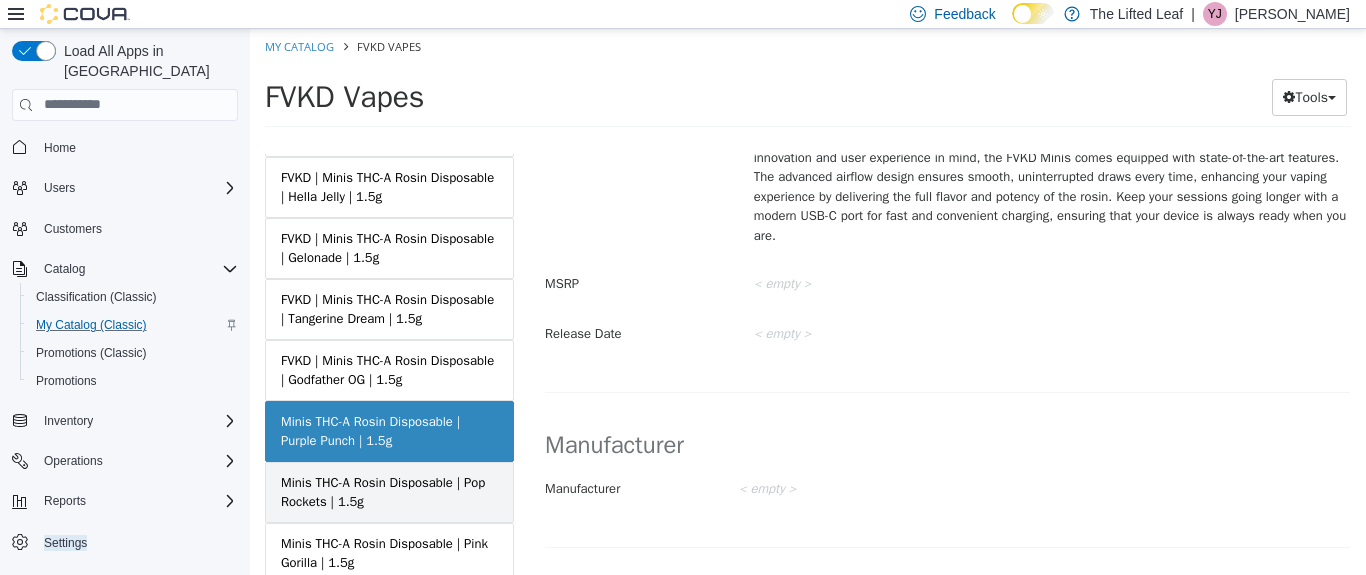 click on "Minis THC-A Rosin Disposable | Pop Rockets | 1.5g" at bounding box center [389, 491] 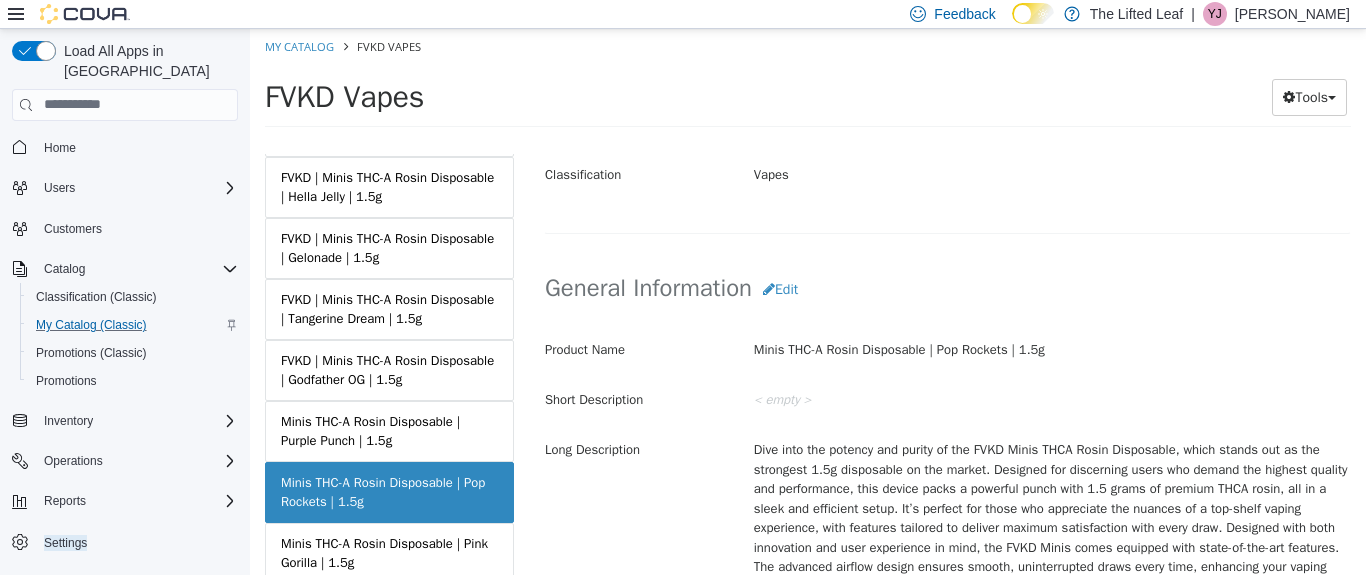 scroll, scrollTop: 452, scrollLeft: 0, axis: vertical 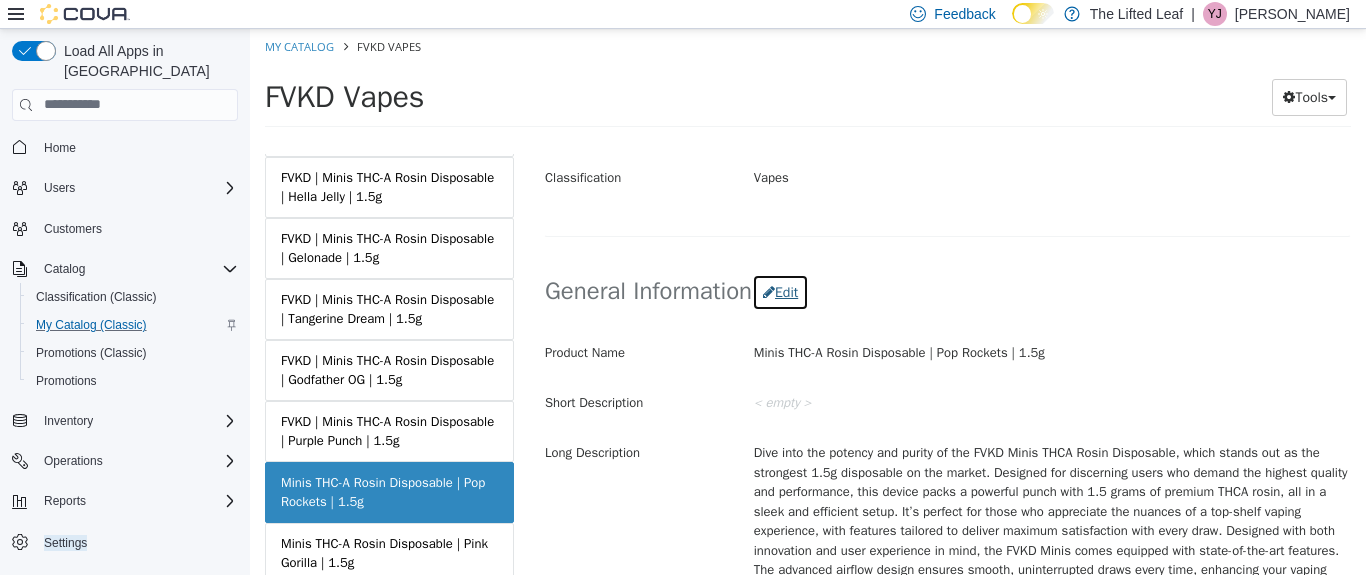 click on "Edit" at bounding box center [780, 291] 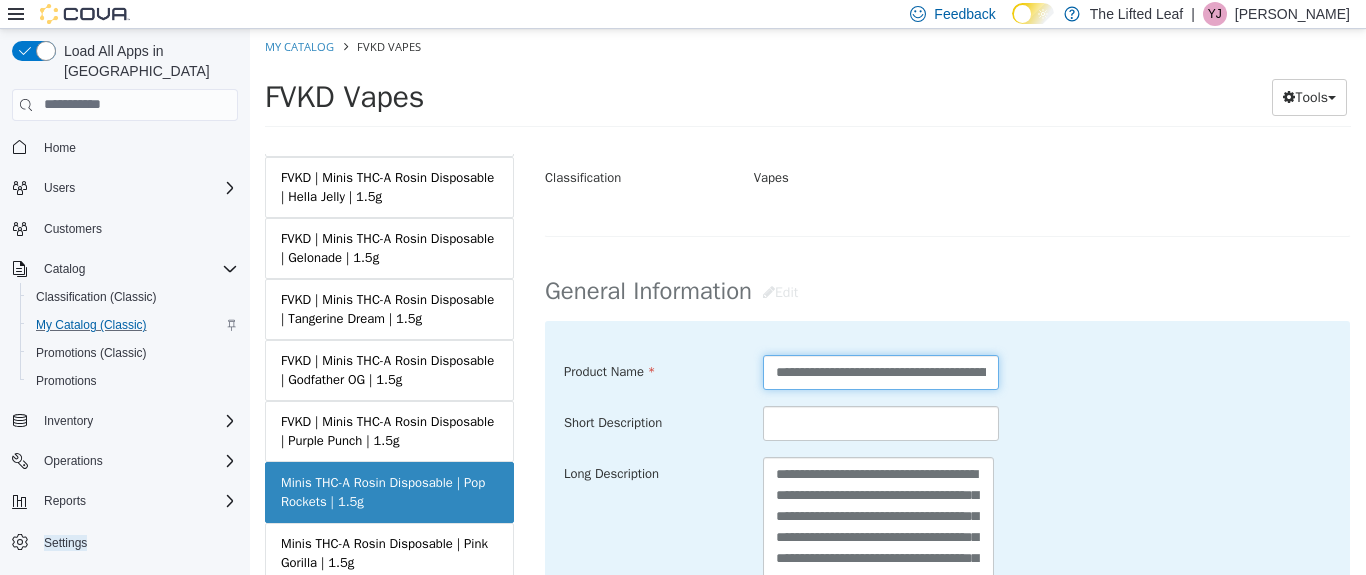 click on "**********" at bounding box center [881, 371] 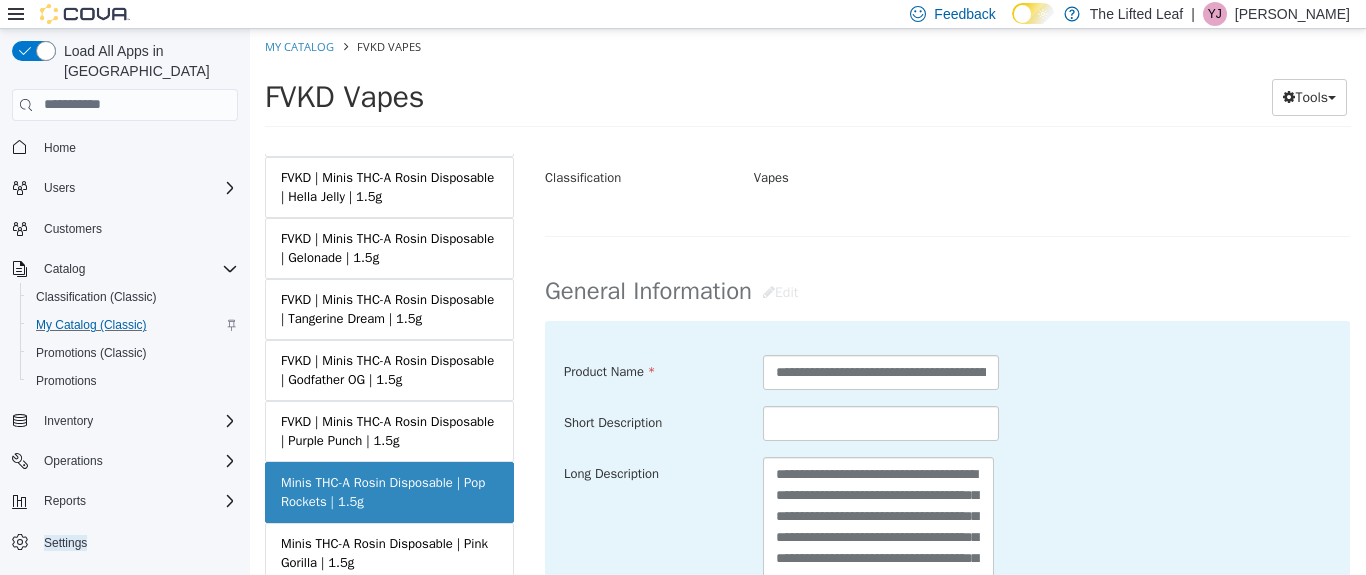 click on "**********" at bounding box center (947, 568) 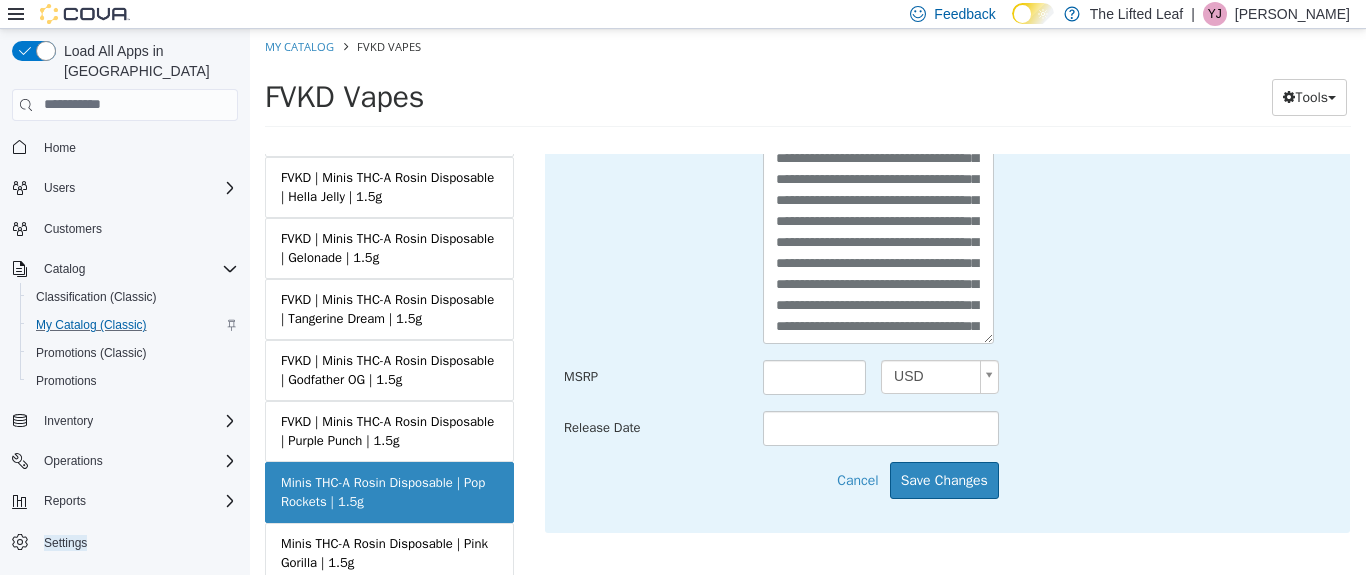 scroll, scrollTop: 797, scrollLeft: 0, axis: vertical 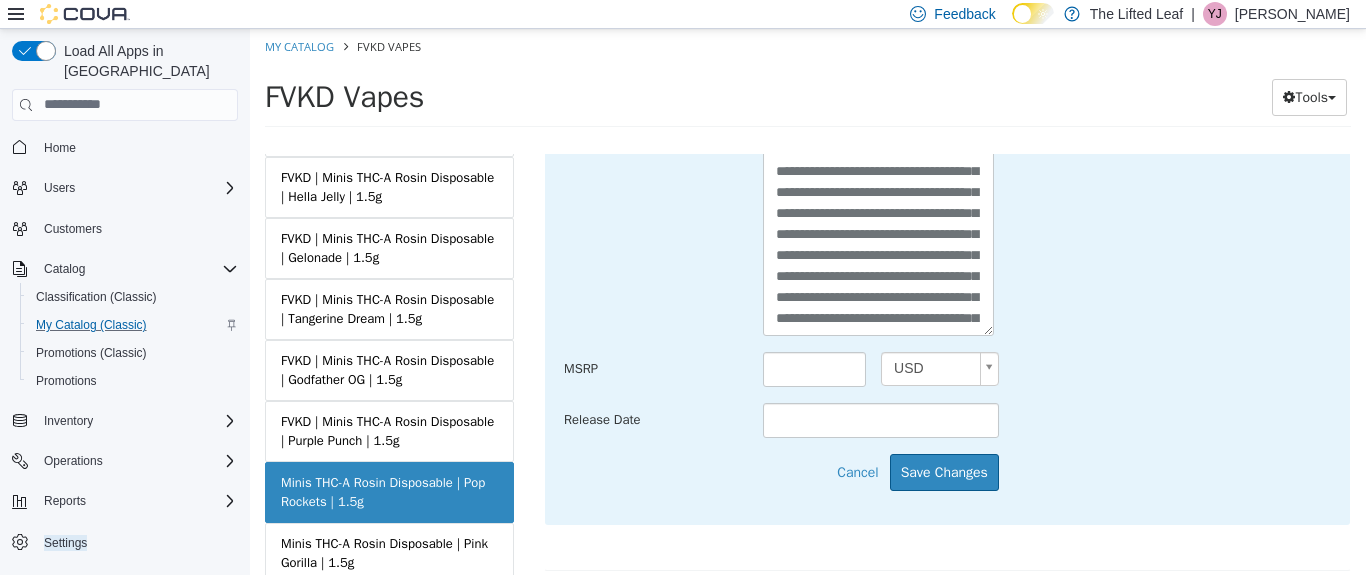 click on "**********" at bounding box center (947, 249) 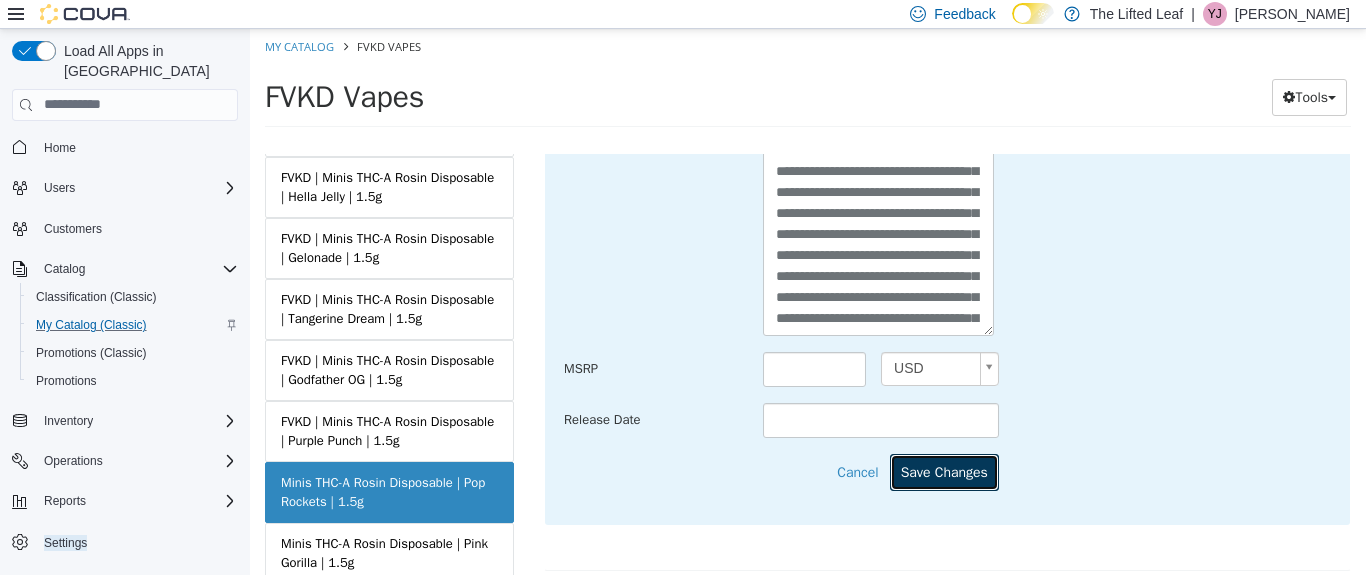 click on "Save Changes" at bounding box center [944, 471] 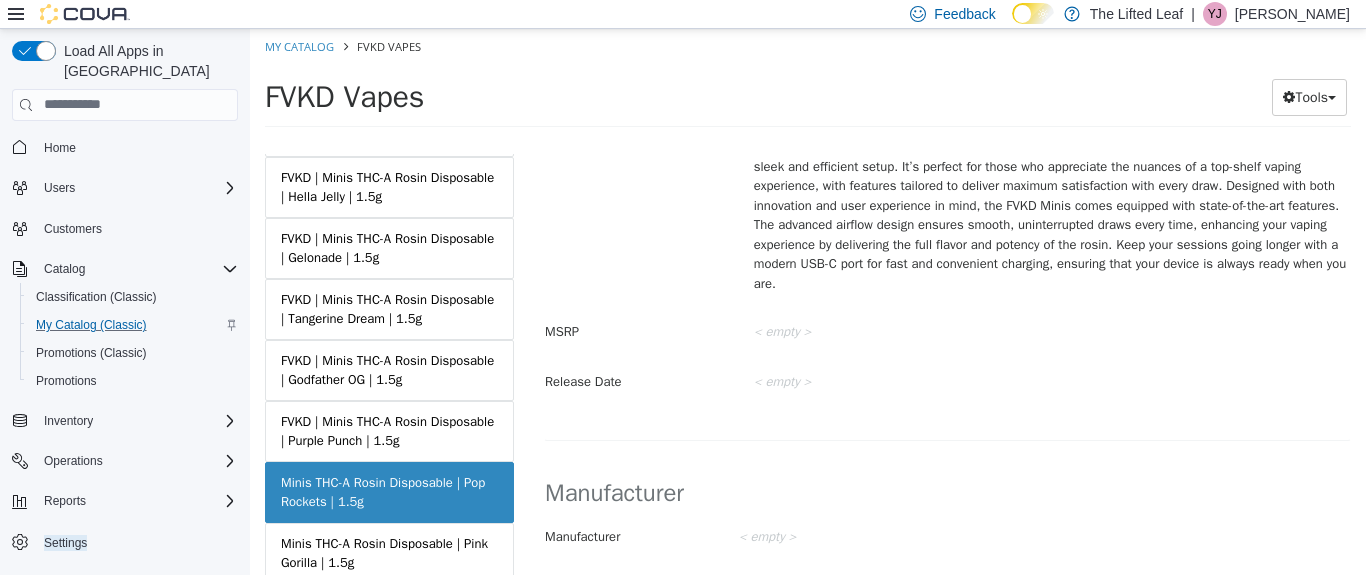 scroll, scrollTop: 1165, scrollLeft: 0, axis: vertical 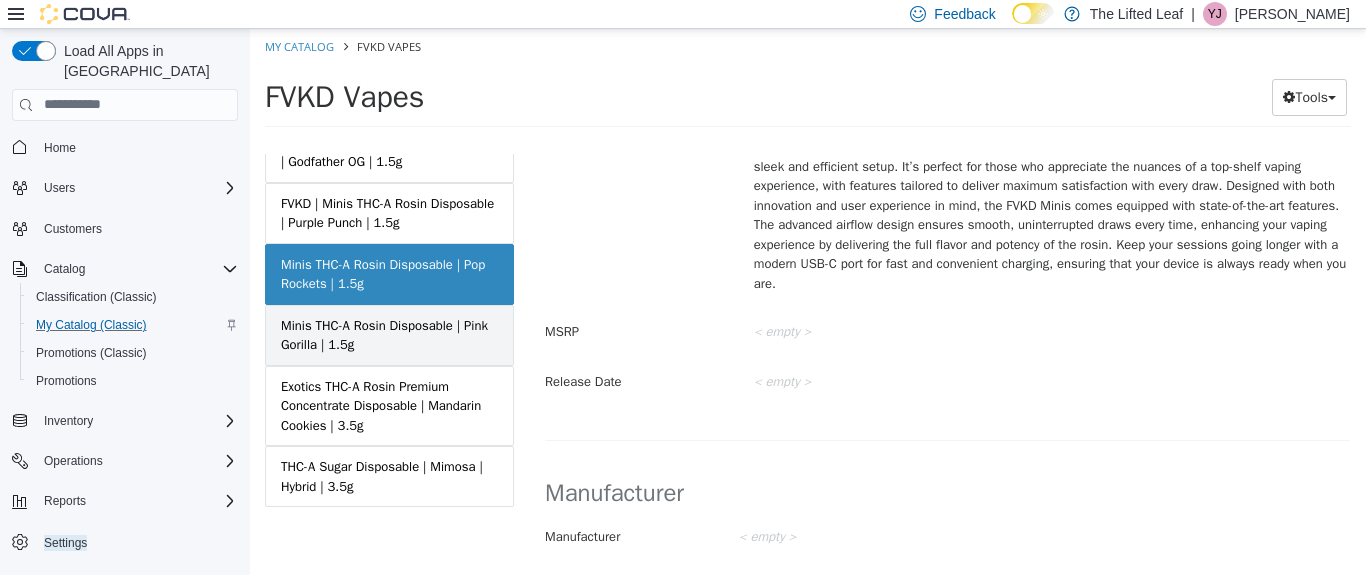 click on "Minis THC-A Rosin Disposable | Pink Gorilla | 1.5g" at bounding box center [389, 334] 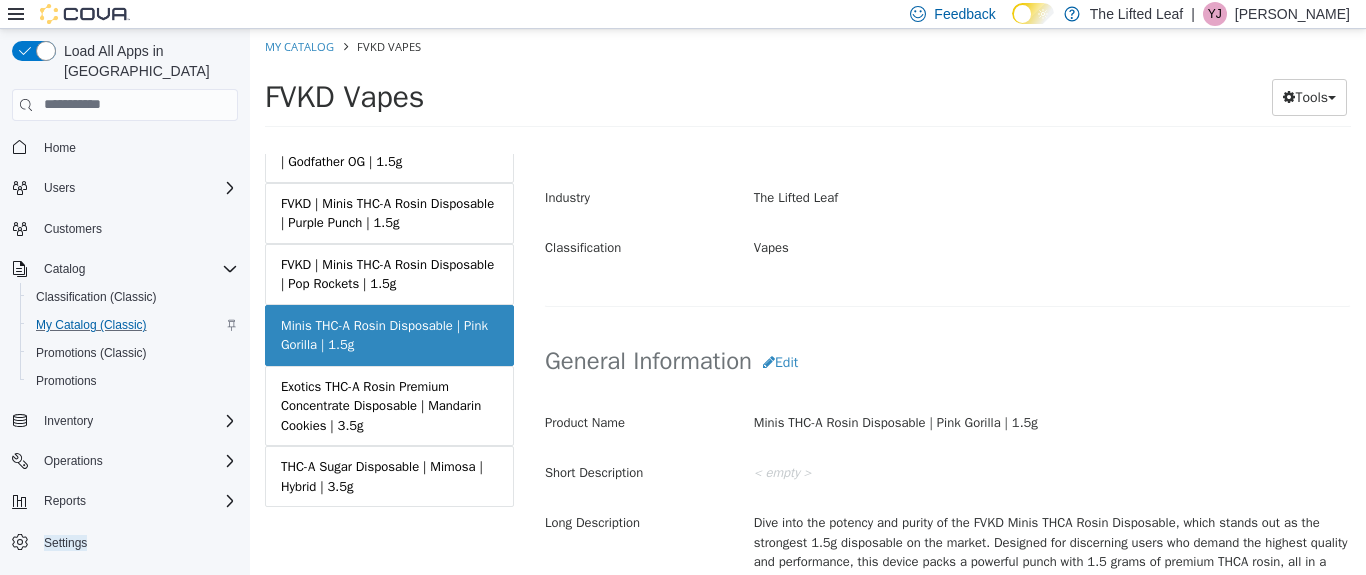 scroll, scrollTop: 381, scrollLeft: 0, axis: vertical 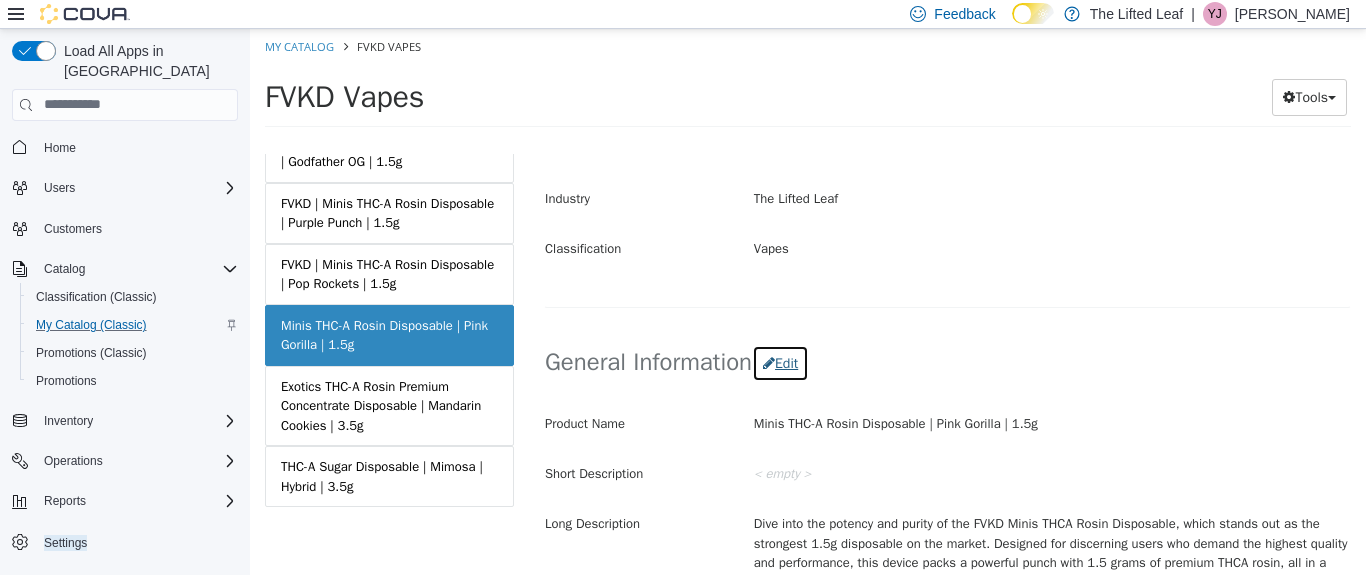 click on "Edit" at bounding box center (780, 362) 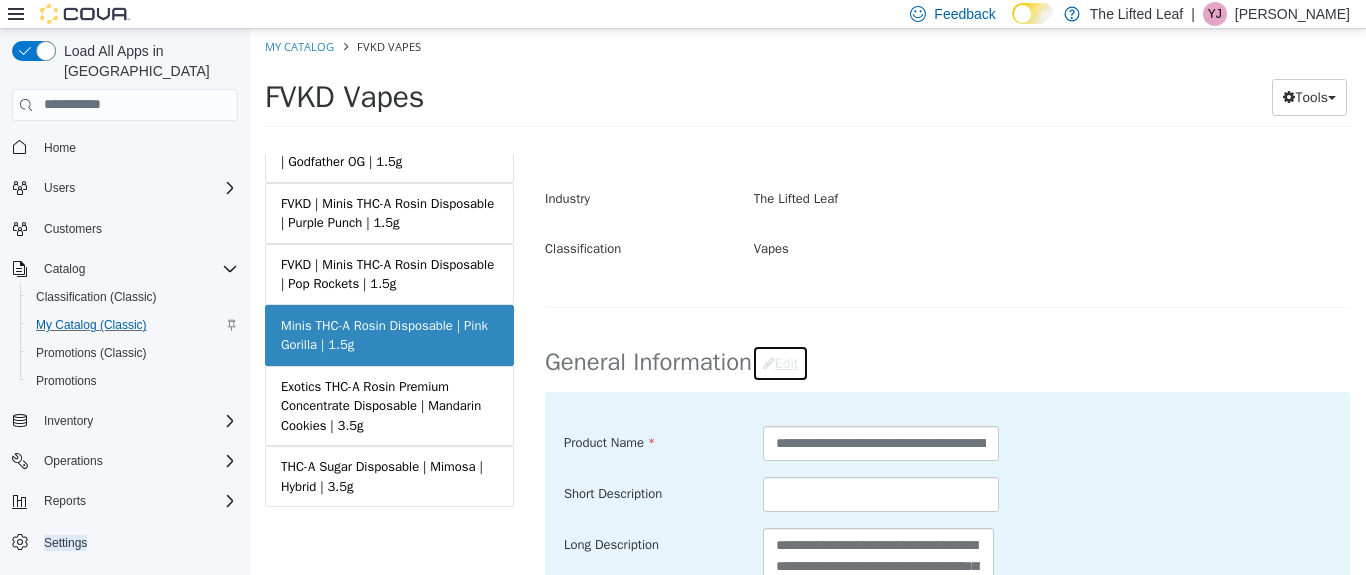 scroll, scrollTop: 631, scrollLeft: 0, axis: vertical 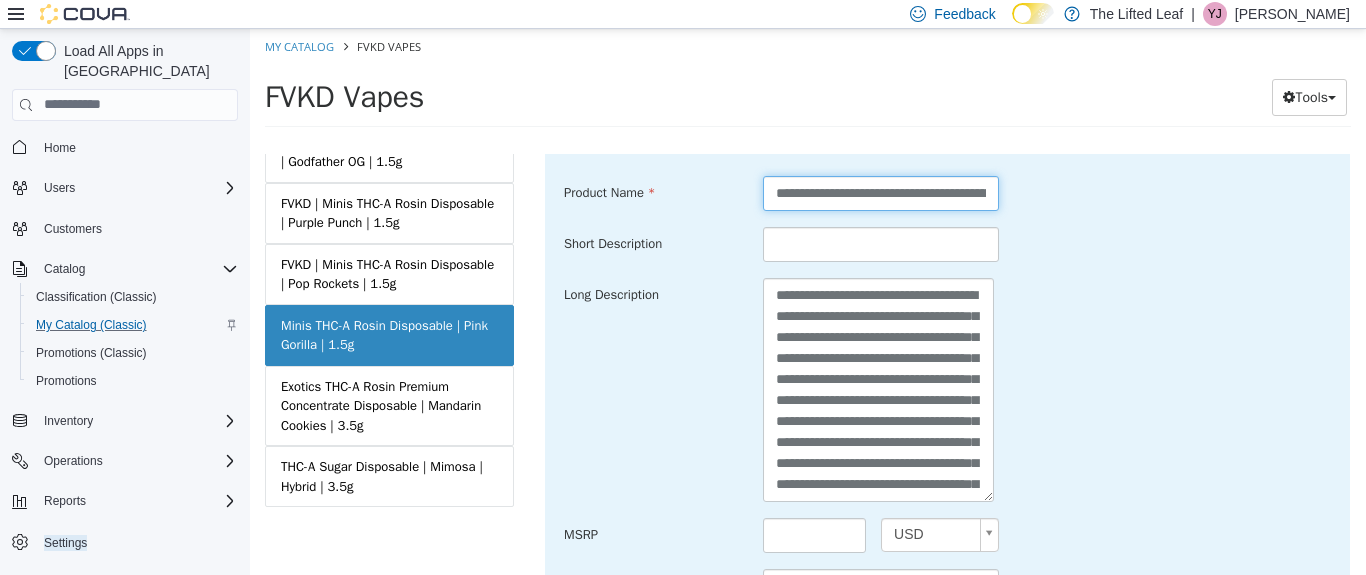 click on "**********" at bounding box center [881, 192] 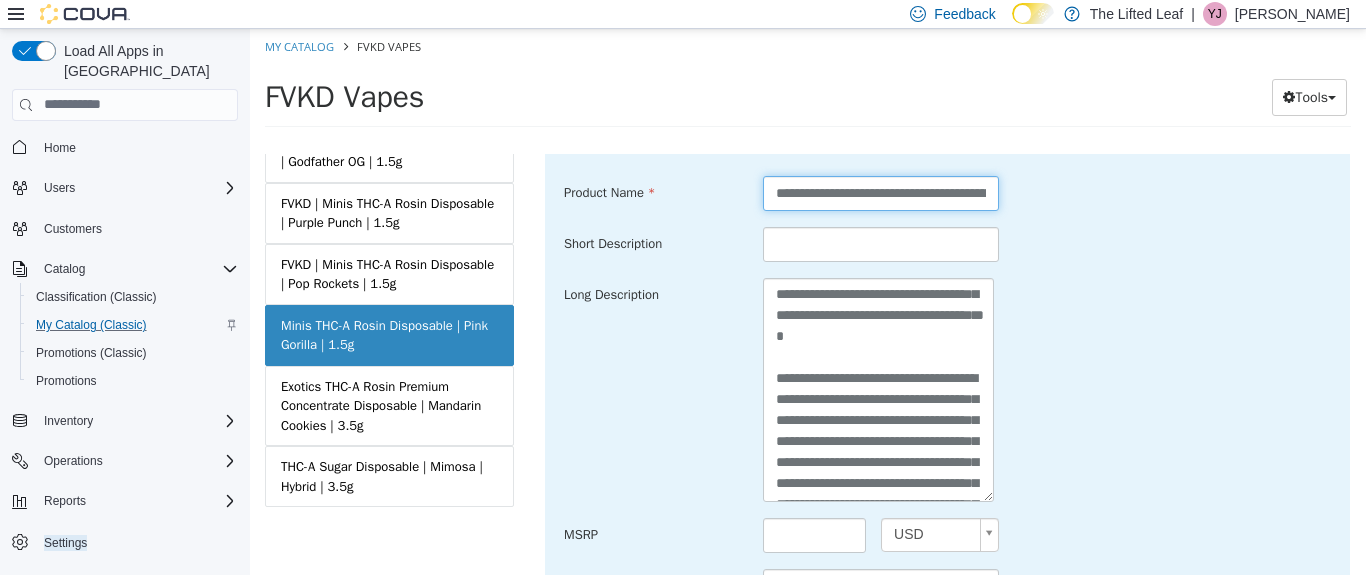 scroll, scrollTop: 213, scrollLeft: 0, axis: vertical 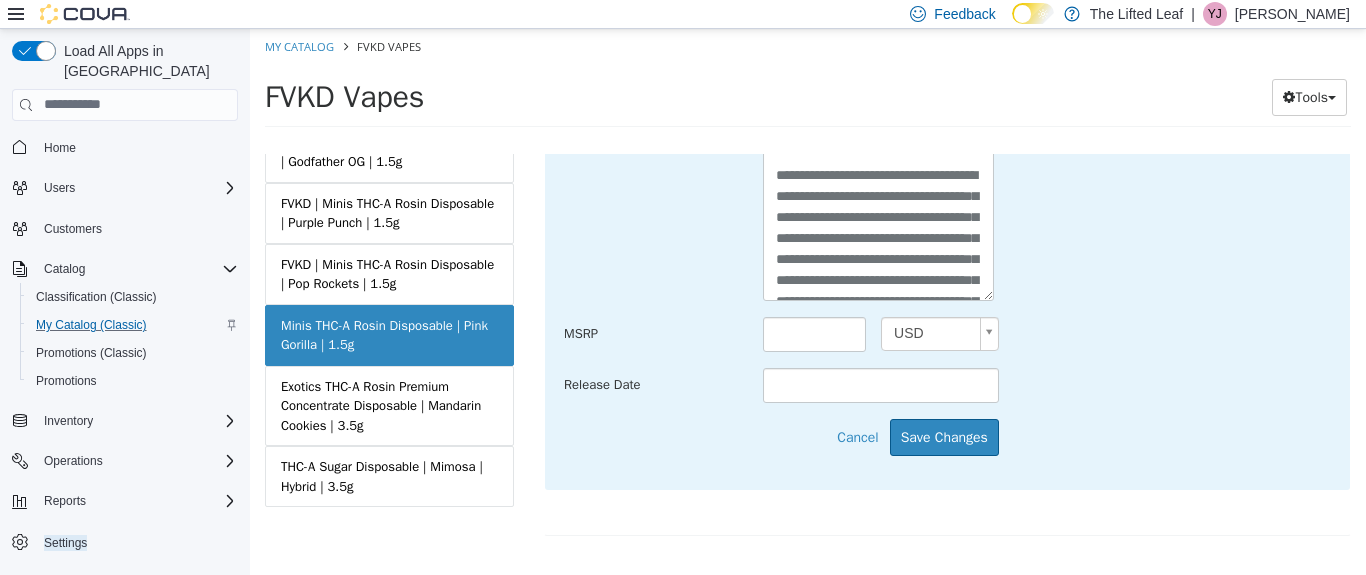 type on "**********" 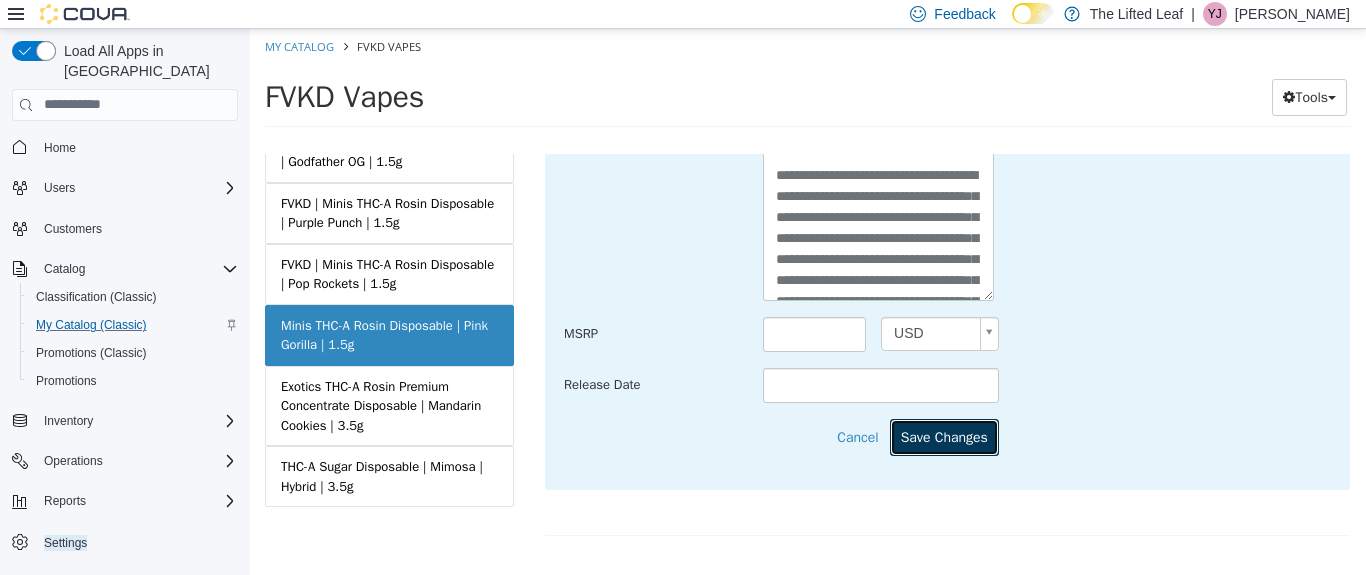 click on "Save Changes" at bounding box center (944, 436) 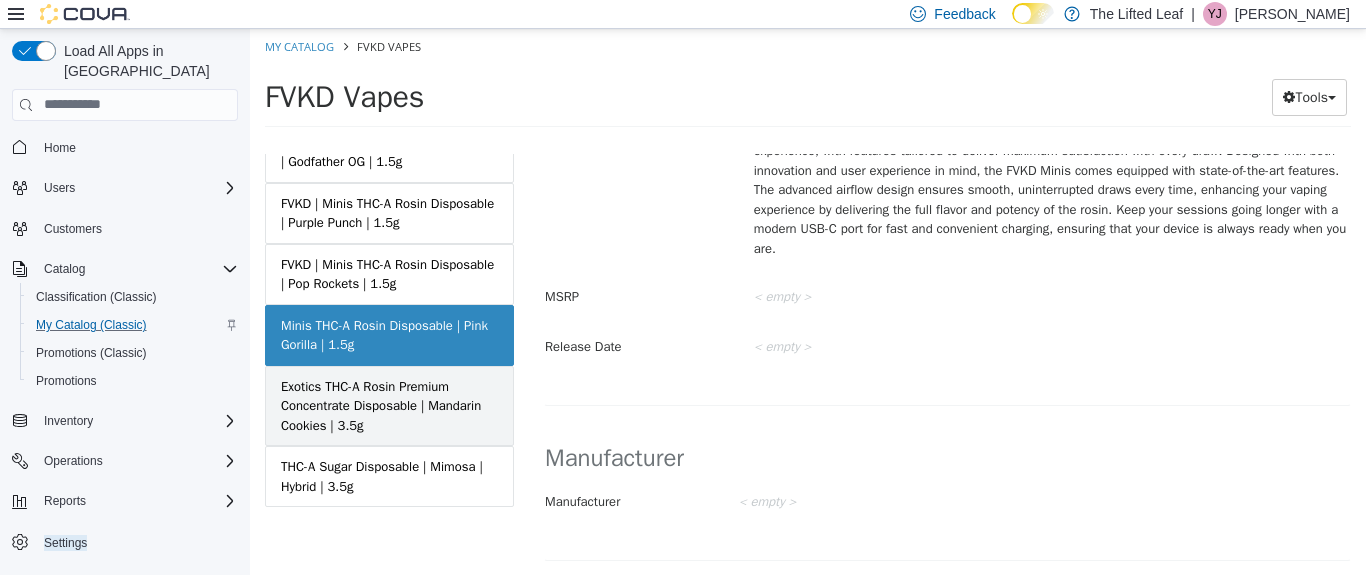 click on "Exotics THC-A Rosin Premium Concentrate Disposable | Mandarin Cookies | 3.5g" at bounding box center (389, 405) 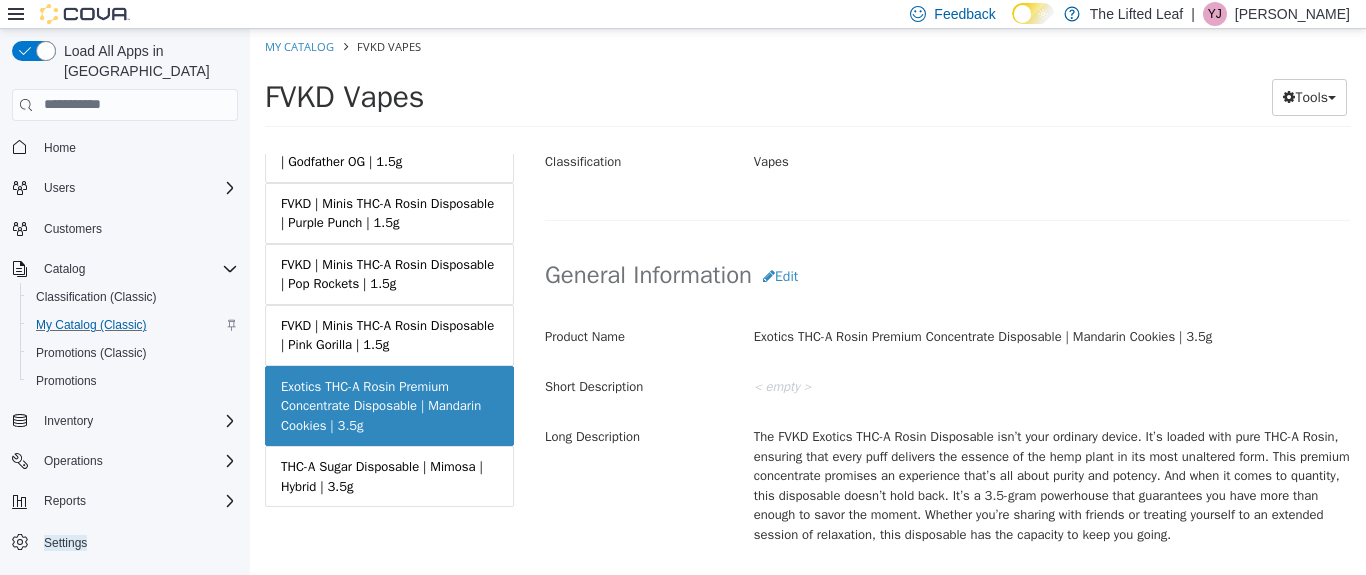 scroll, scrollTop: 467, scrollLeft: 0, axis: vertical 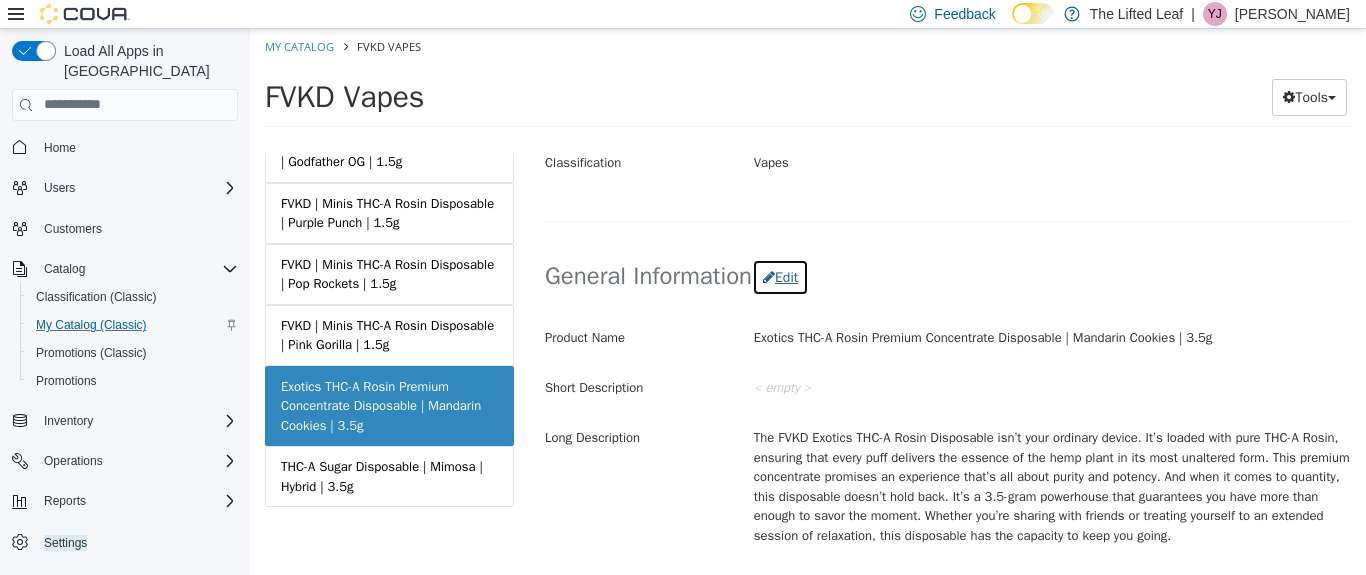 click on "Edit" at bounding box center [780, 276] 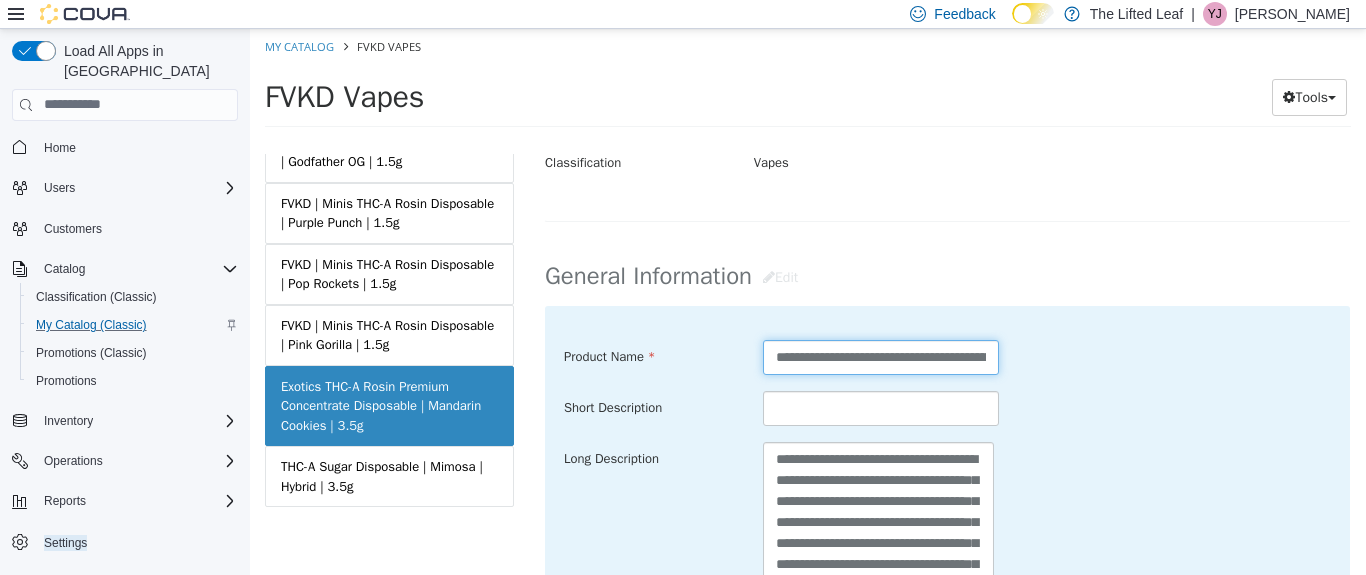 click on "**********" at bounding box center (881, 356) 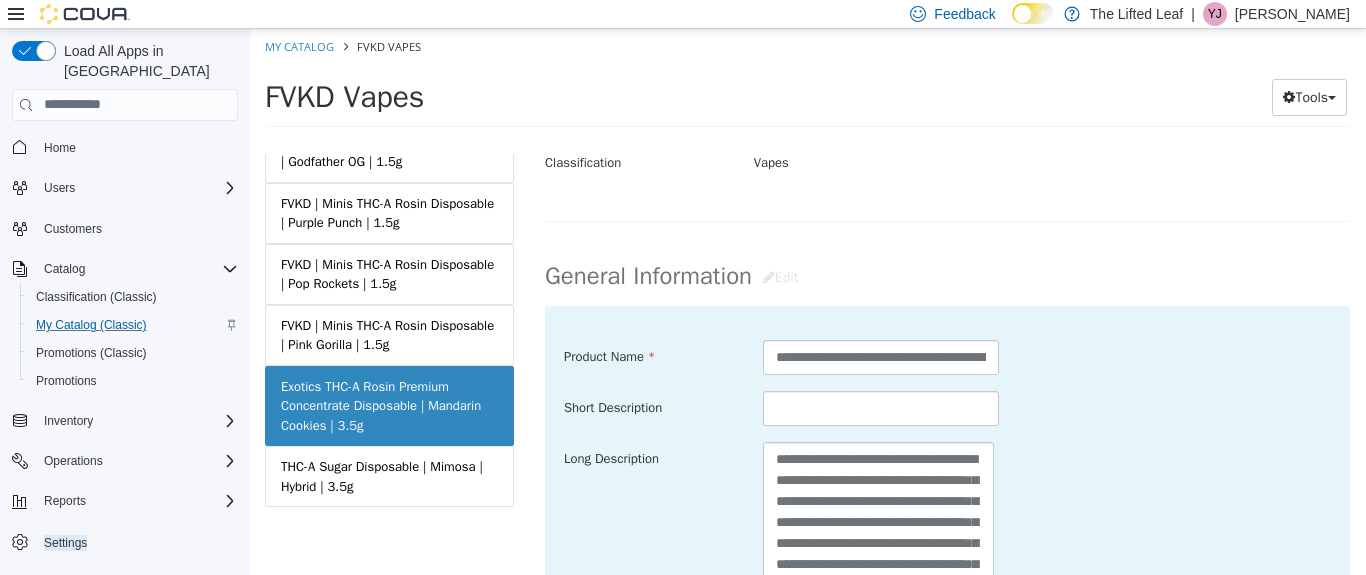 click on "Short Description" at bounding box center [947, 408] 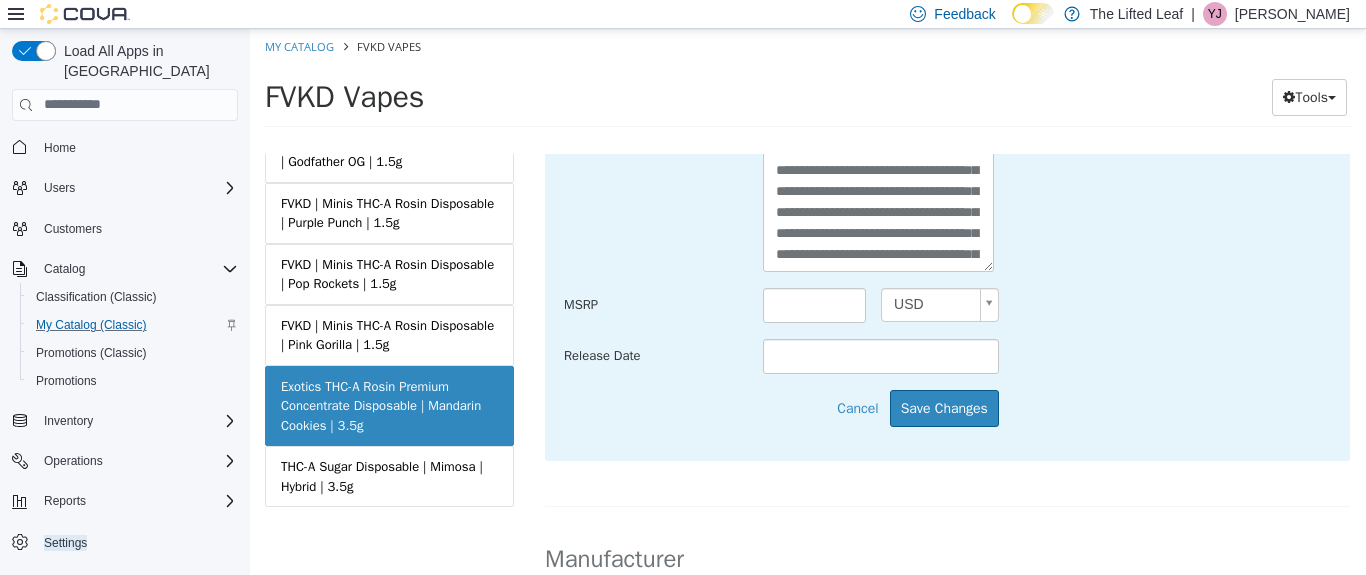 scroll, scrollTop: 862, scrollLeft: 0, axis: vertical 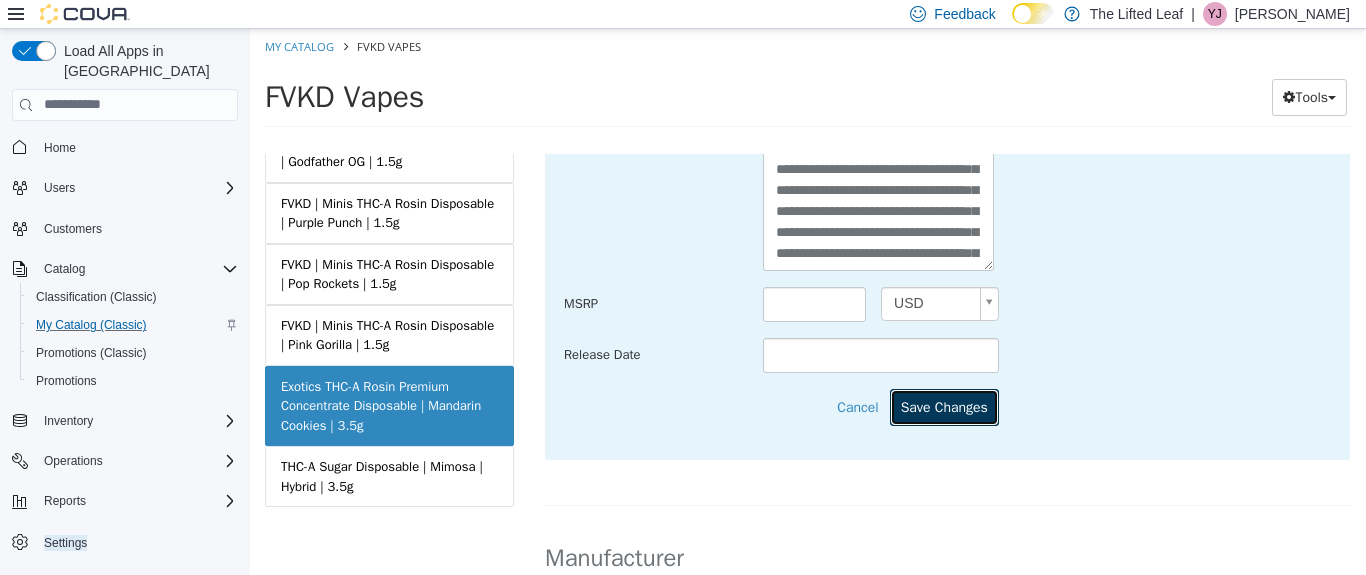 click on "Save Changes" at bounding box center (944, 406) 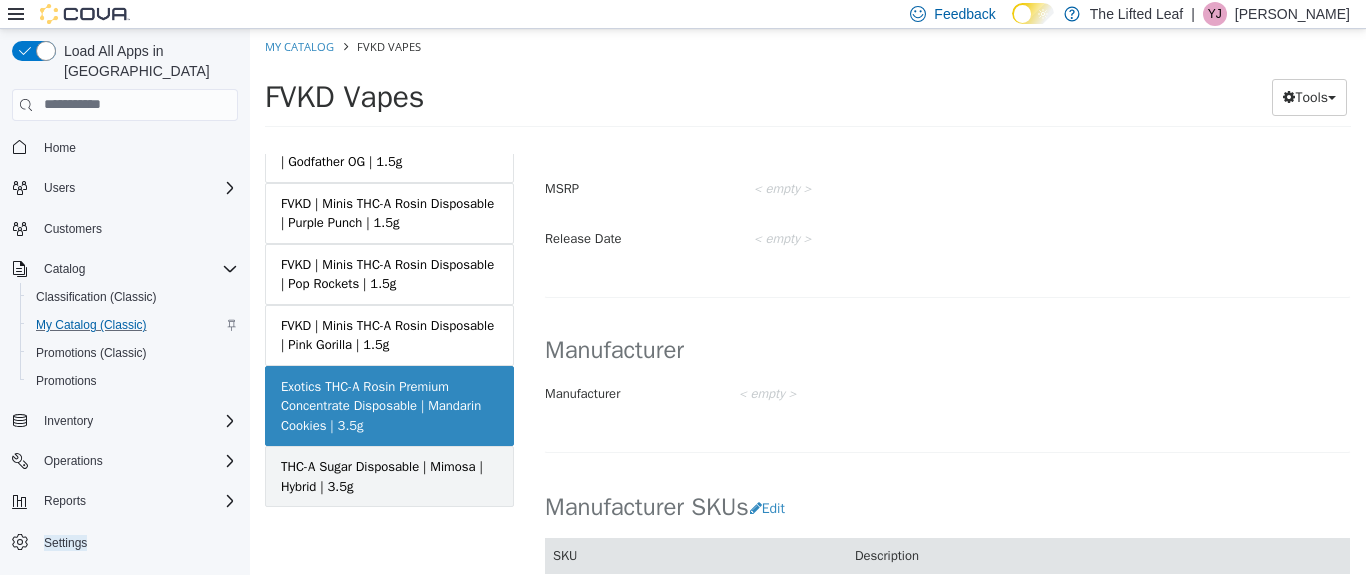 click on "THC-A Sugar Disposable | Mimosa | Hybrid | 3.5g" at bounding box center [389, 475] 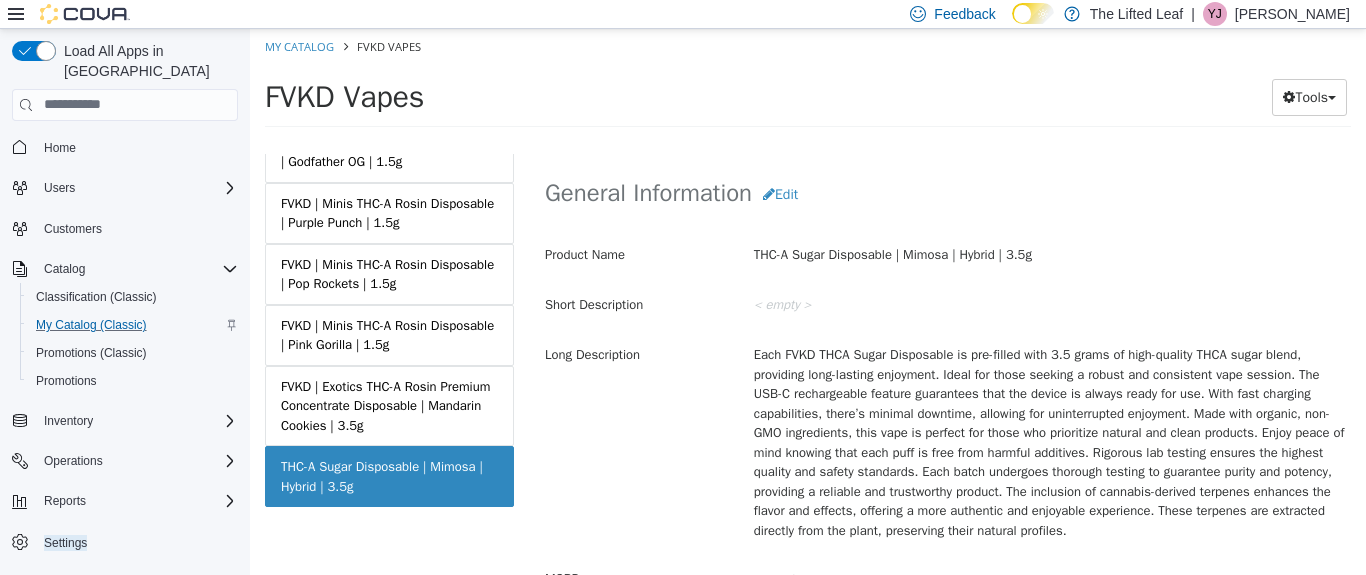 scroll, scrollTop: 491, scrollLeft: 0, axis: vertical 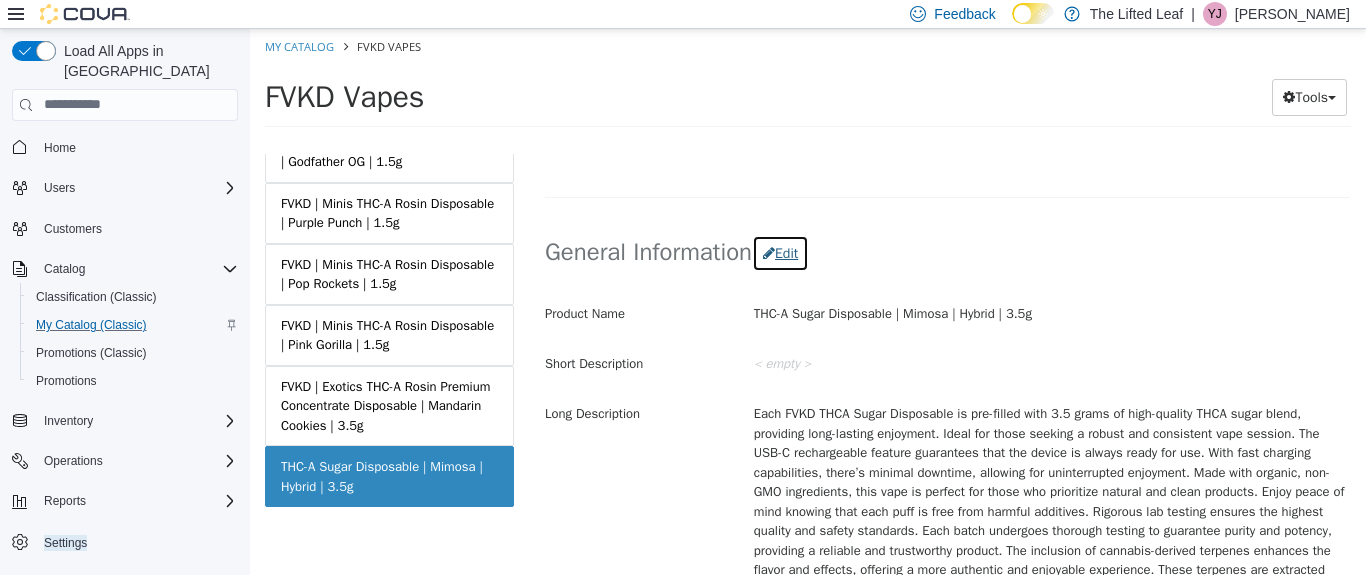 click on "Edit" at bounding box center (780, 252) 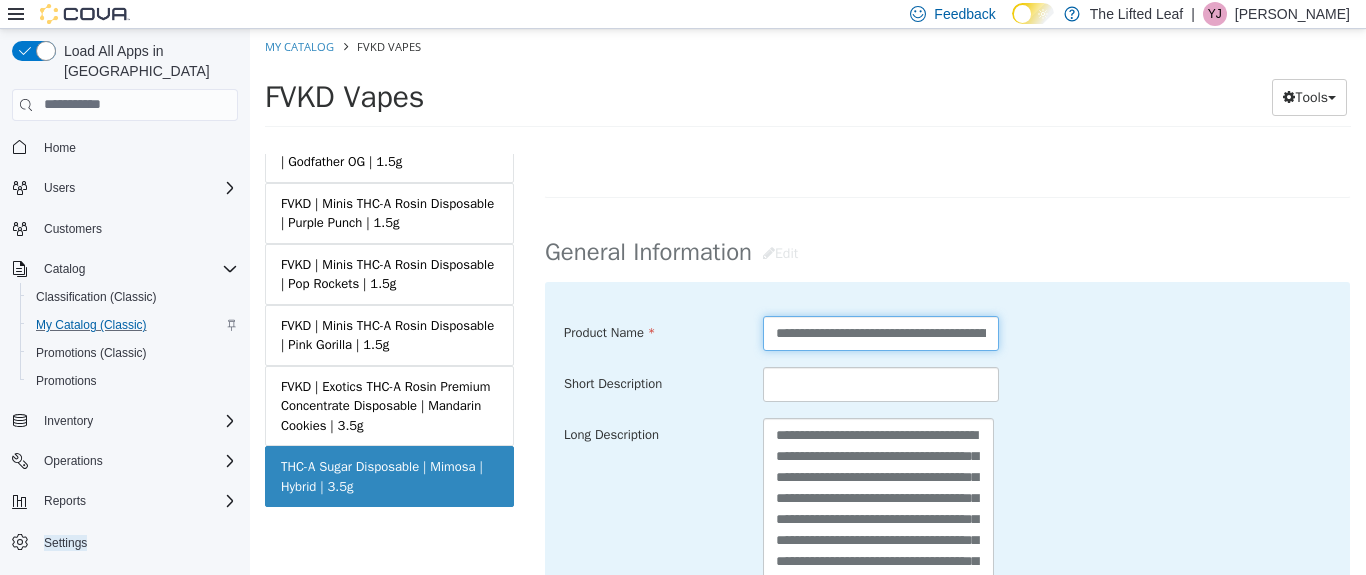 click on "**********" at bounding box center (881, 332) 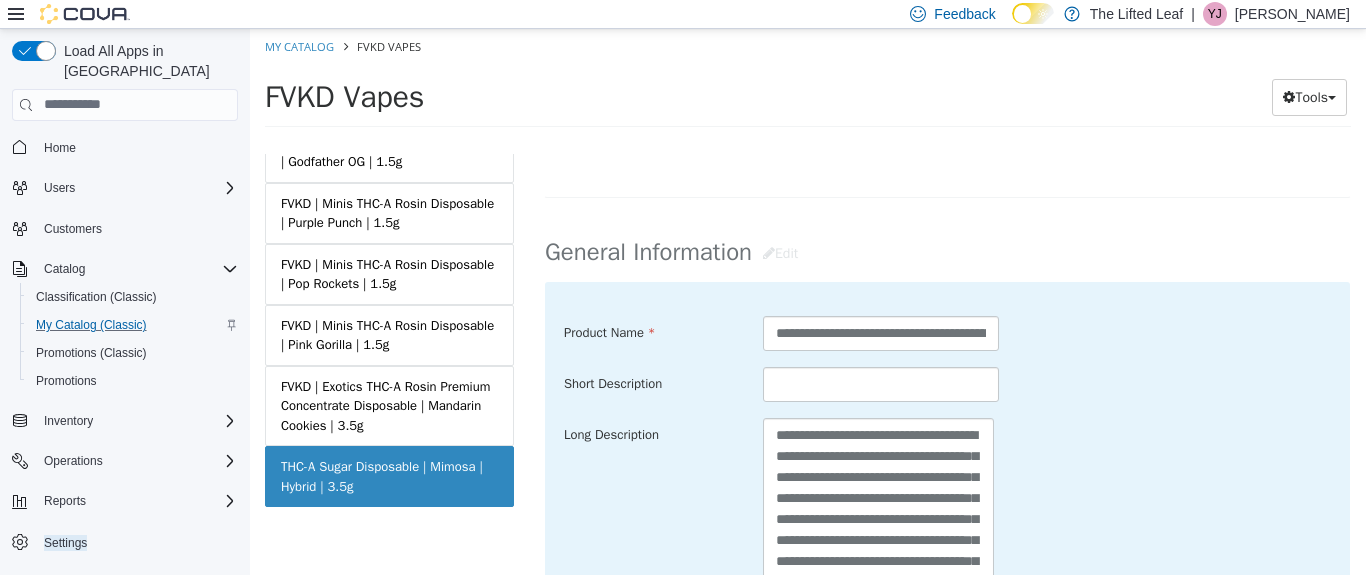 click on "**********" at bounding box center [947, 529] 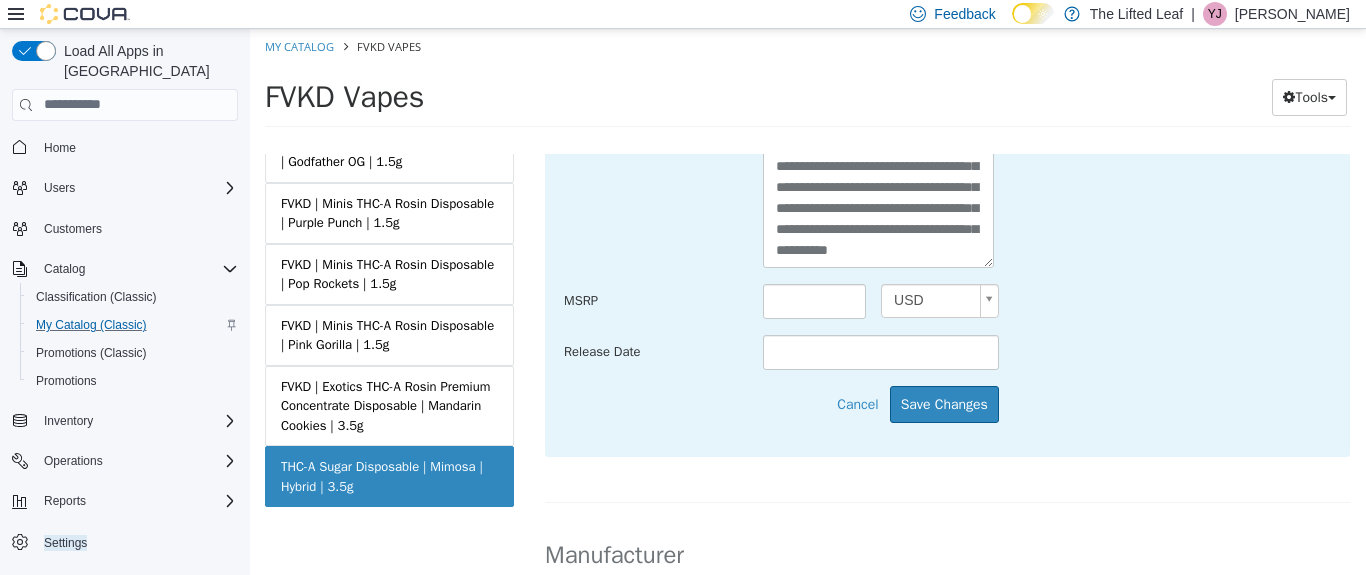 scroll, scrollTop: 867, scrollLeft: 0, axis: vertical 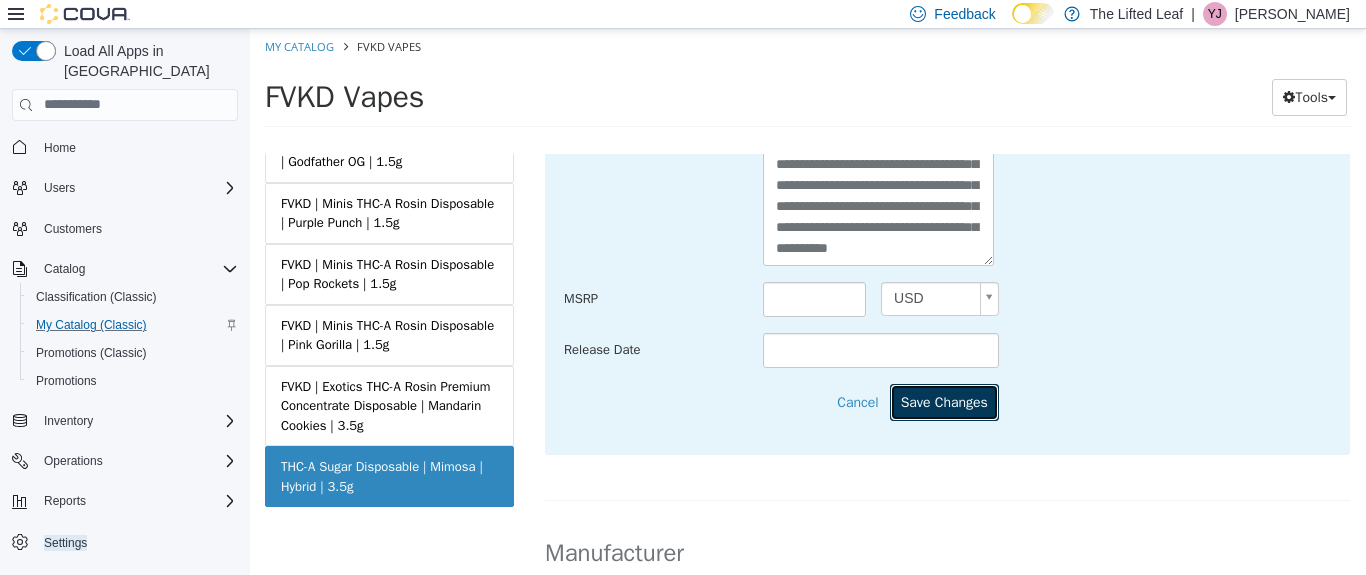 click on "Save Changes" at bounding box center [944, 401] 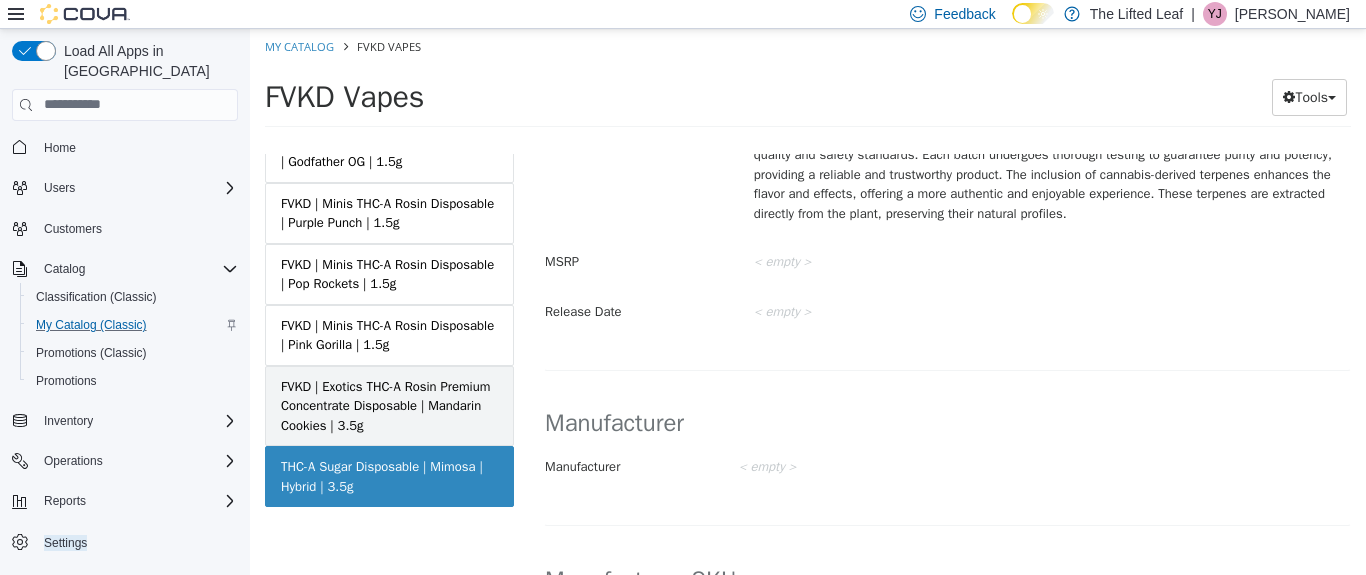 click on "FVKD | Exotics THC-A Rosin Premium Concentrate Disposable | Mandarin Cookies | 3.5g" at bounding box center (389, 405) 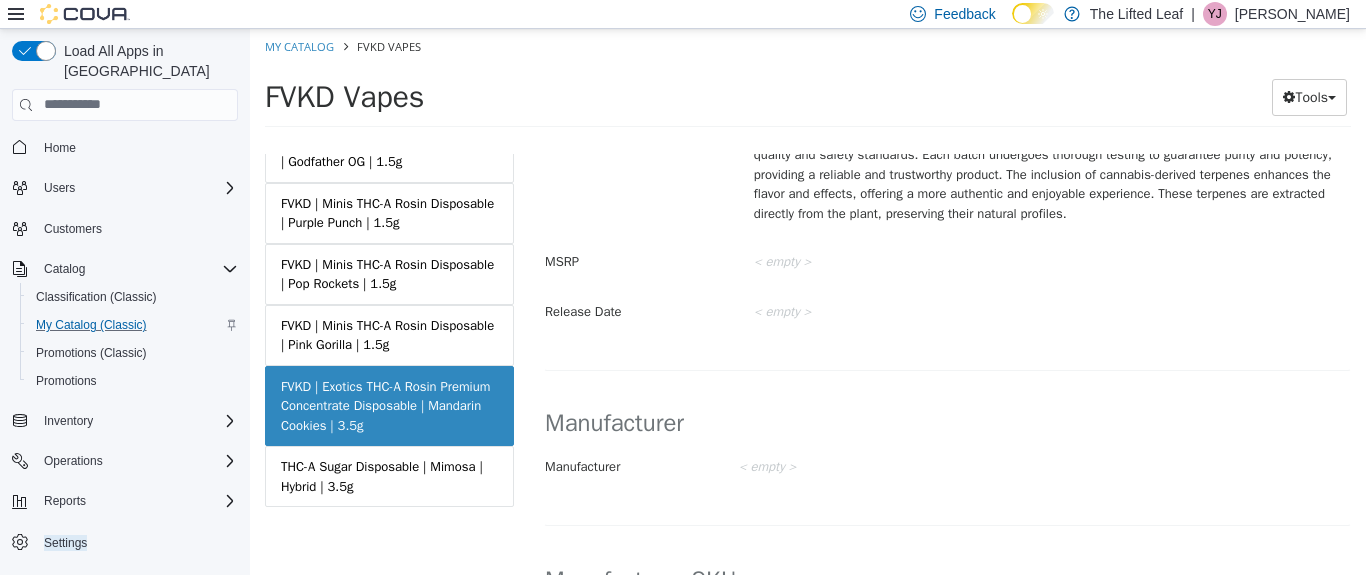 scroll, scrollTop: 865, scrollLeft: 0, axis: vertical 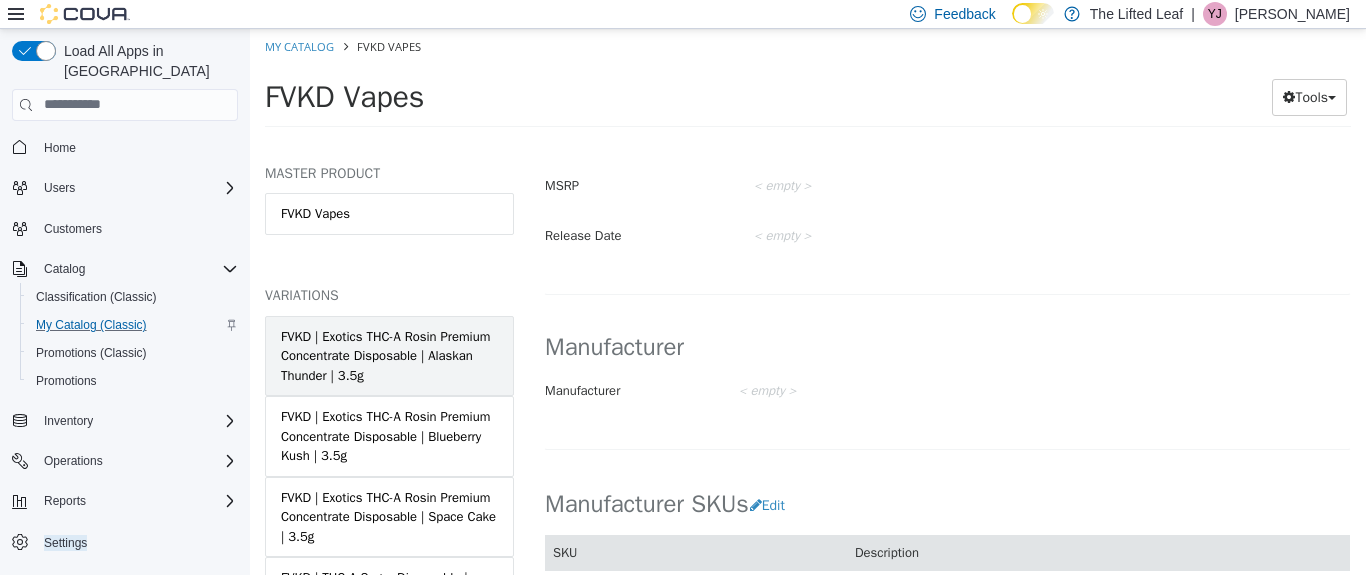 click on "FVKD | Exotics THC-A Rosin Premium Concentrate Disposable | Alaskan Thunder | 3.5g" at bounding box center [389, 355] 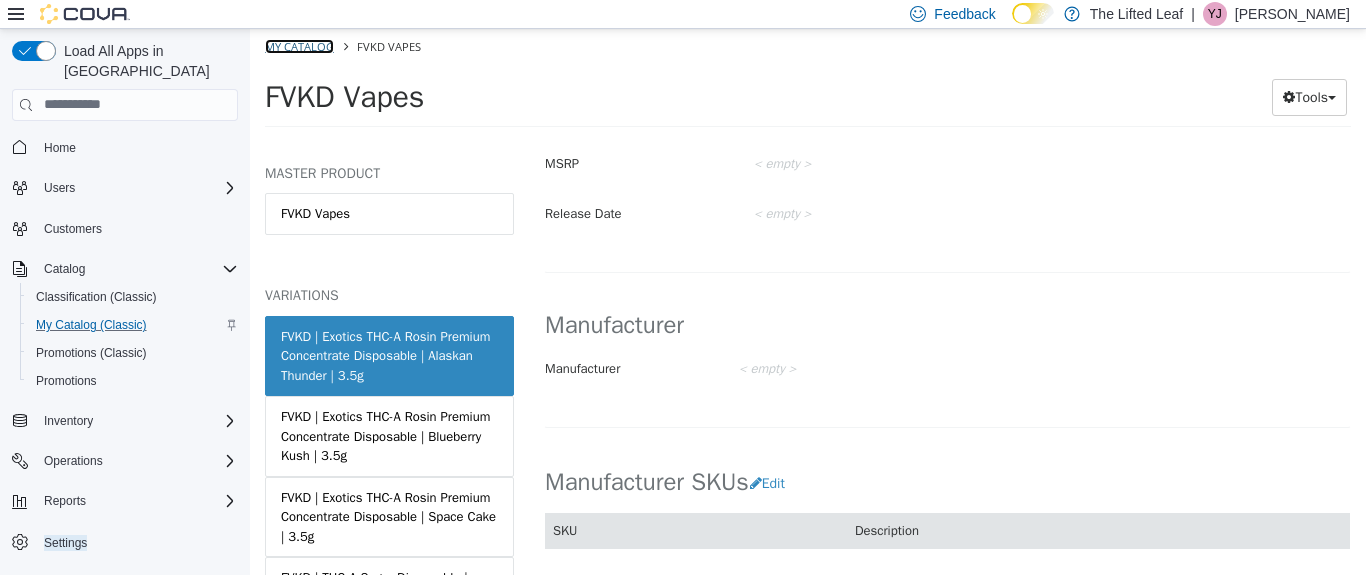 click on "My Catalog" at bounding box center (299, 45) 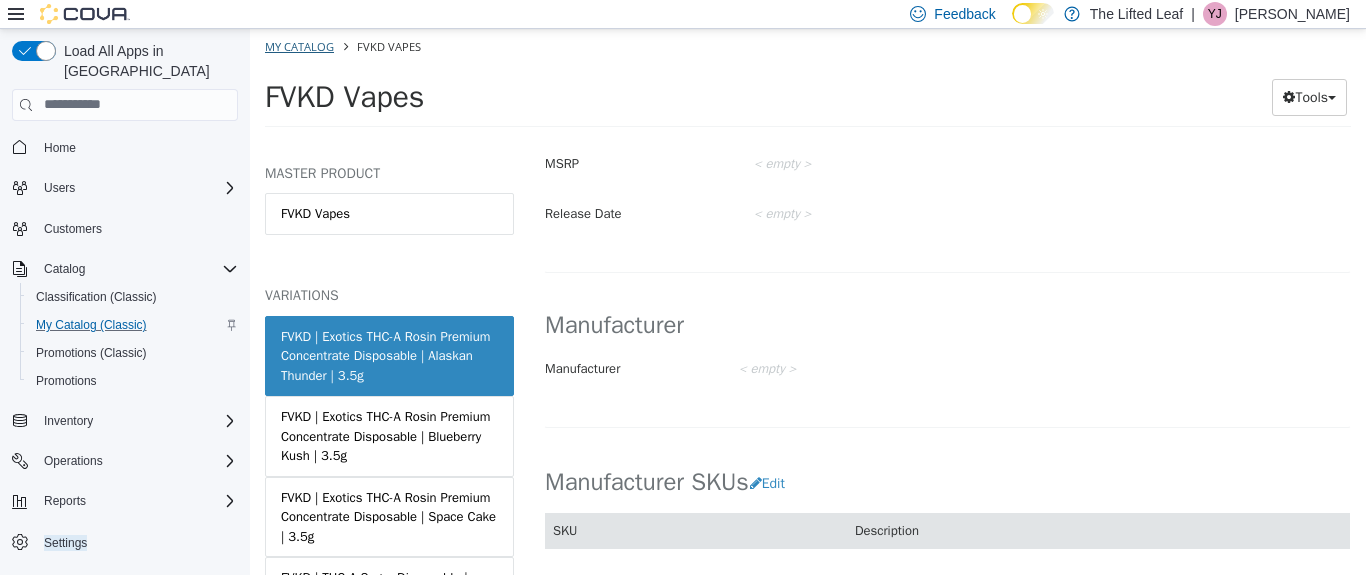 select on "**********" 